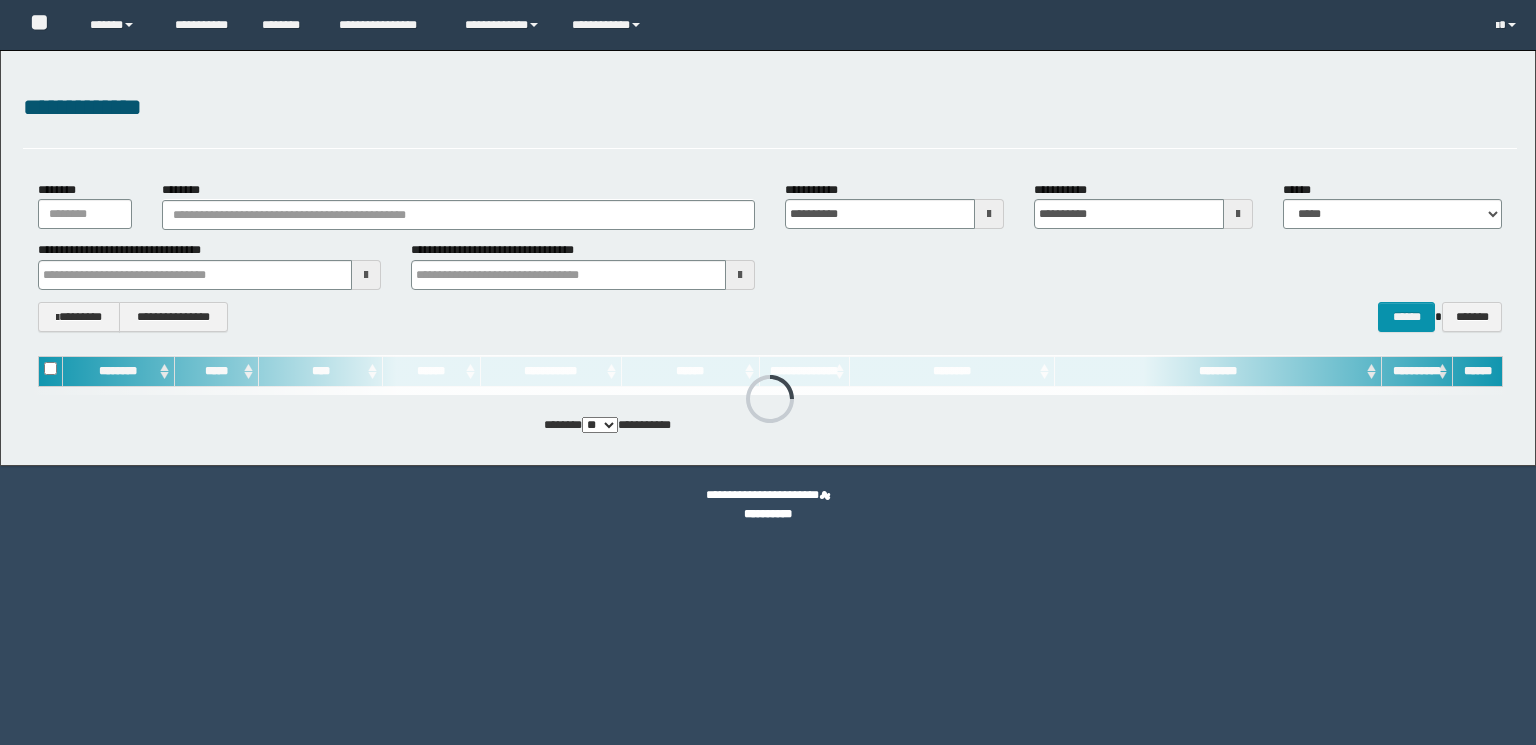 scroll, scrollTop: 0, scrollLeft: 0, axis: both 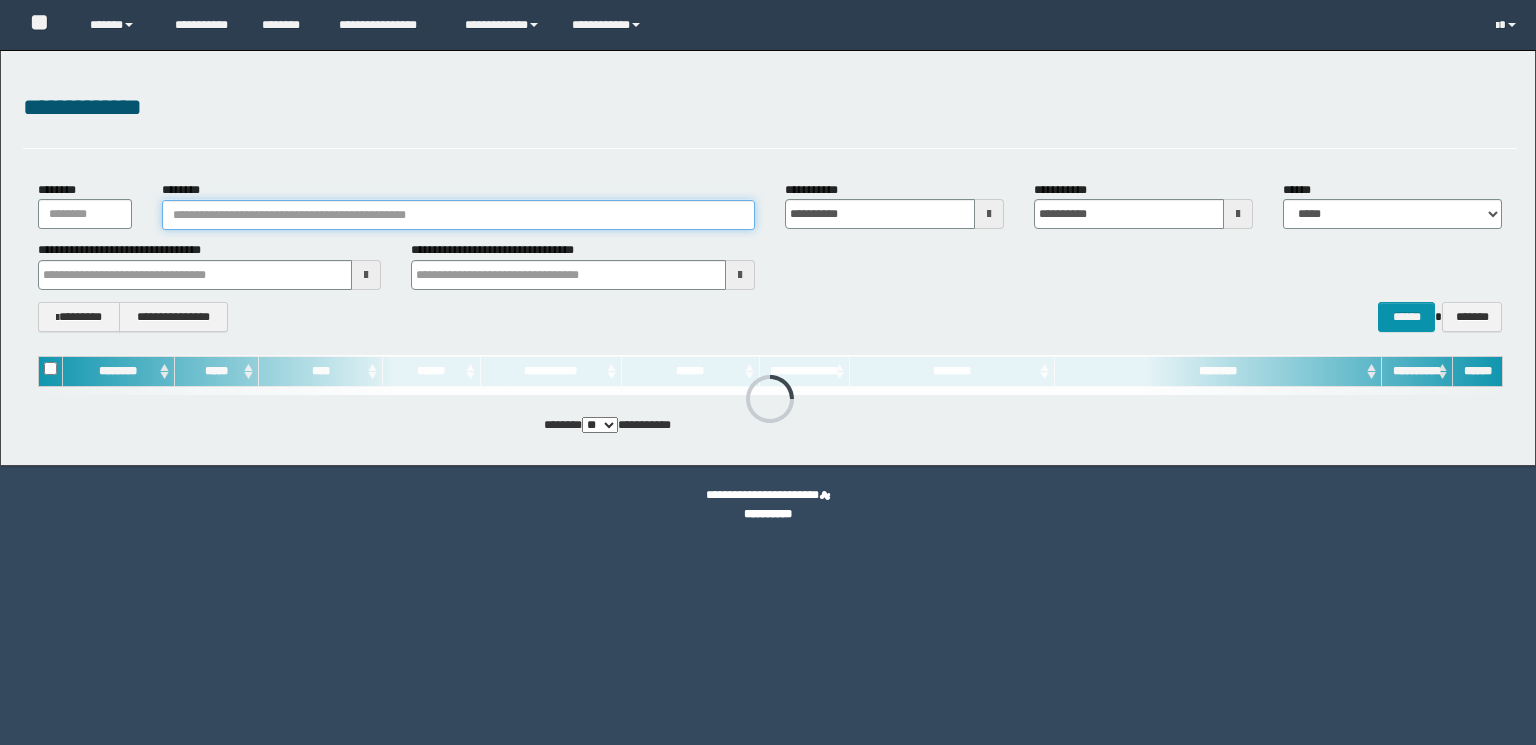 click on "********" at bounding box center [458, 215] 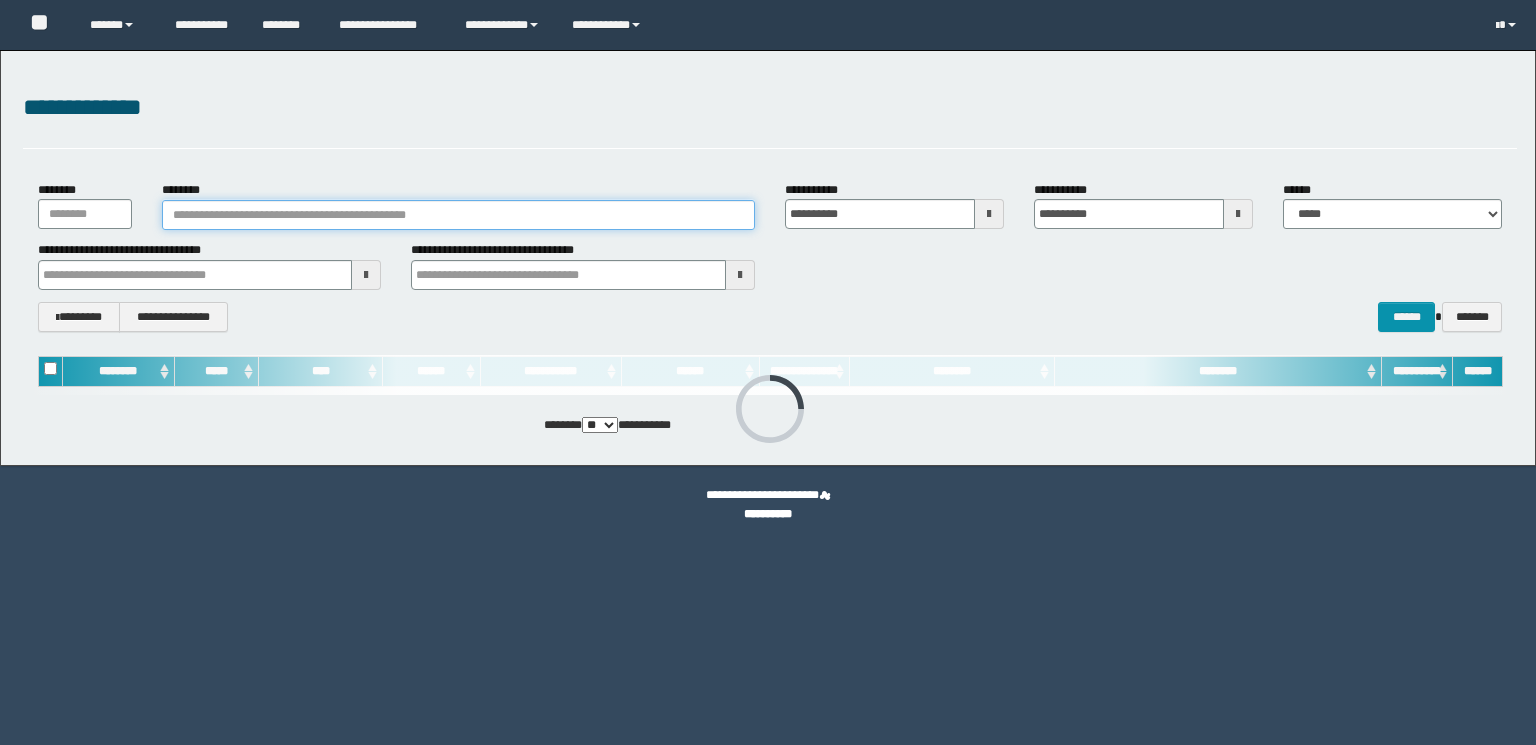paste on "********" 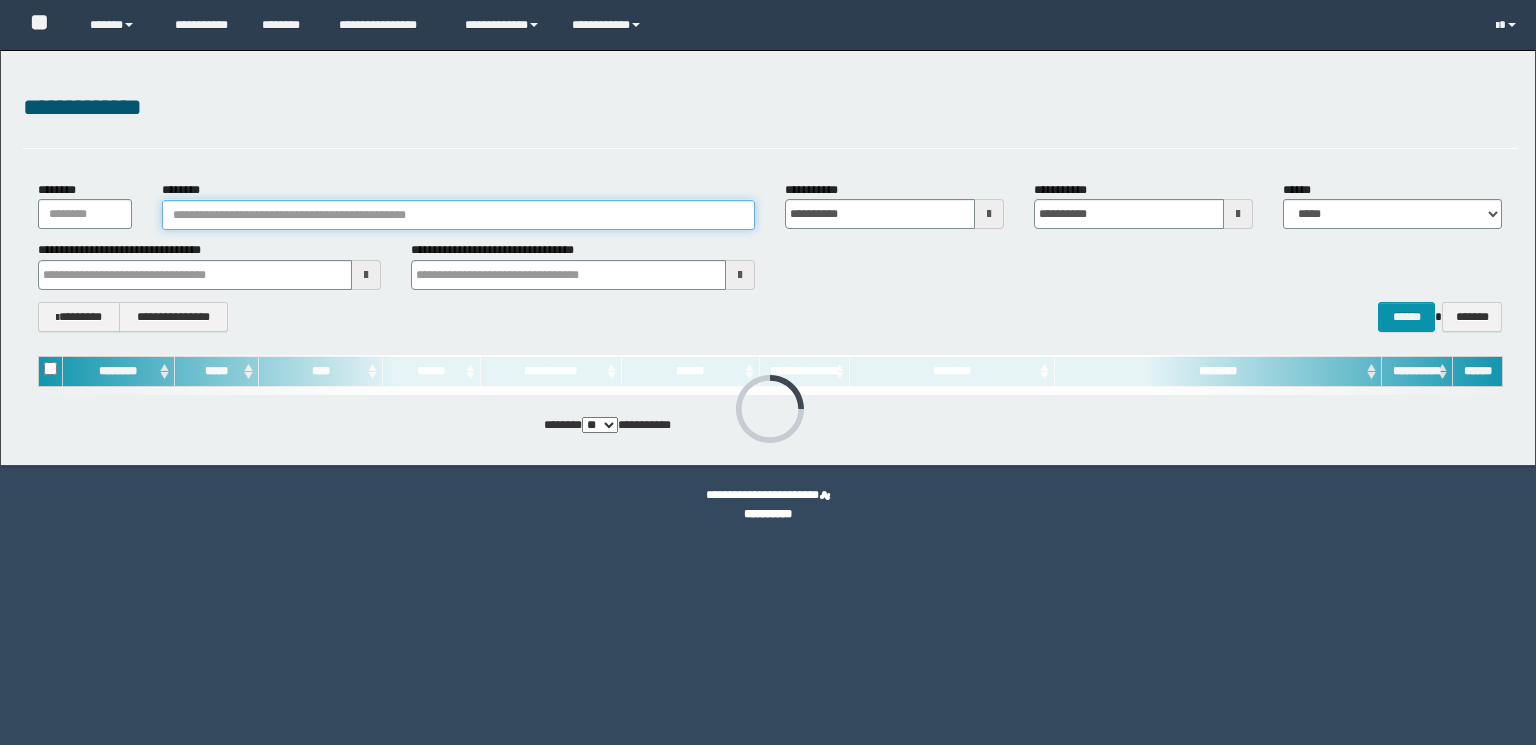 type on "********" 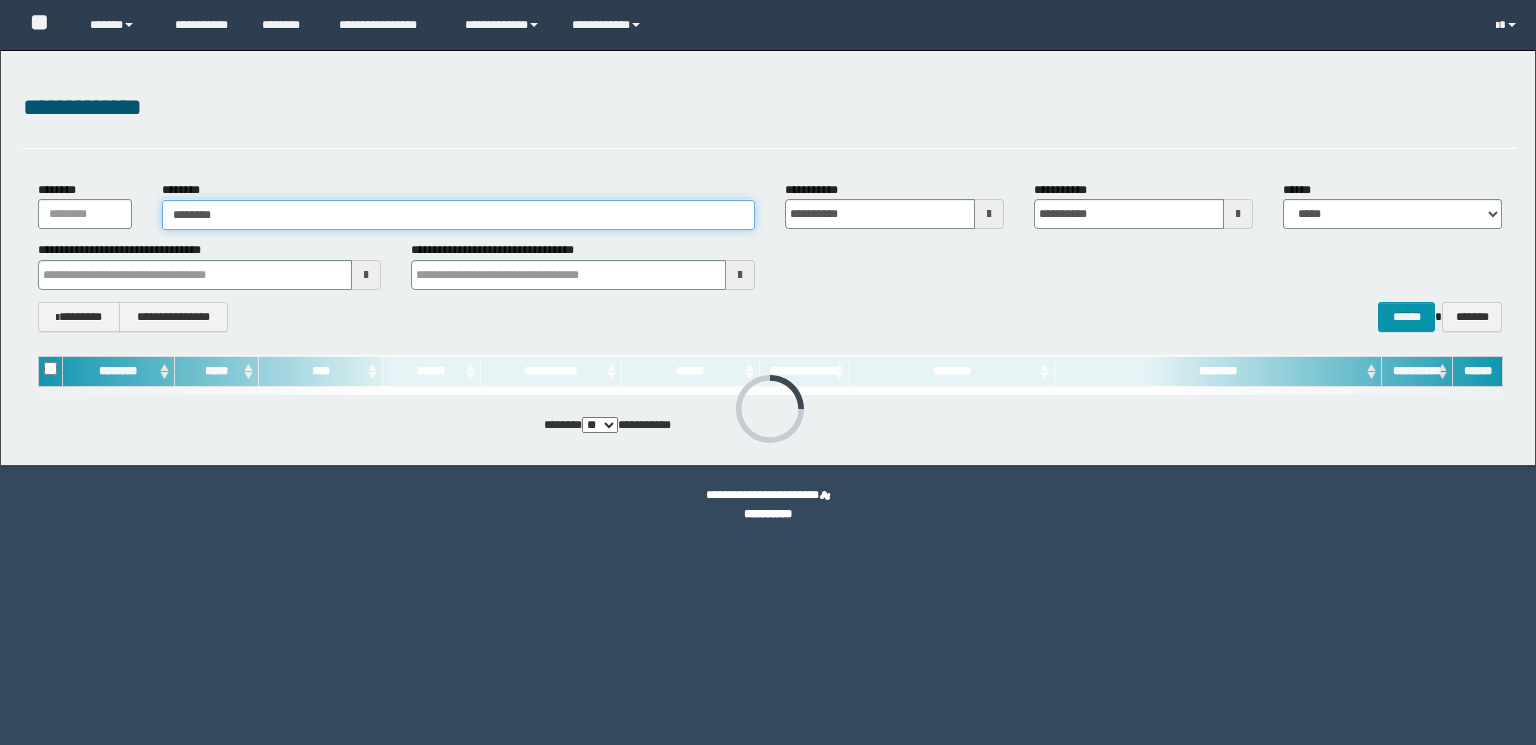 type on "********" 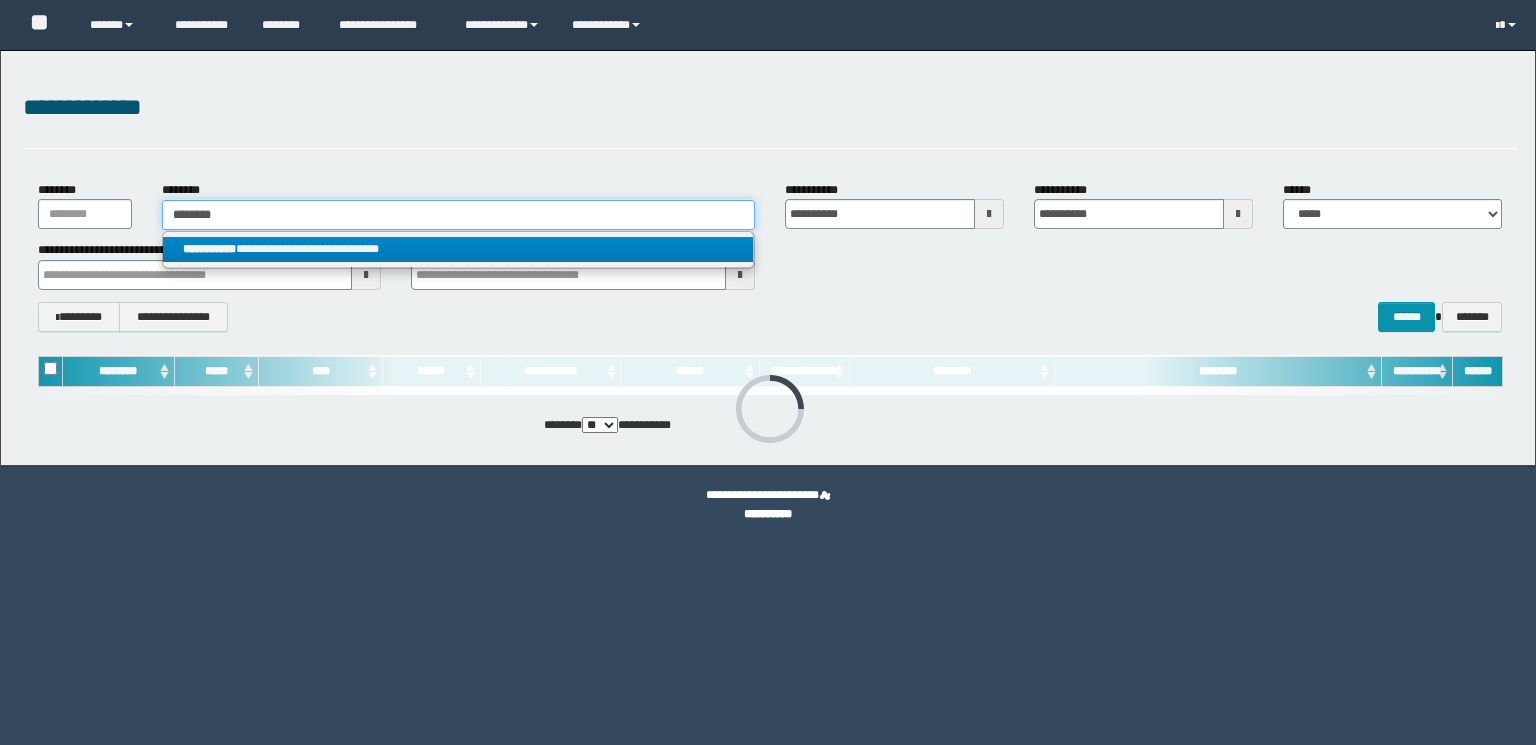 type on "********" 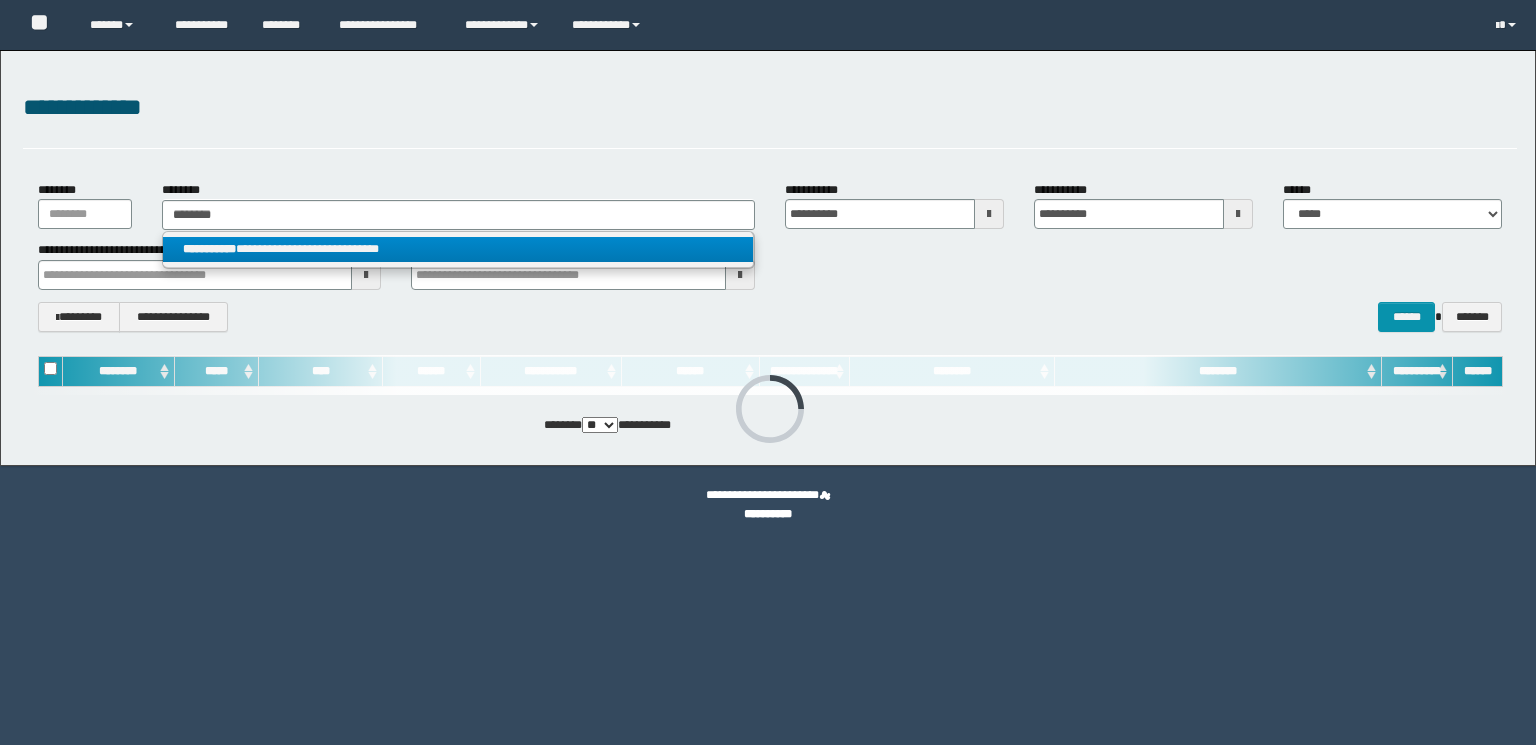 click on "**********" at bounding box center [458, 249] 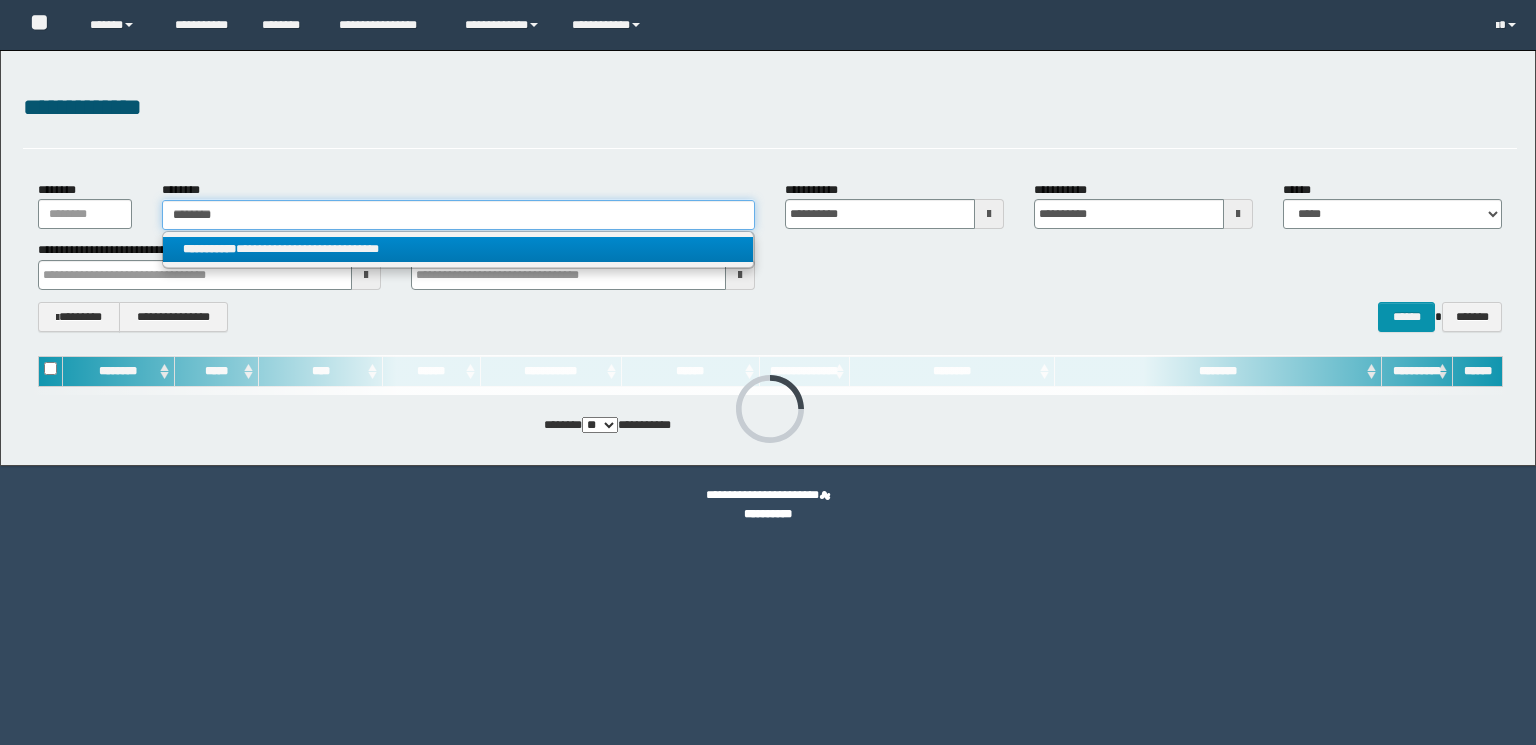type 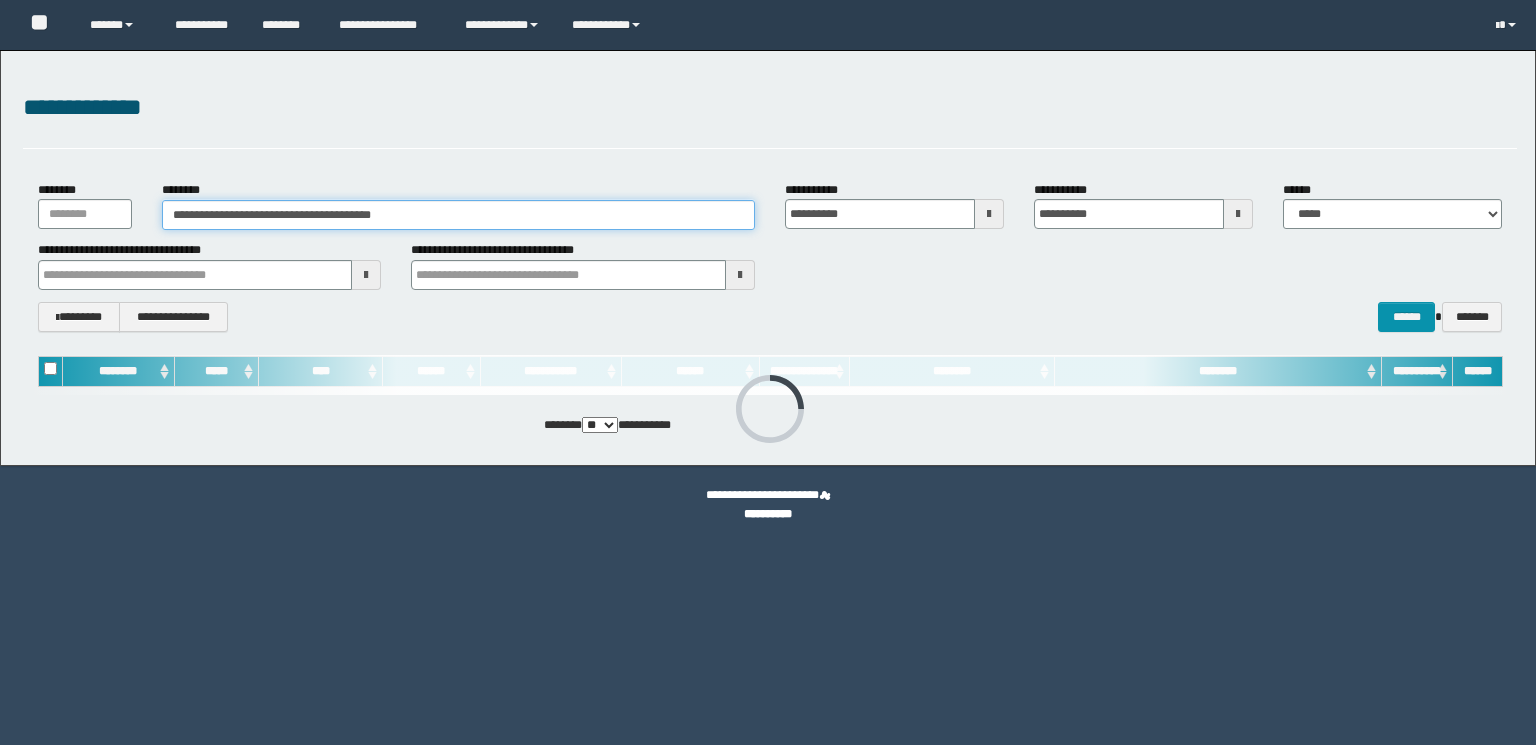 scroll, scrollTop: 0, scrollLeft: 0, axis: both 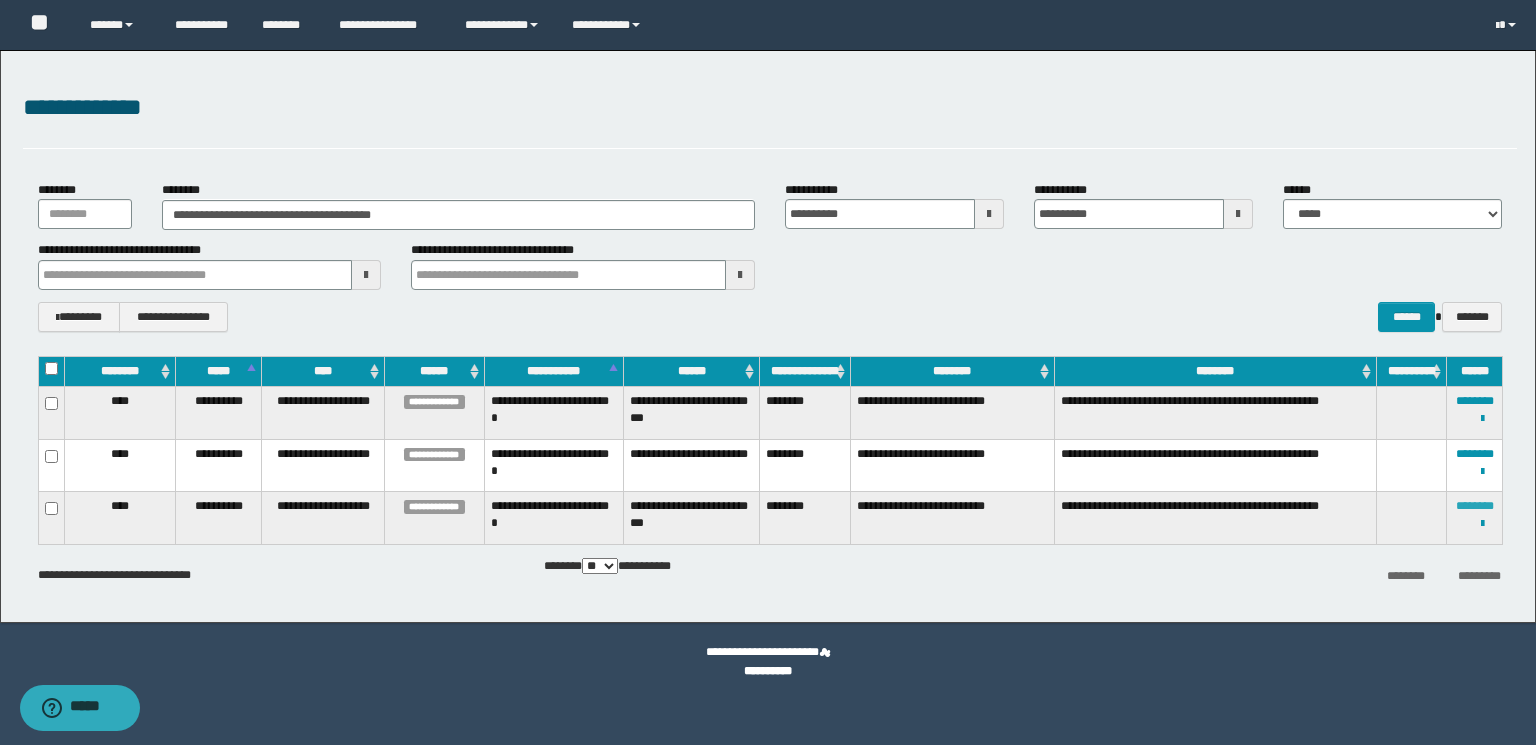 click on "********" at bounding box center (1475, 506) 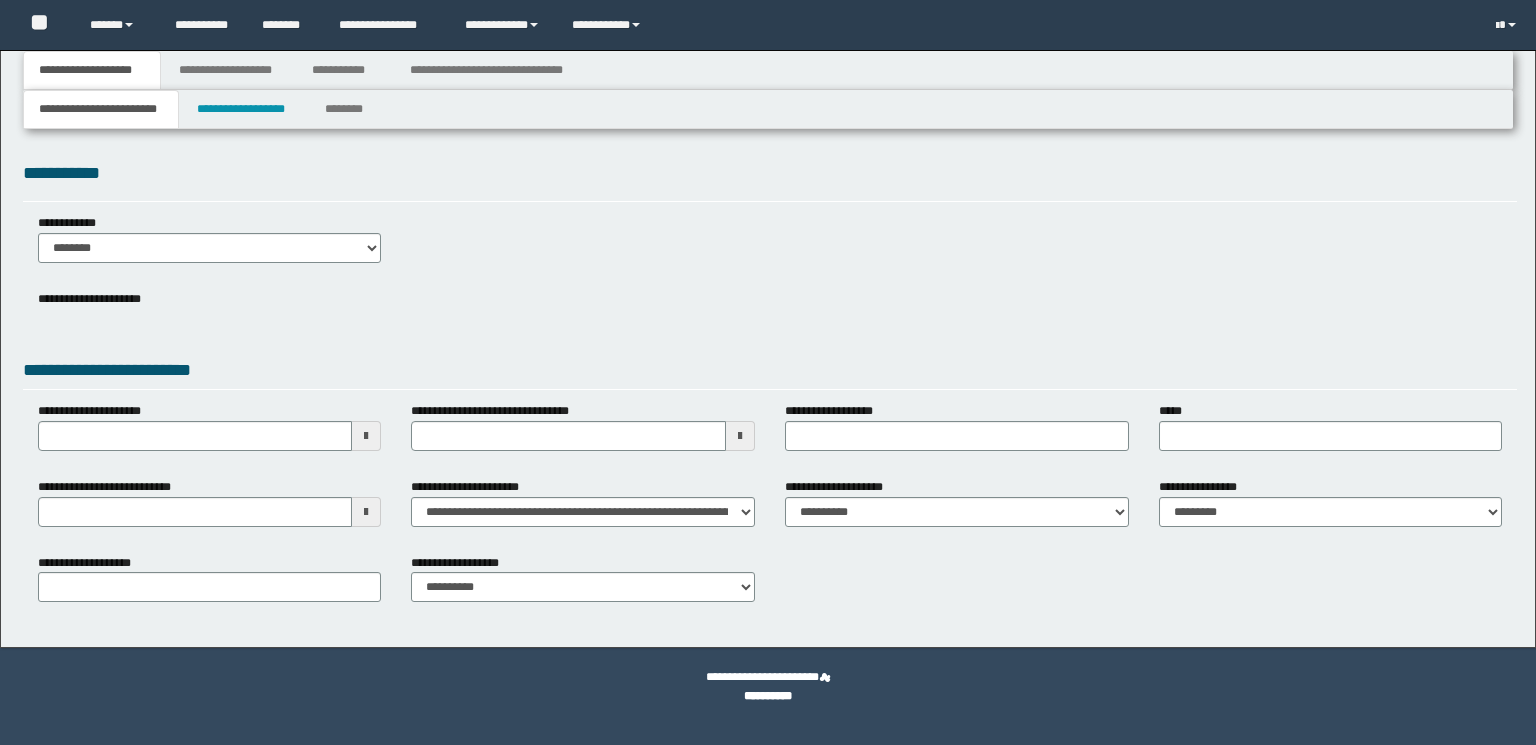 scroll, scrollTop: 0, scrollLeft: 0, axis: both 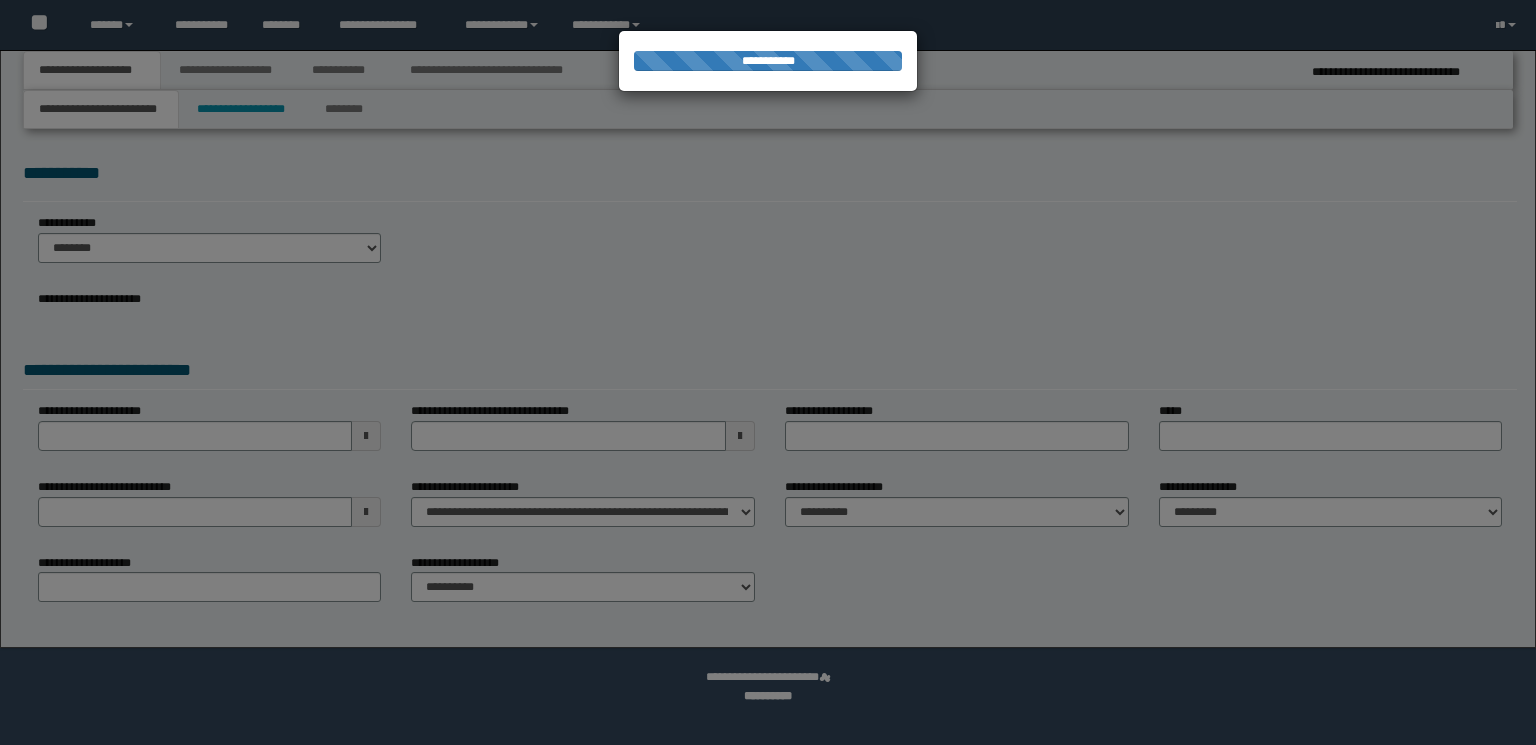 type on "**********" 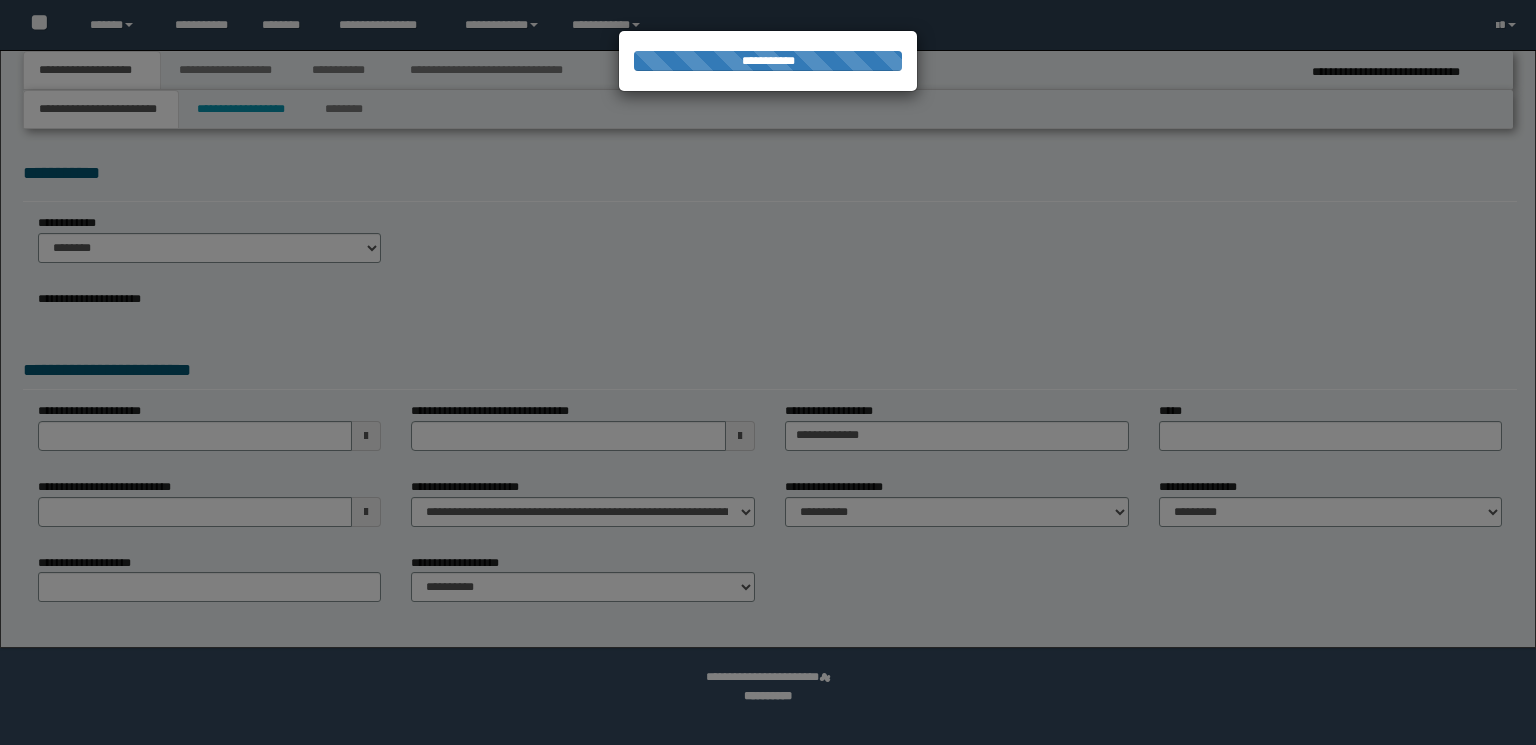 select on "*" 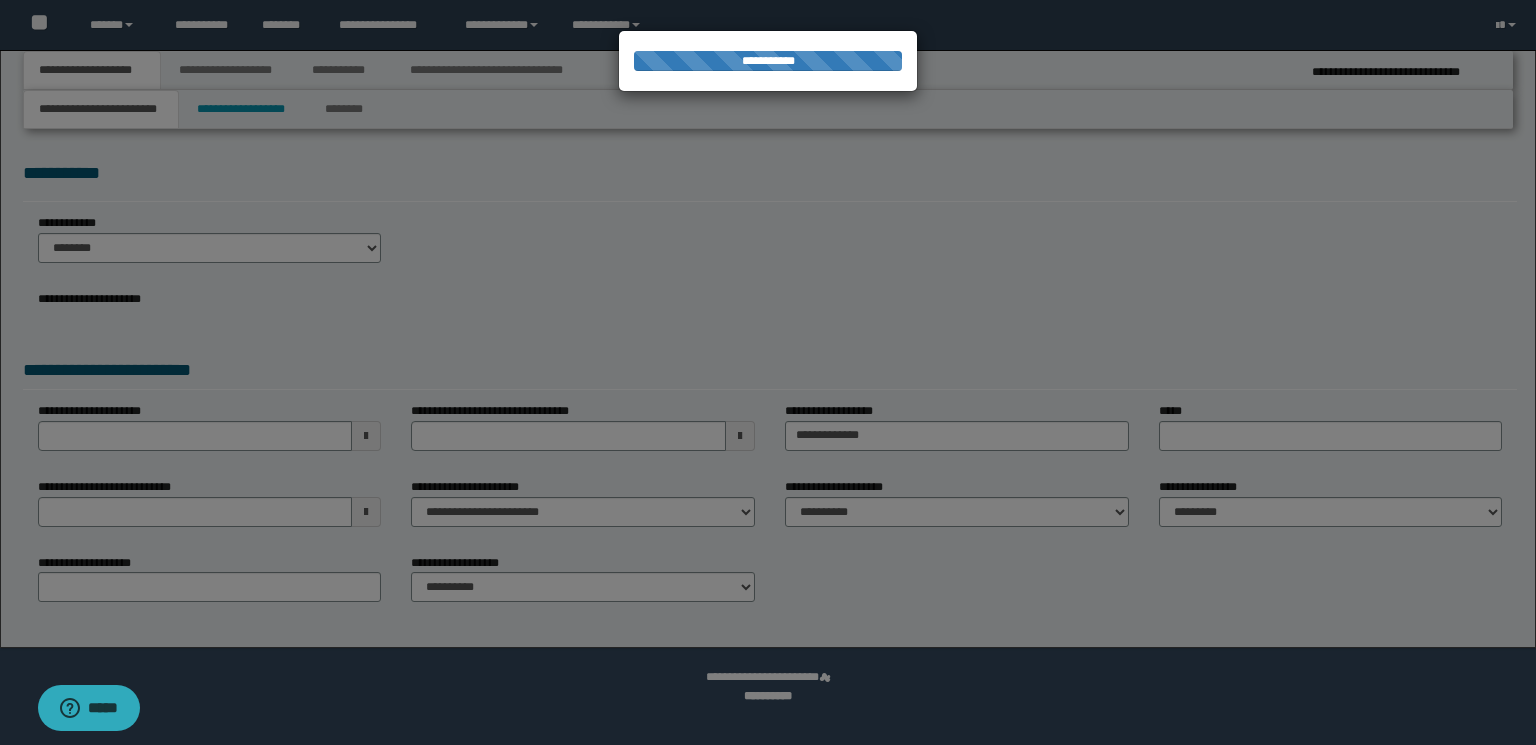scroll, scrollTop: 0, scrollLeft: 0, axis: both 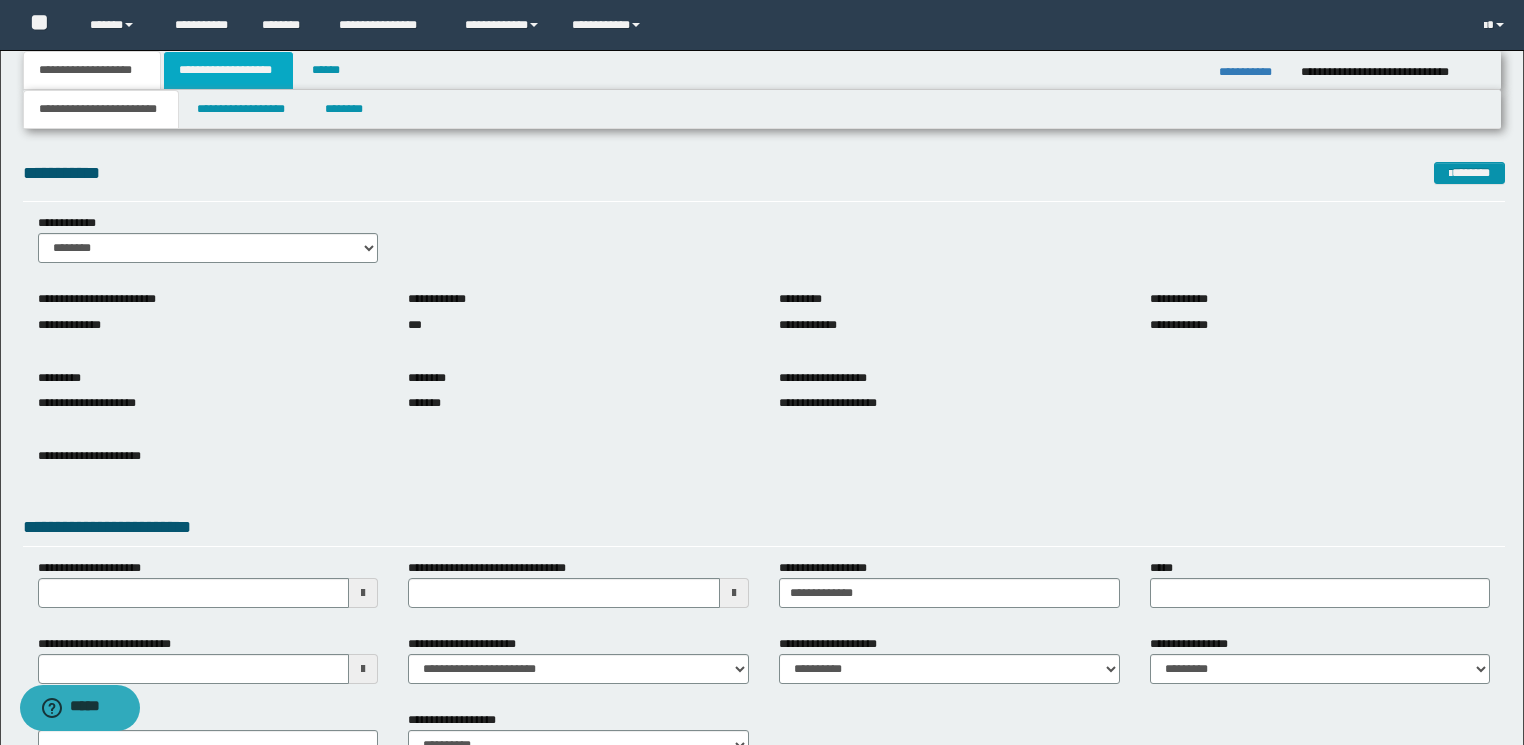 click on "**********" at bounding box center (228, 70) 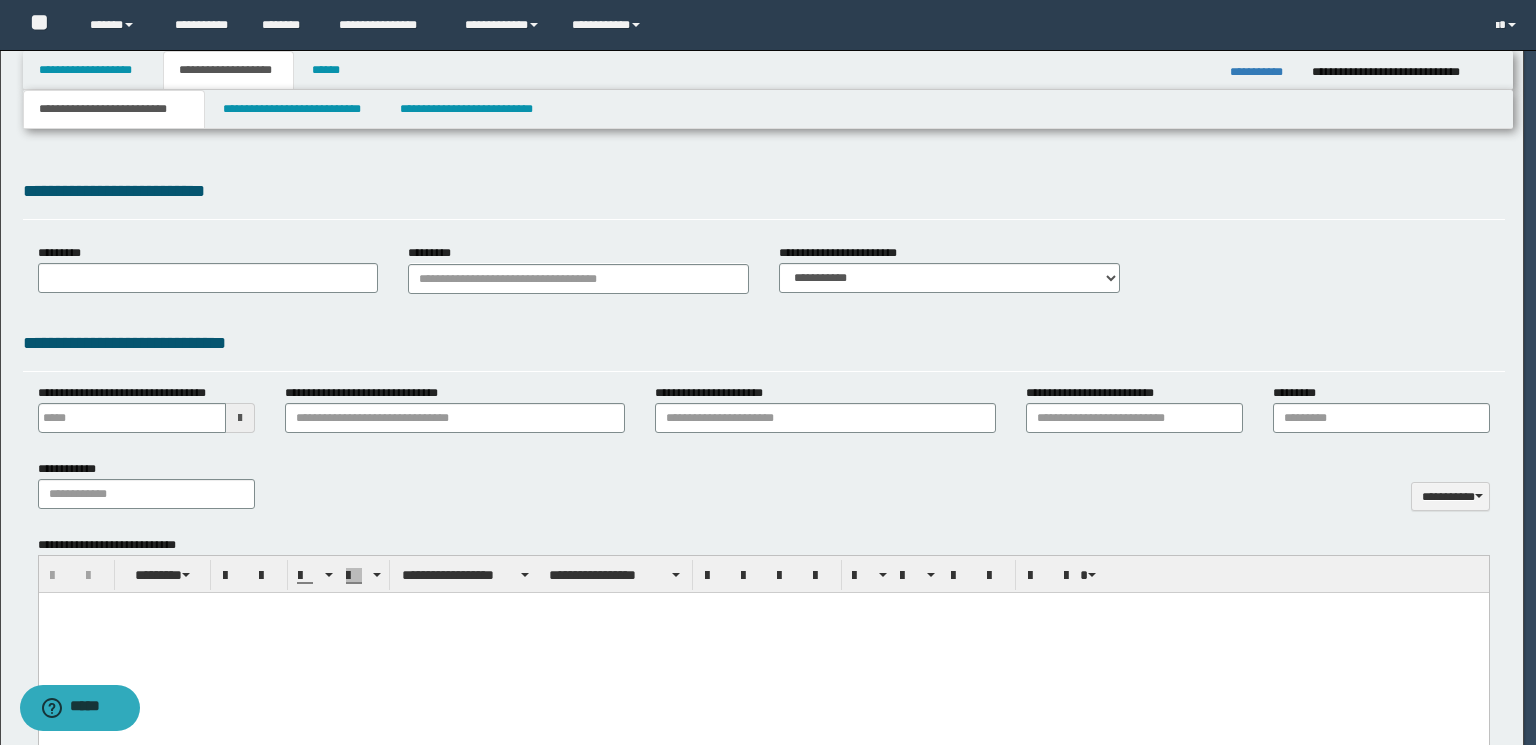 type 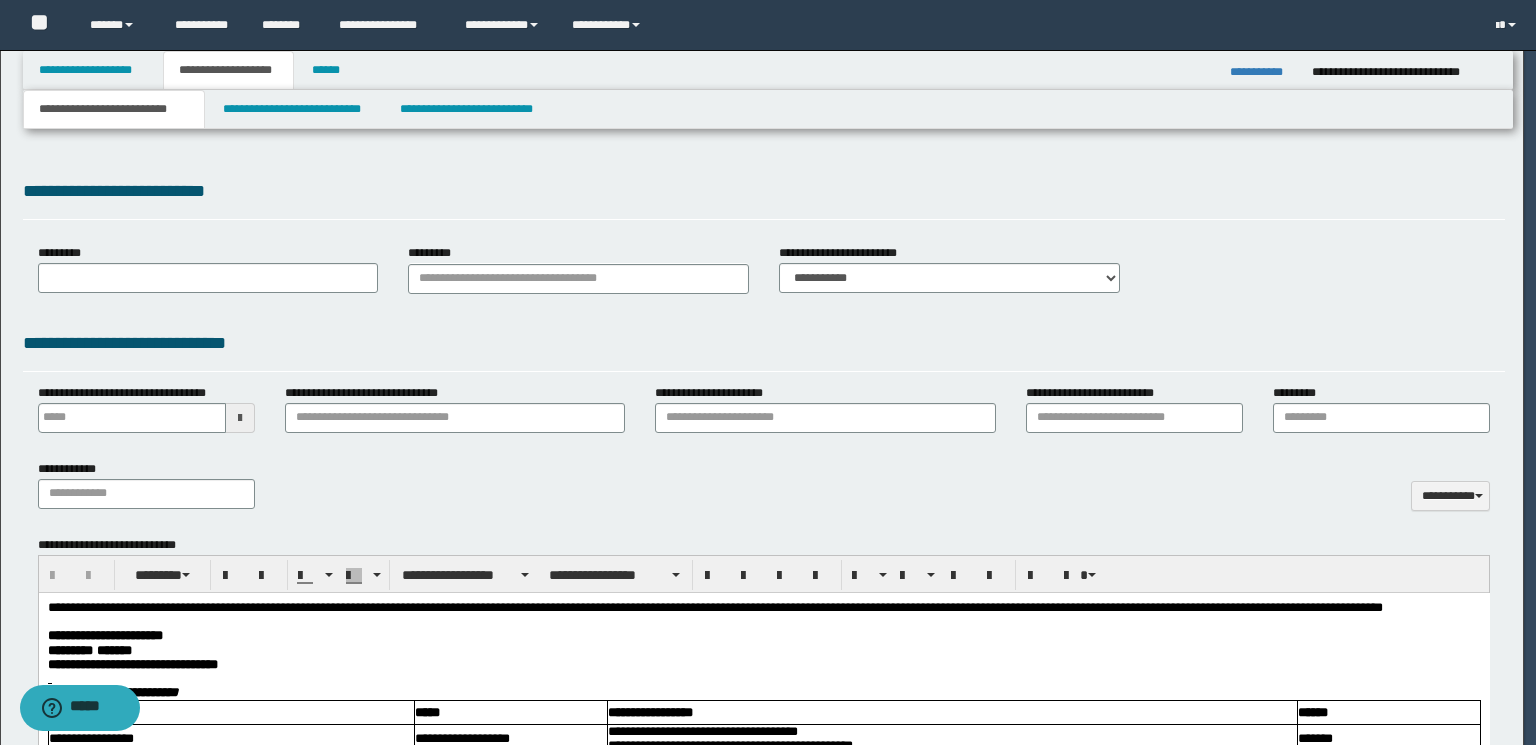scroll, scrollTop: 0, scrollLeft: 0, axis: both 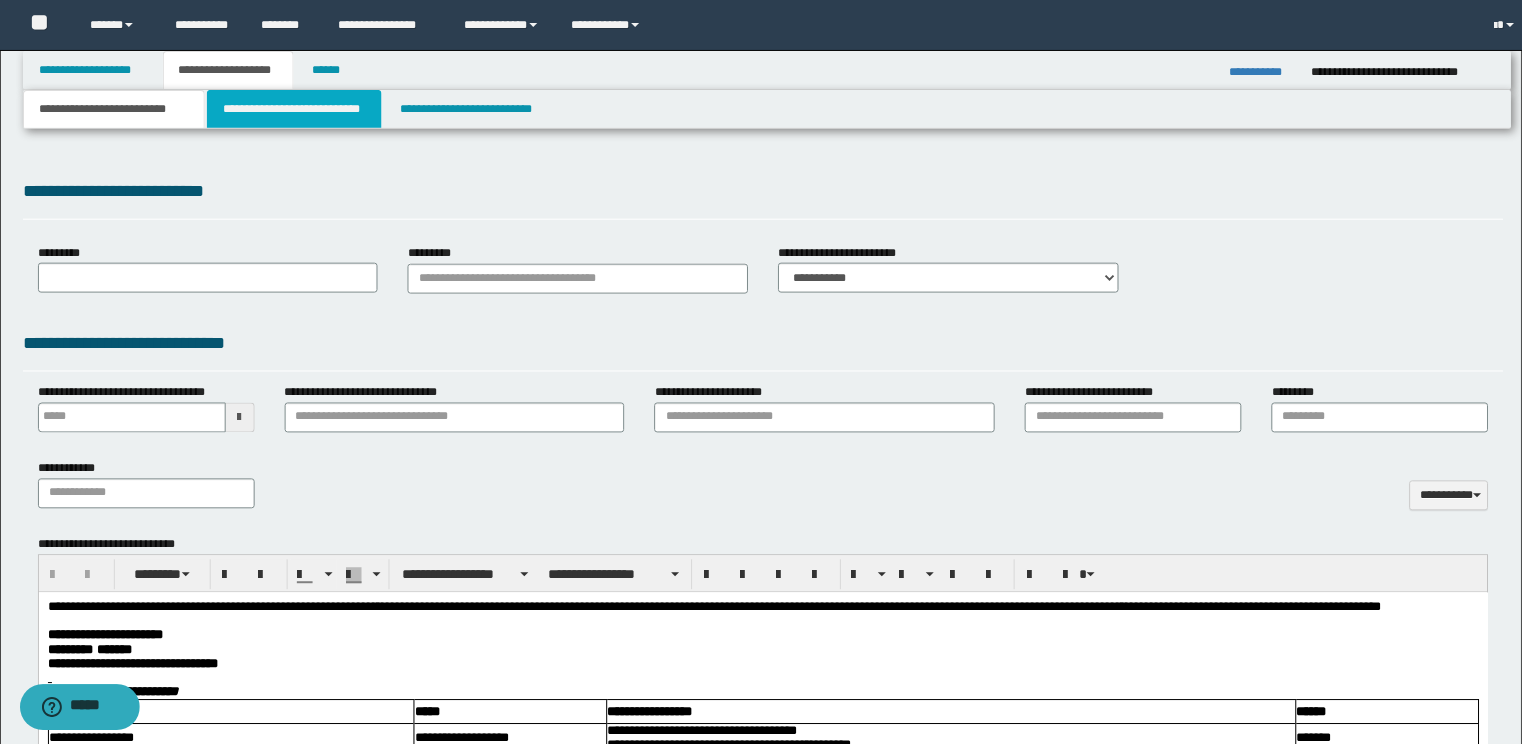 click on "**********" at bounding box center (294, 109) 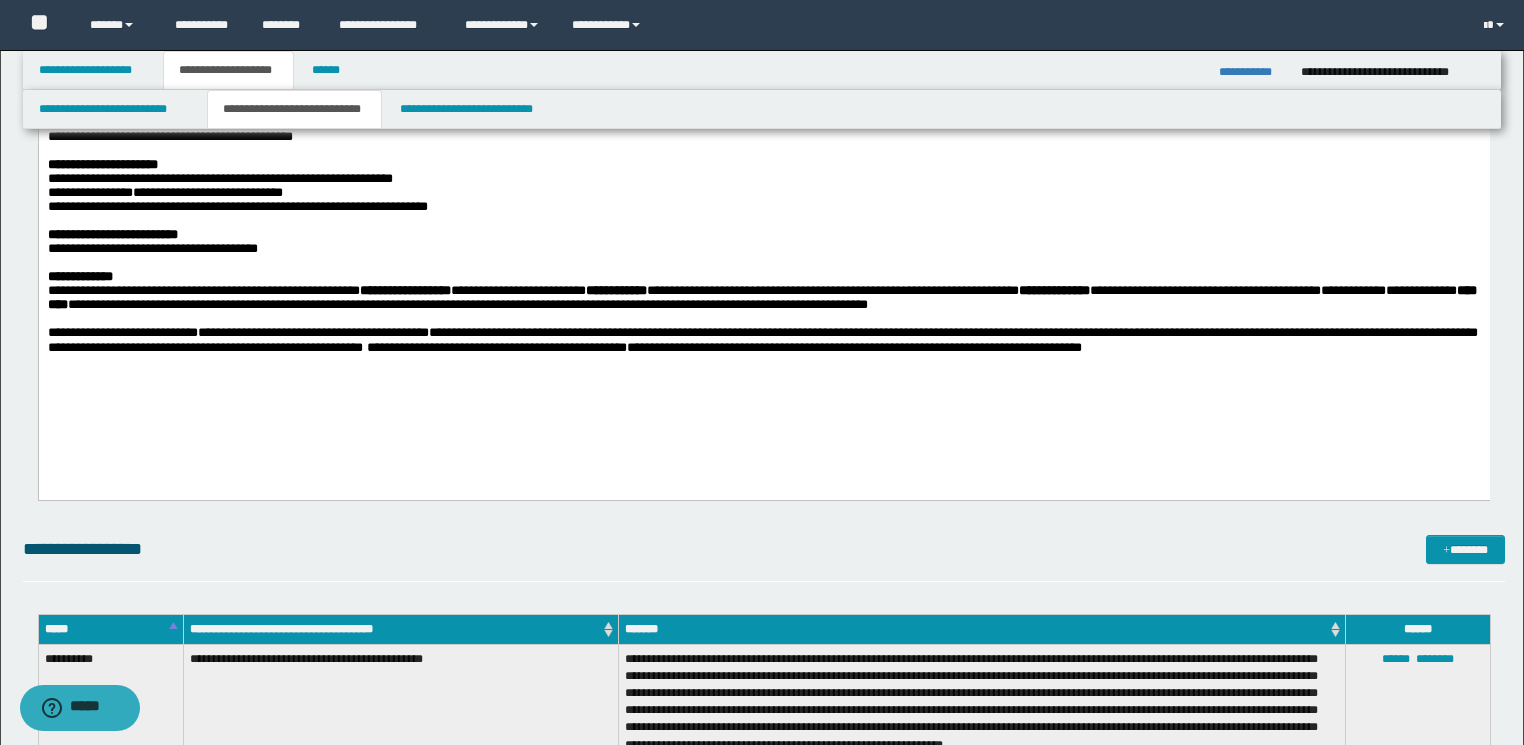 scroll, scrollTop: 800, scrollLeft: 0, axis: vertical 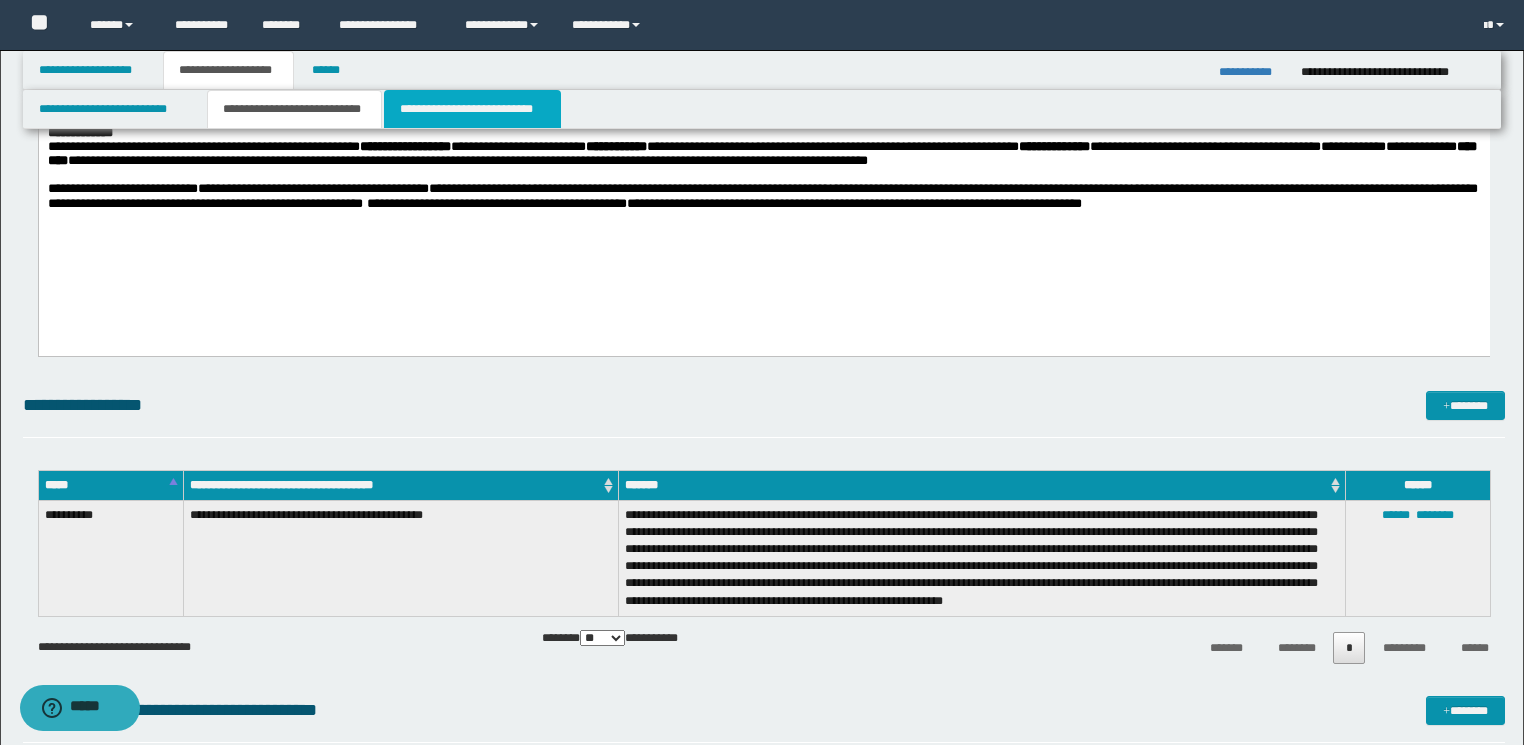 click on "**********" at bounding box center (472, 109) 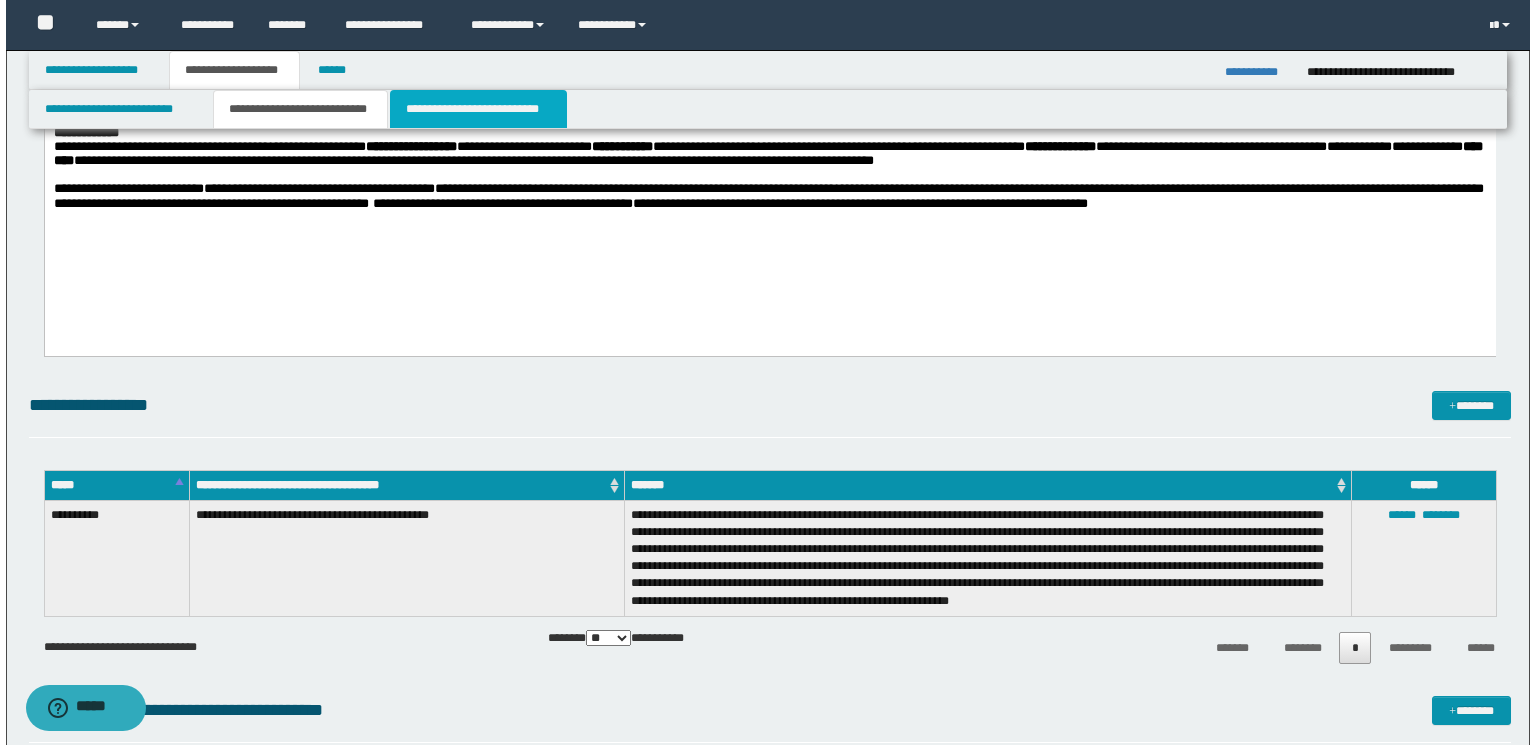 scroll, scrollTop: 0, scrollLeft: 0, axis: both 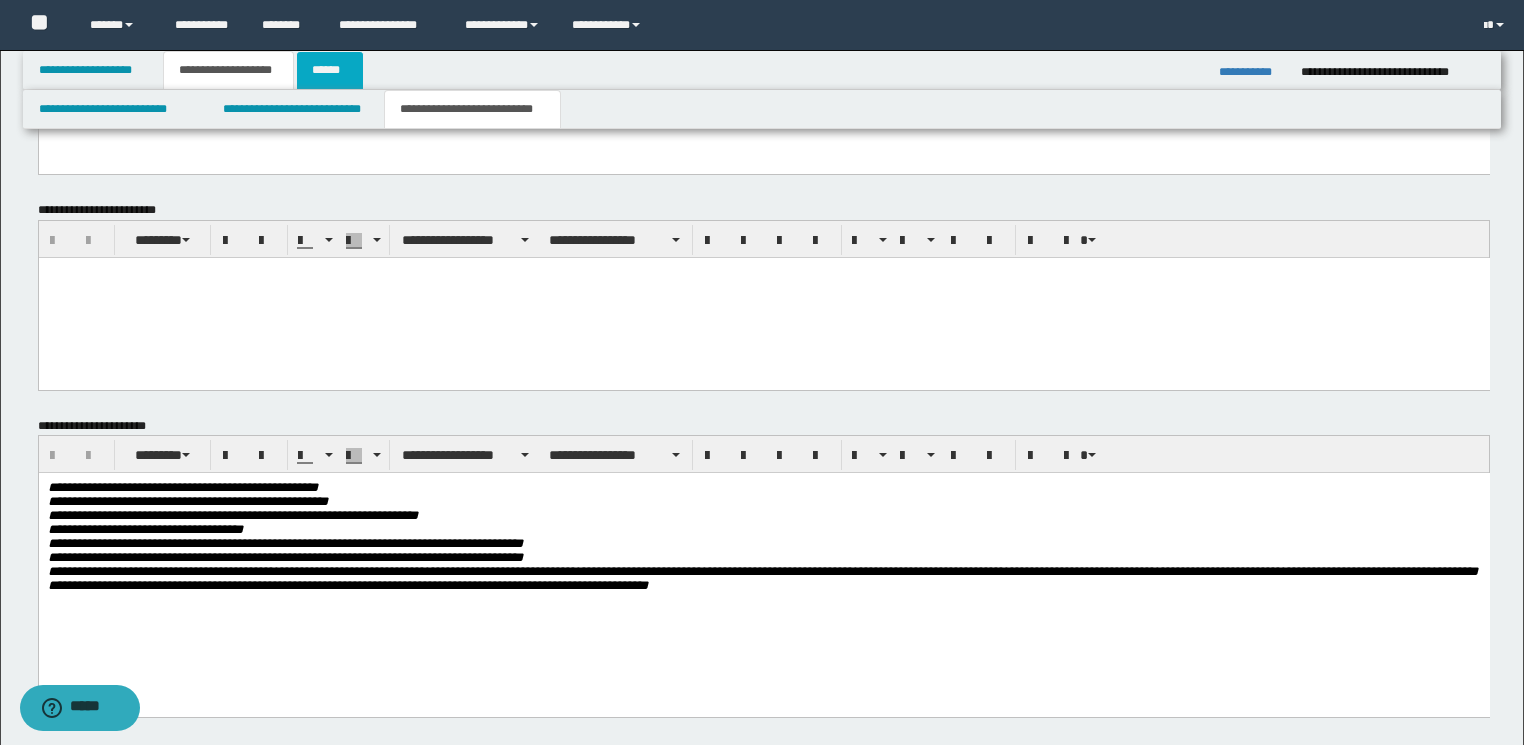 click on "******" at bounding box center (330, 70) 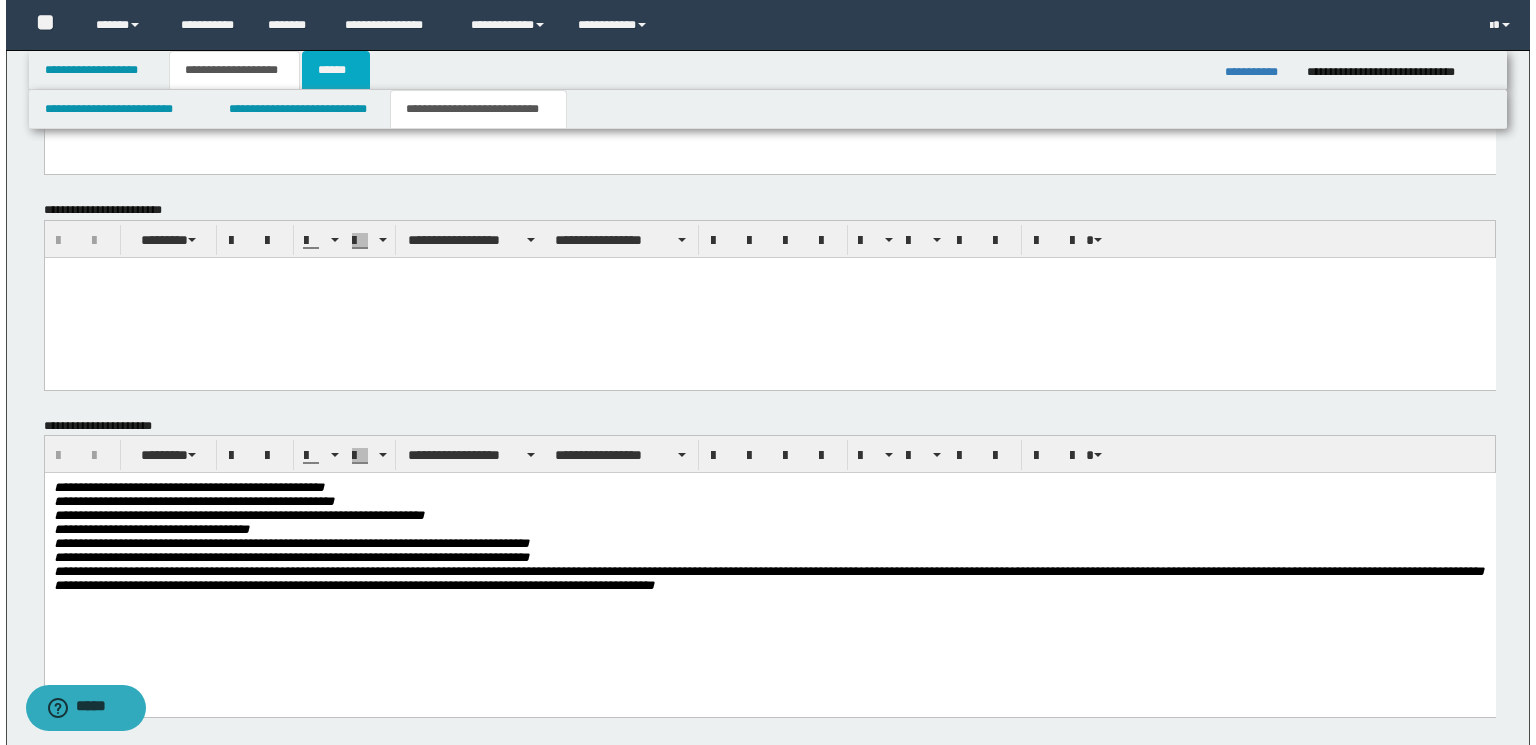 scroll, scrollTop: 0, scrollLeft: 0, axis: both 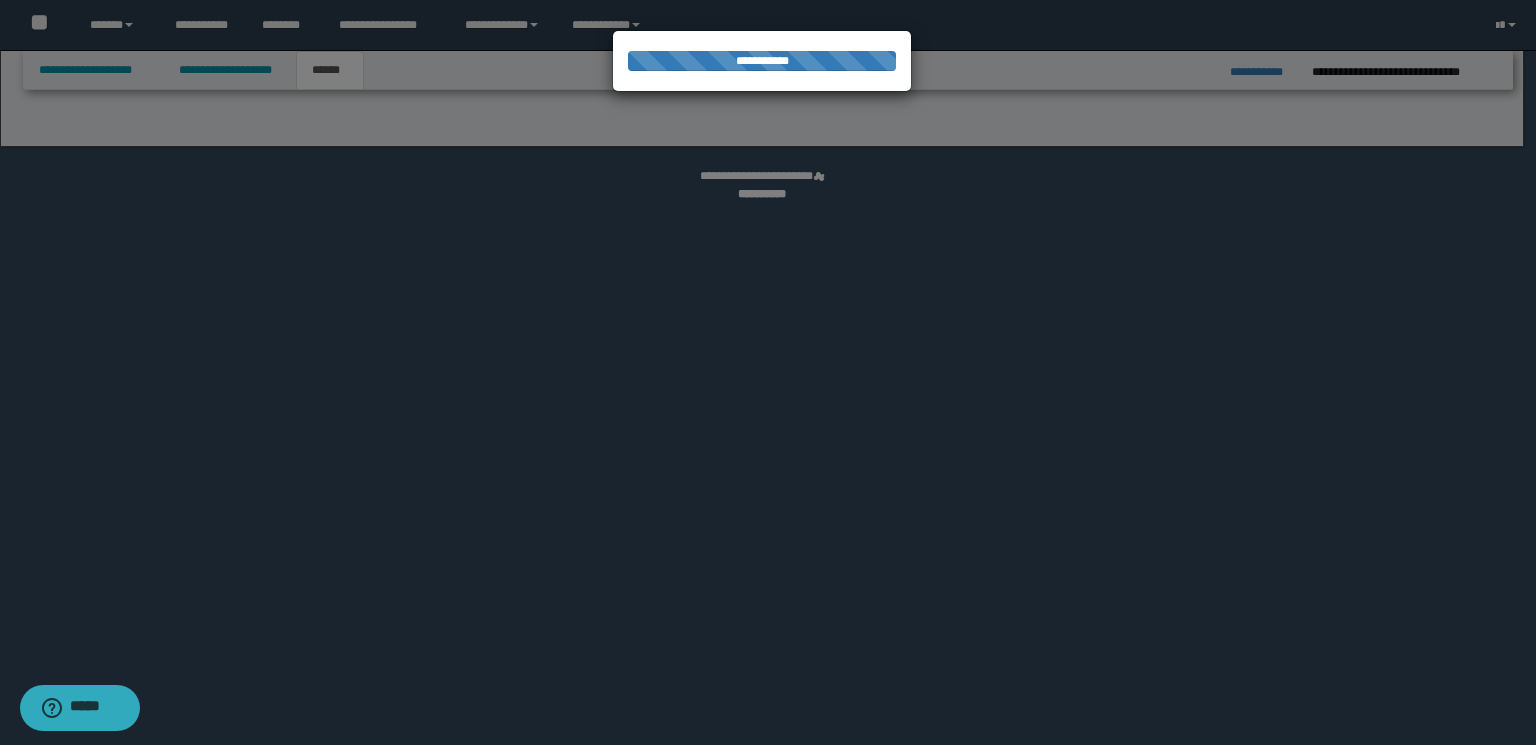 select on "*" 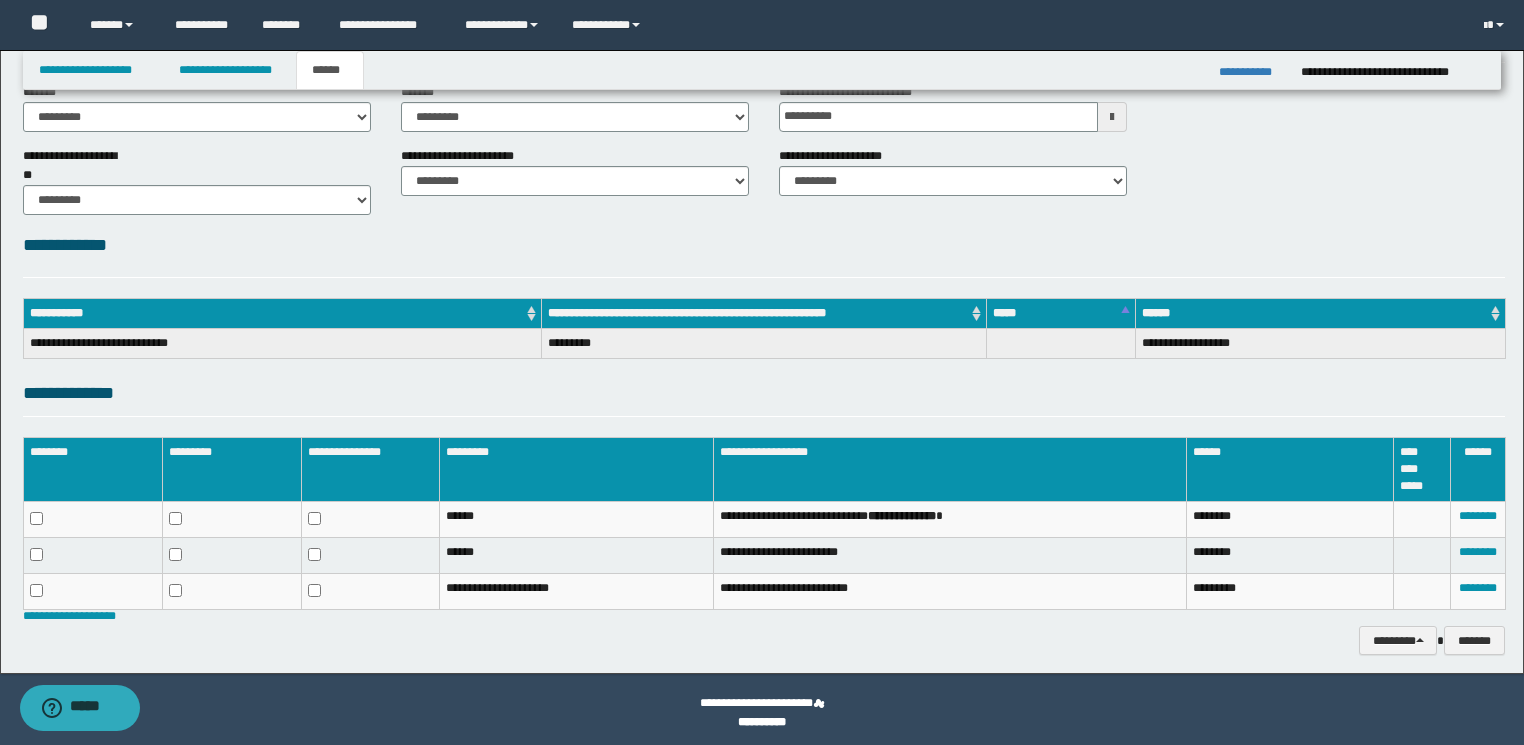 scroll, scrollTop: 119, scrollLeft: 0, axis: vertical 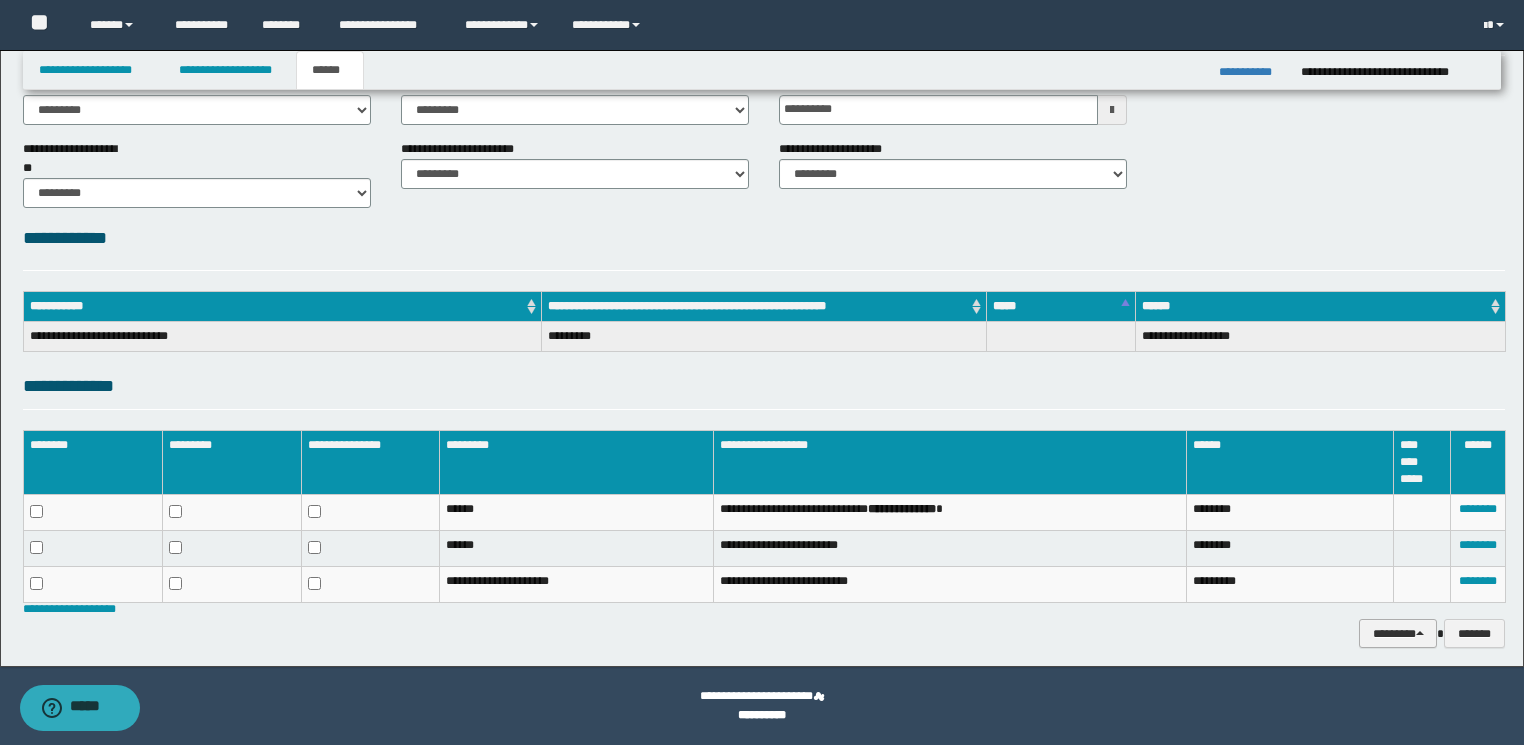 click on "********" at bounding box center (1398, 634) 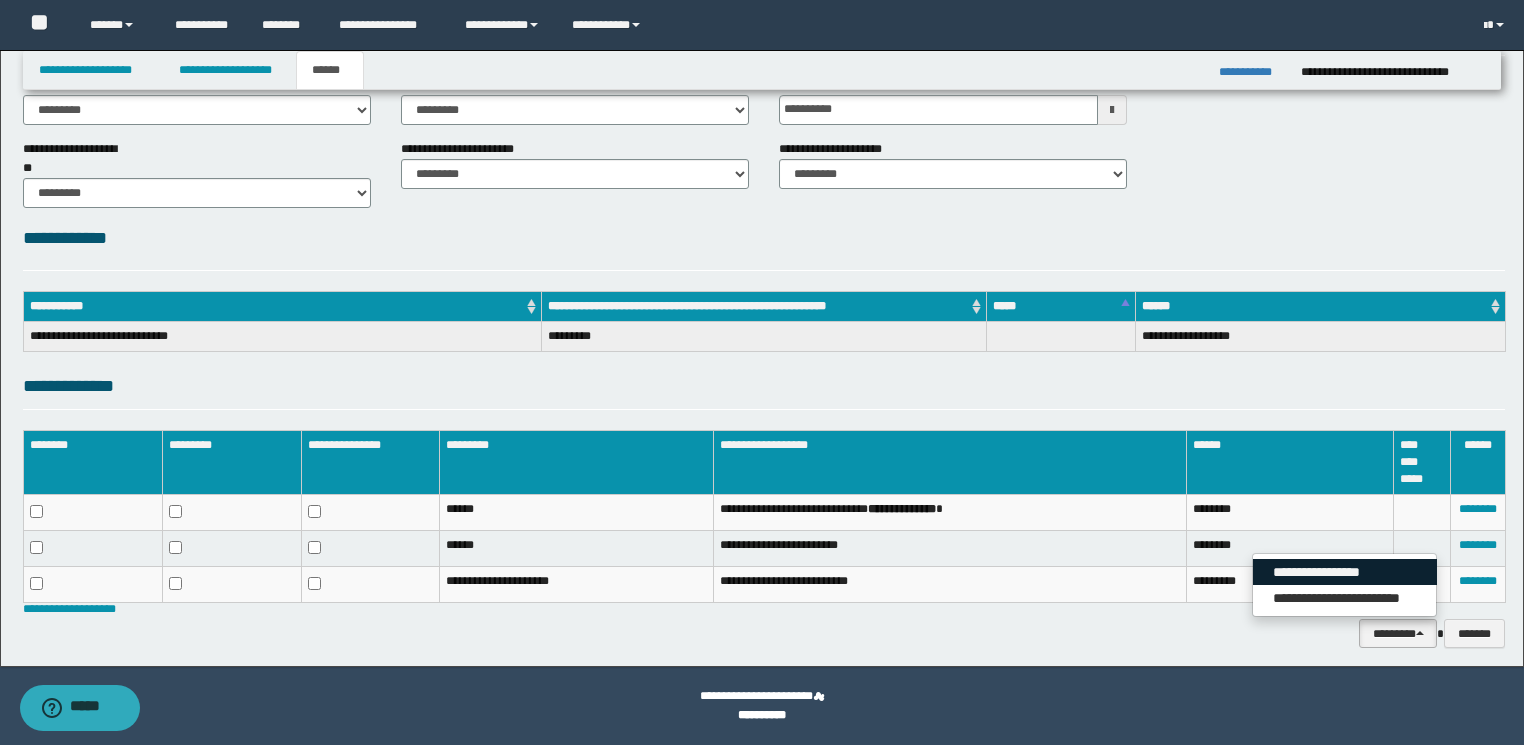 click on "**********" at bounding box center [1345, 572] 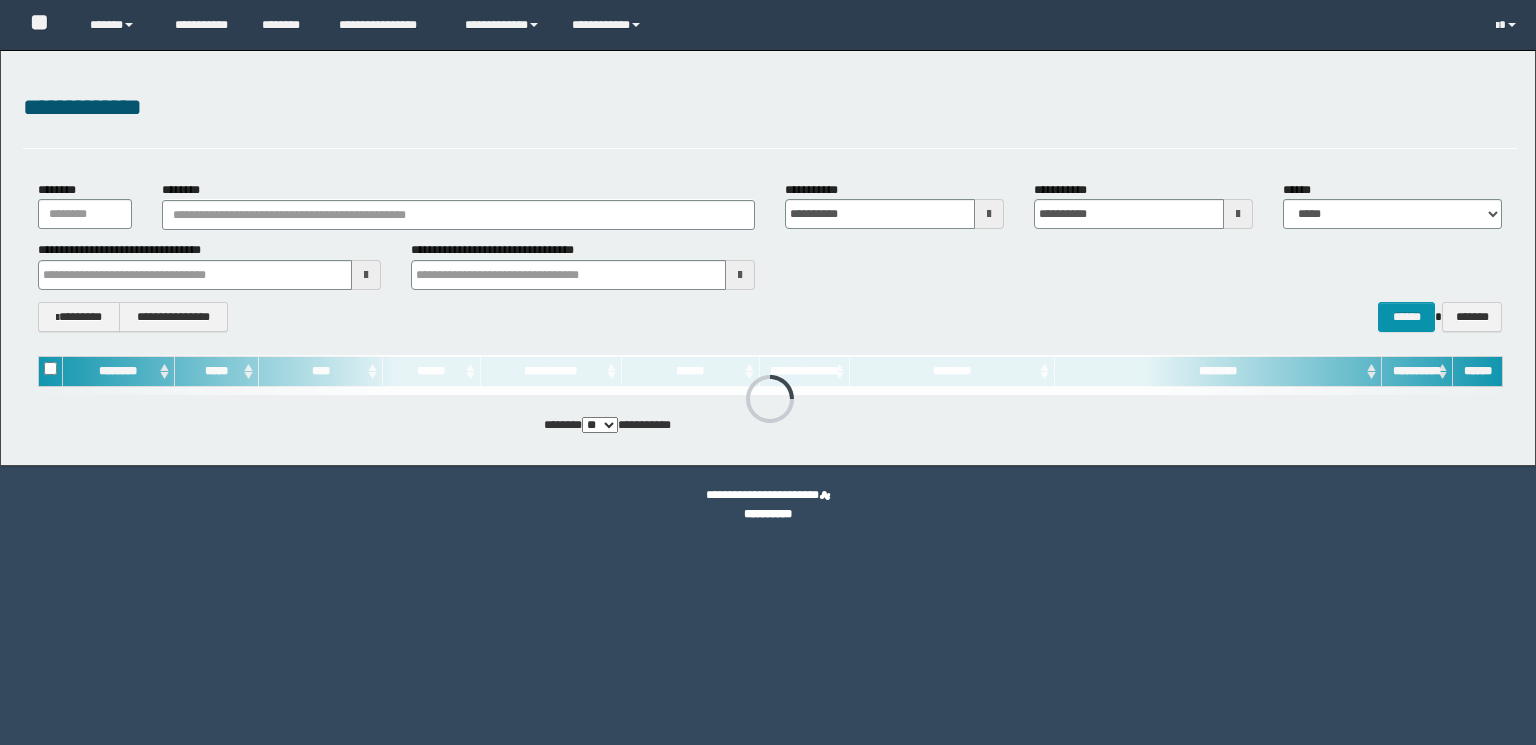 scroll, scrollTop: 0, scrollLeft: 0, axis: both 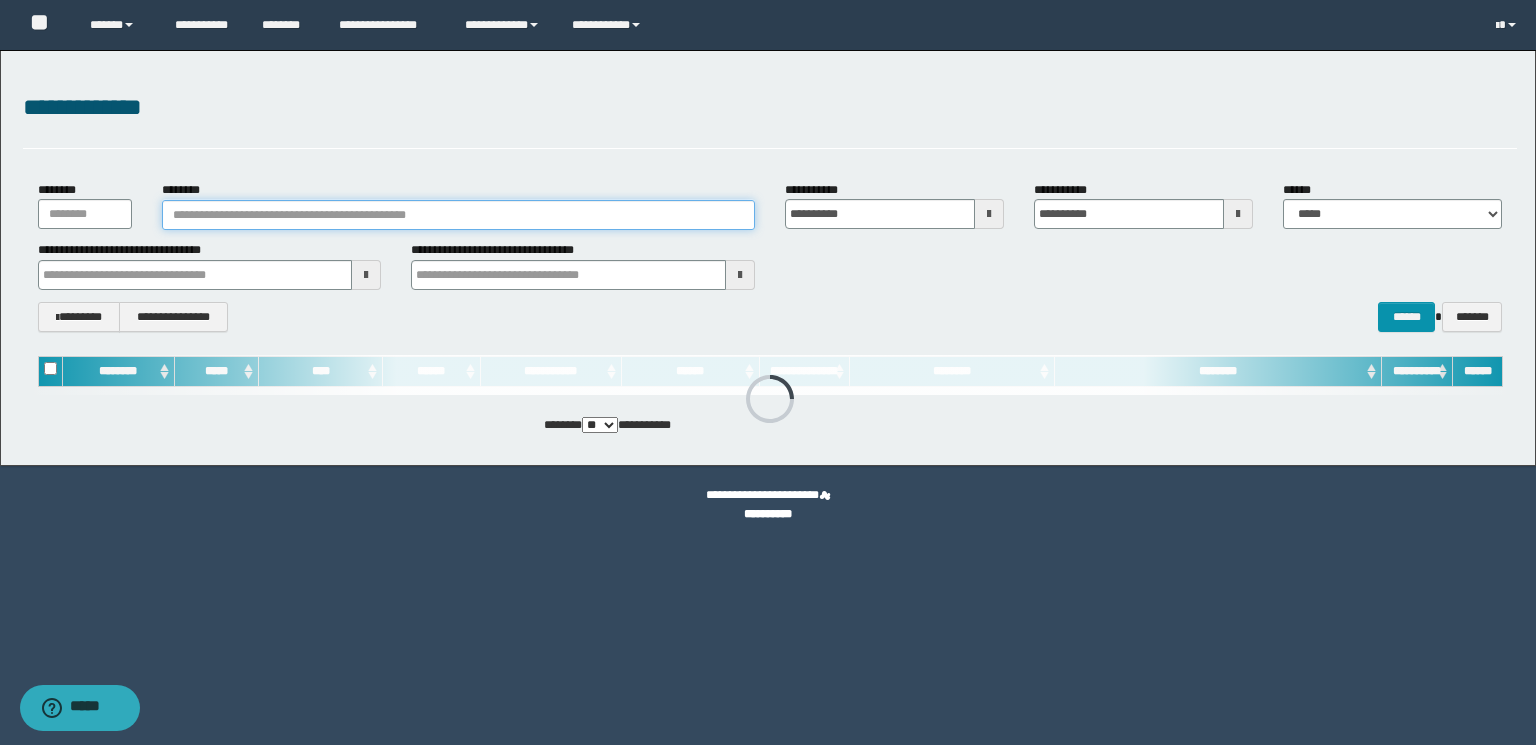 click on "********" at bounding box center (458, 215) 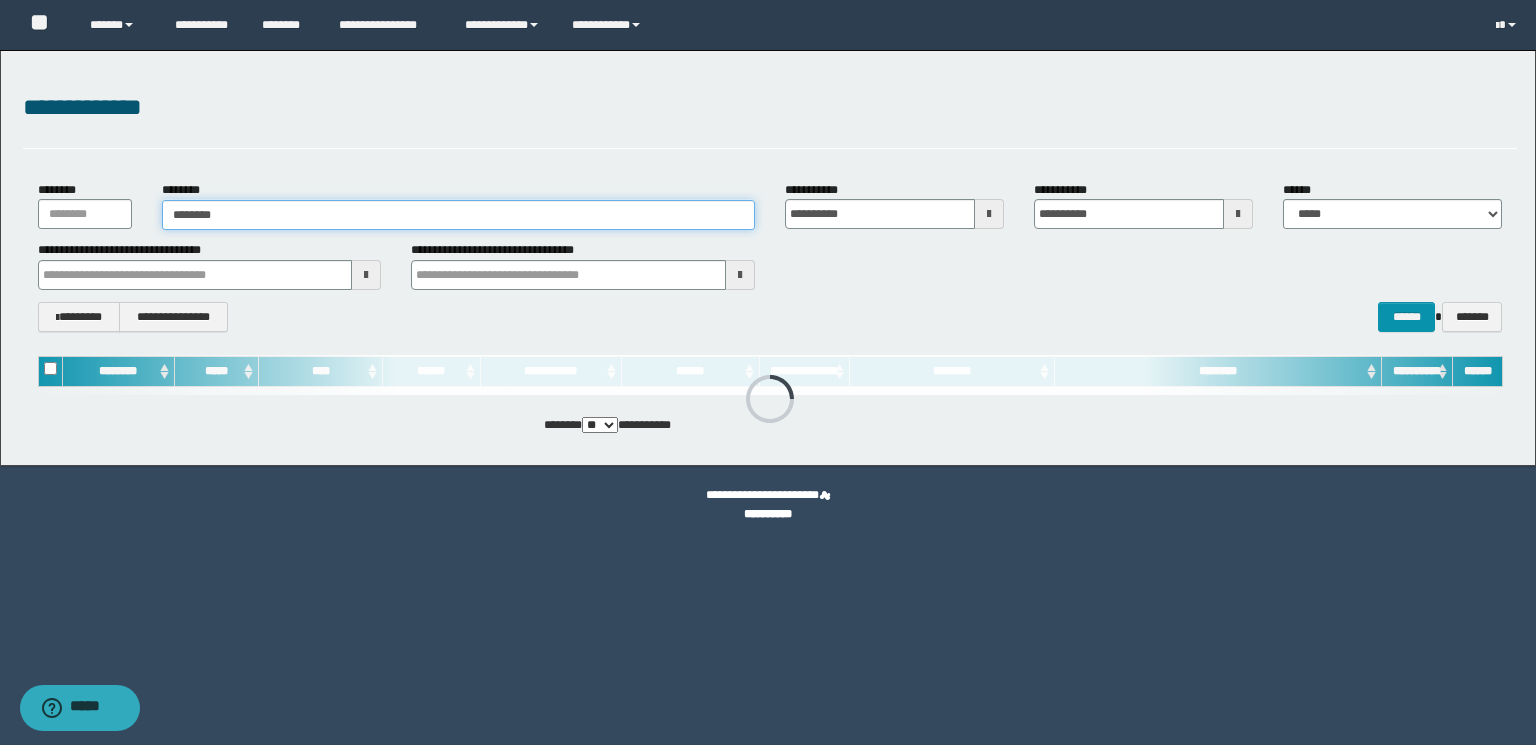 type on "********" 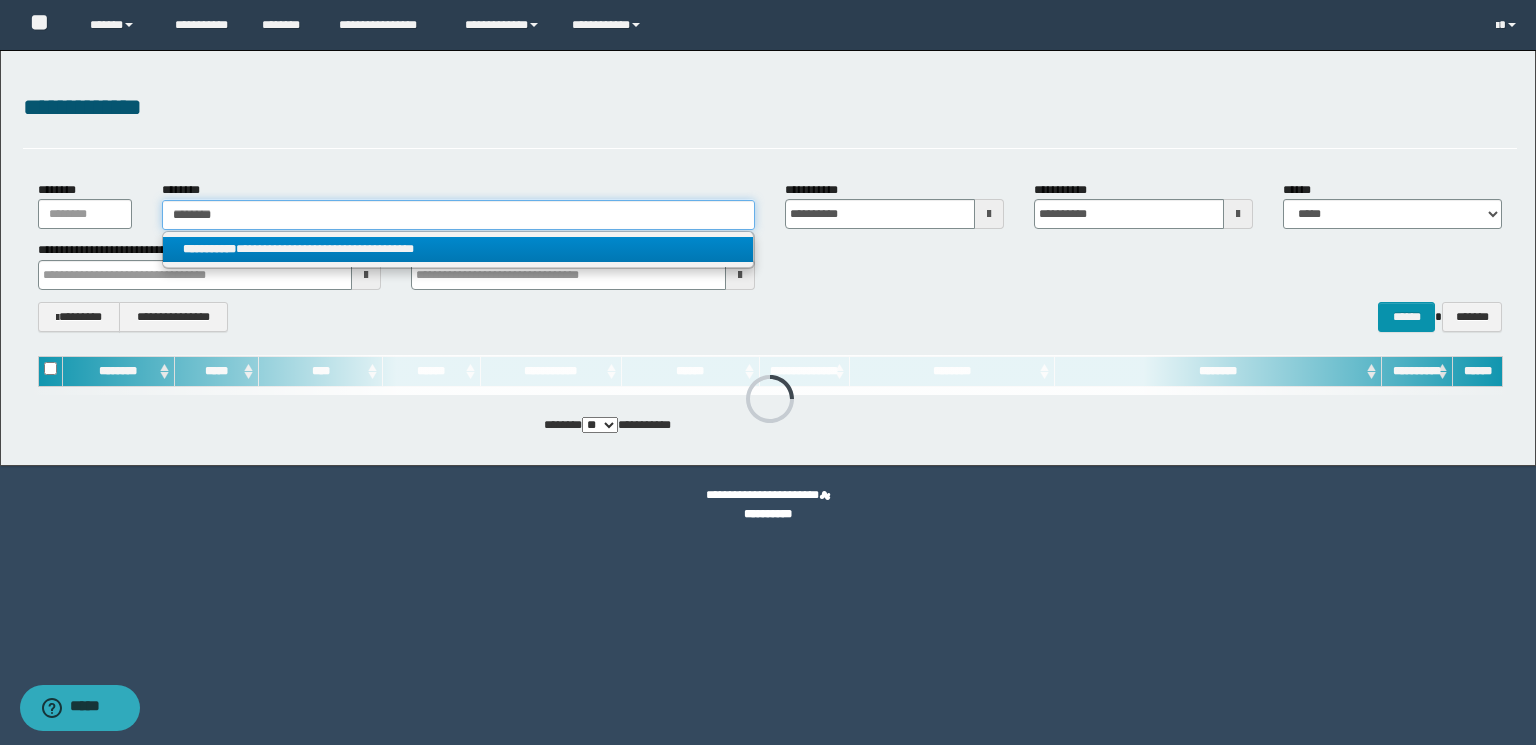 type on "********" 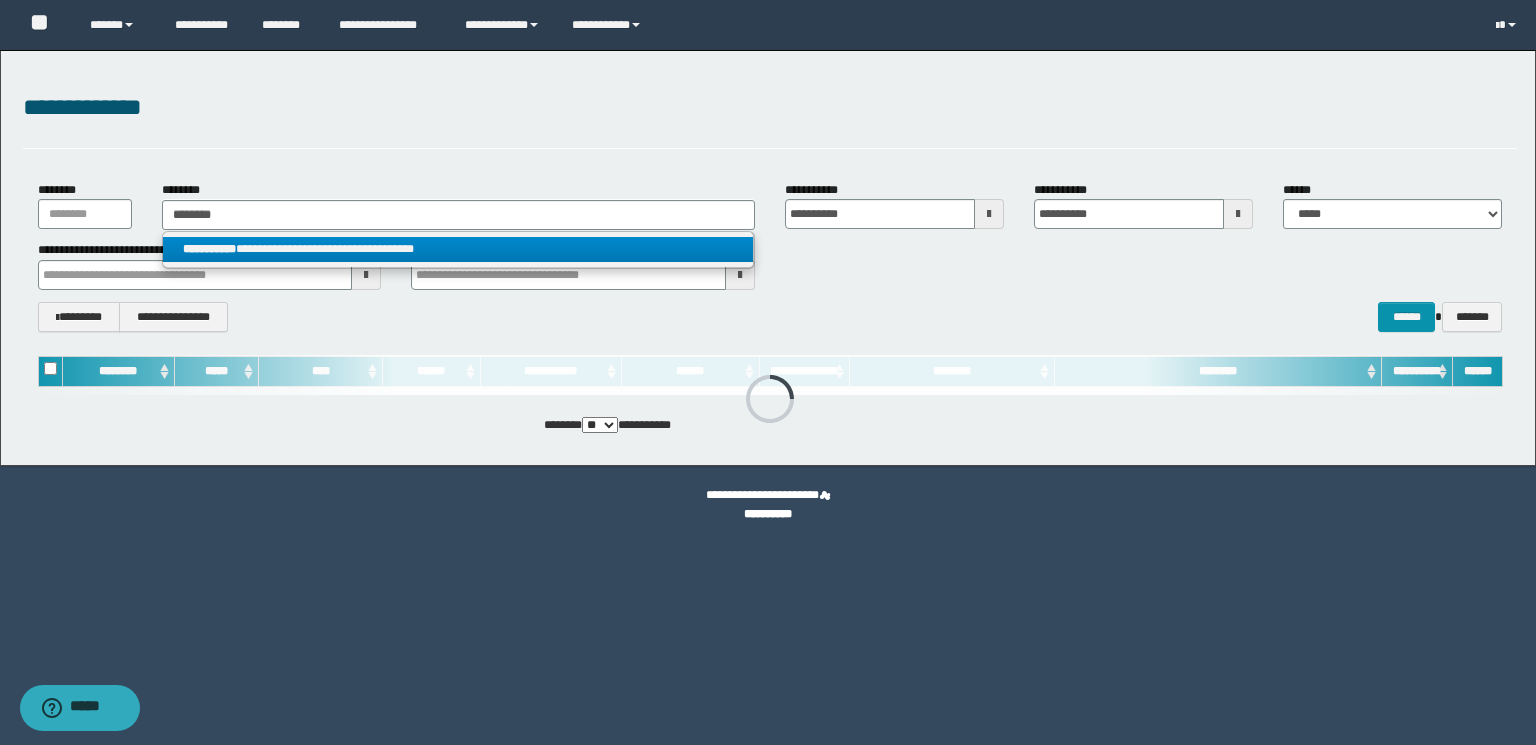 click on "**********" at bounding box center [458, 249] 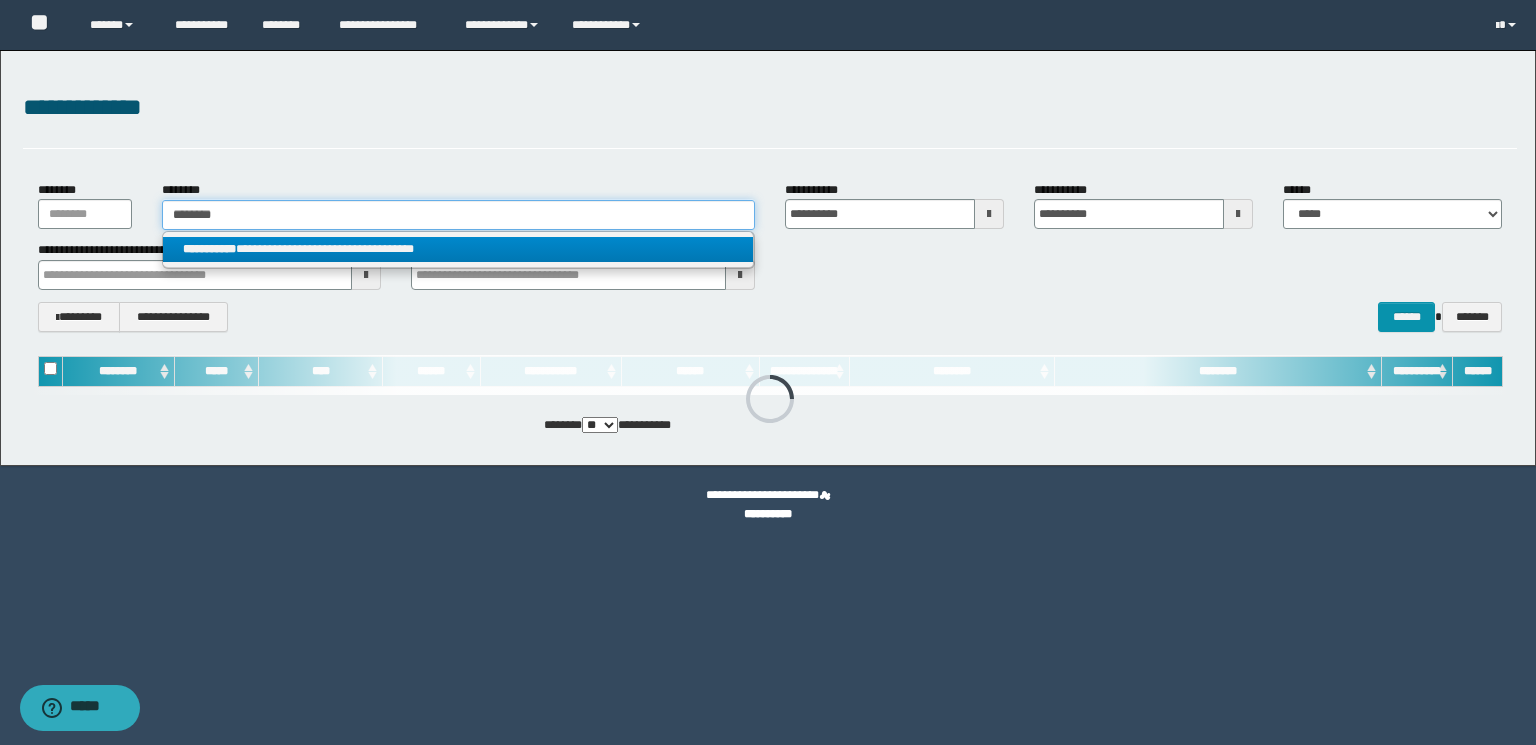 type 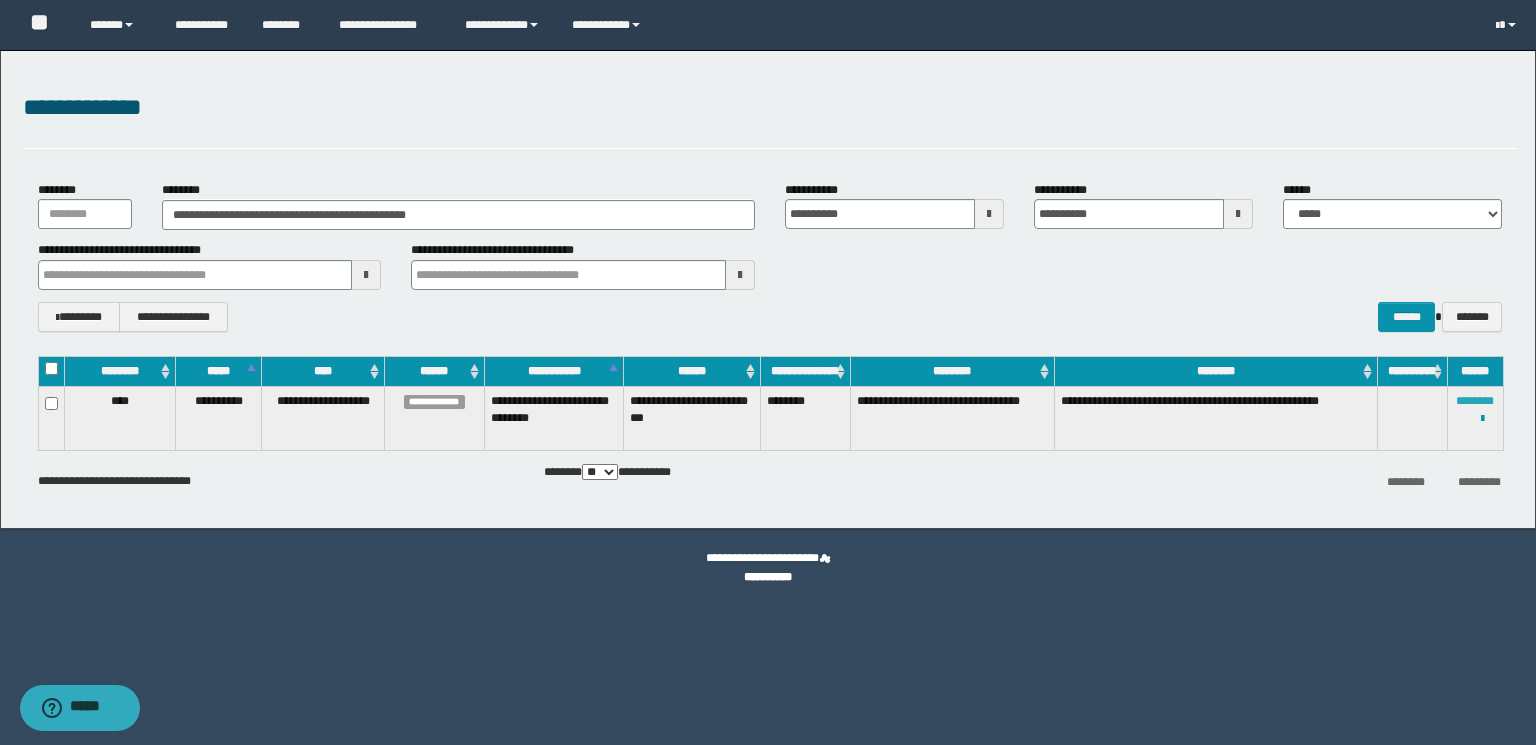 click on "********" at bounding box center [1475, 401] 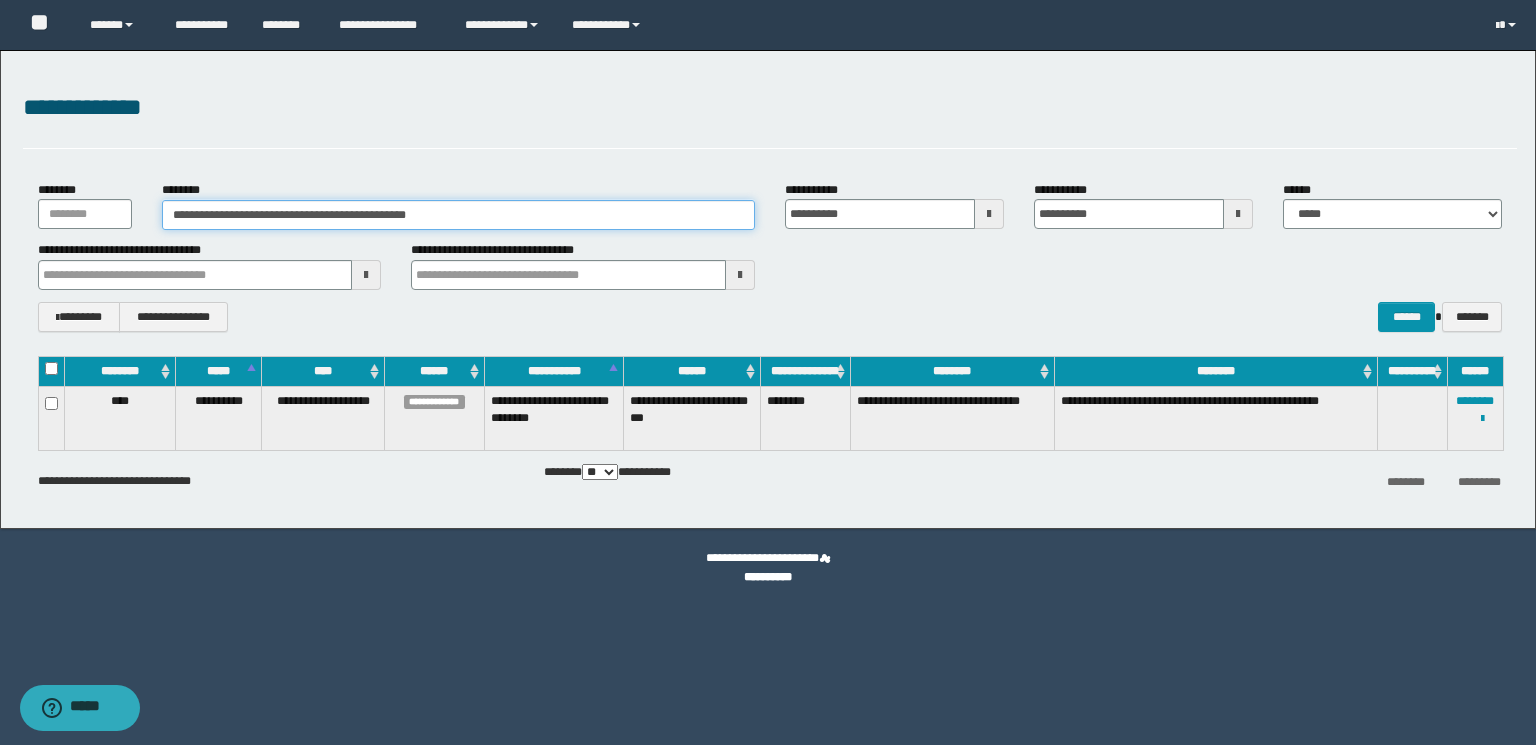 paste 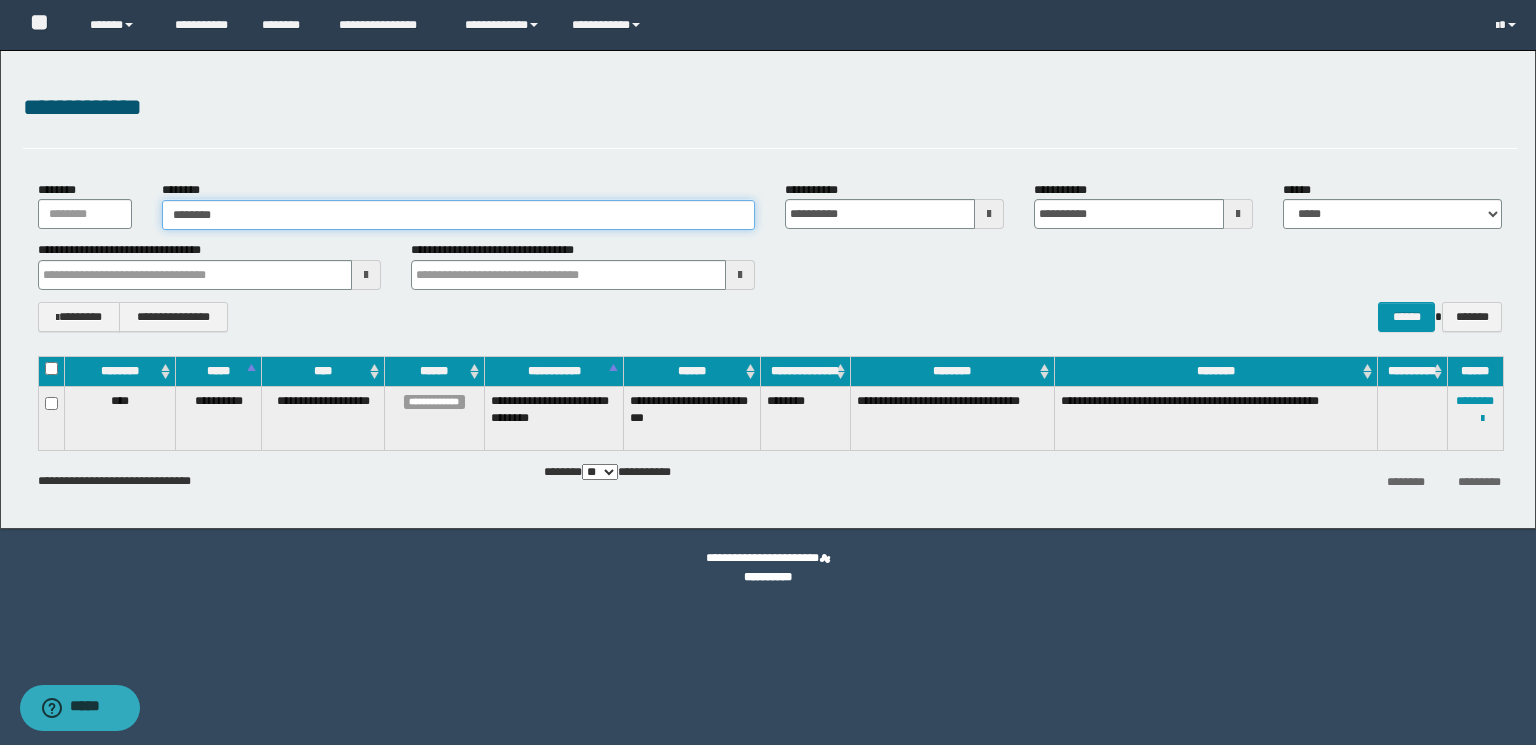 drag, startPoint x: 499, startPoint y: 217, endPoint x: 16, endPoint y: 216, distance: 483.00104 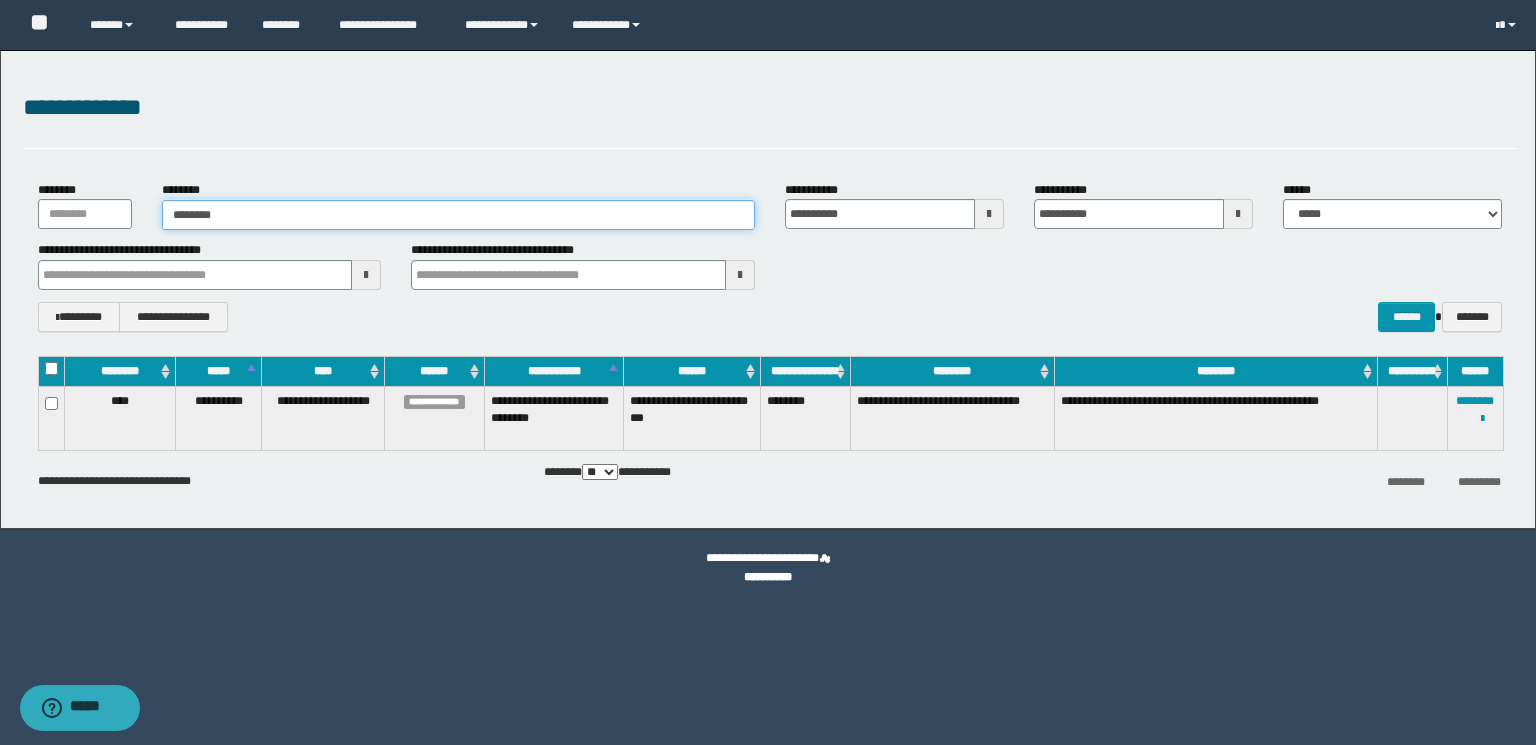 type on "********" 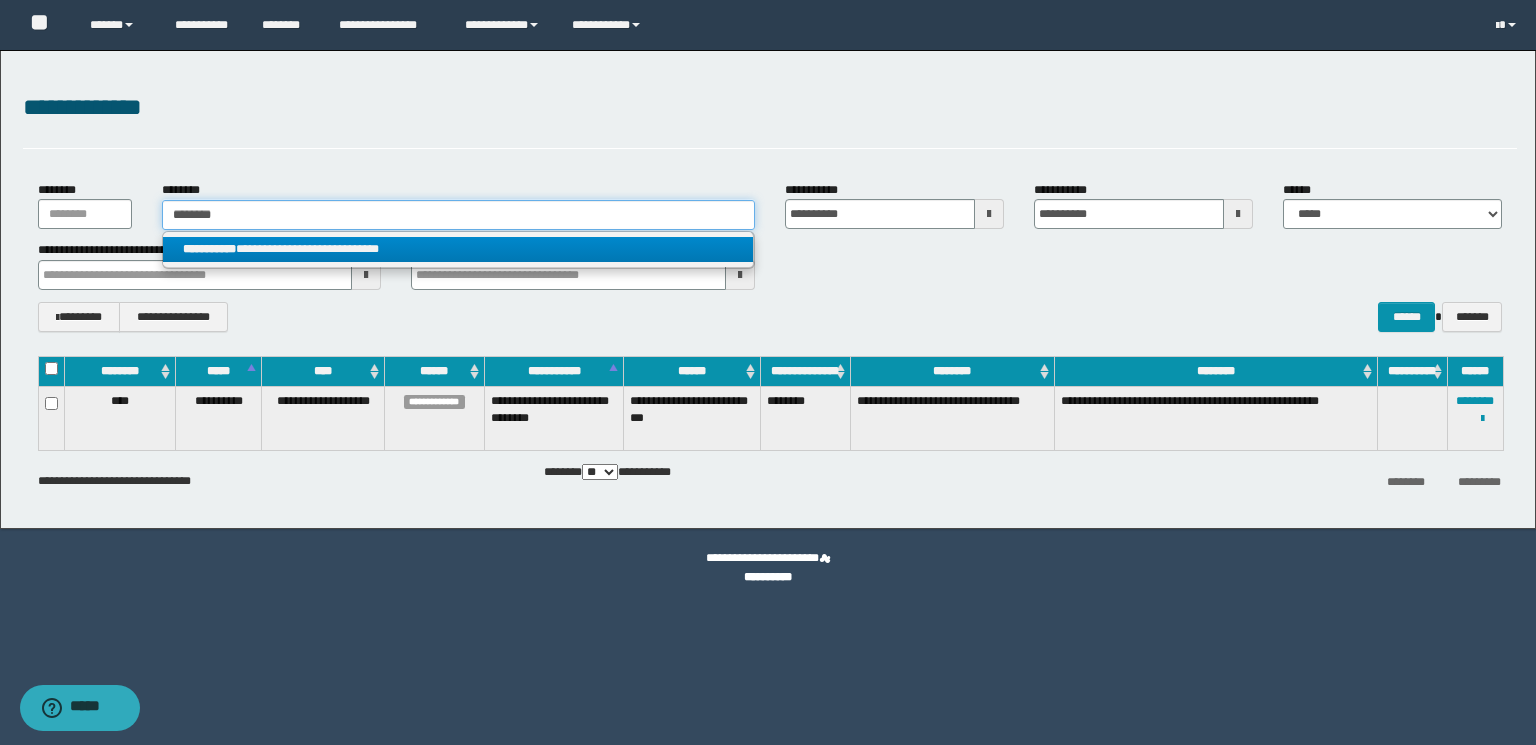 type on "********" 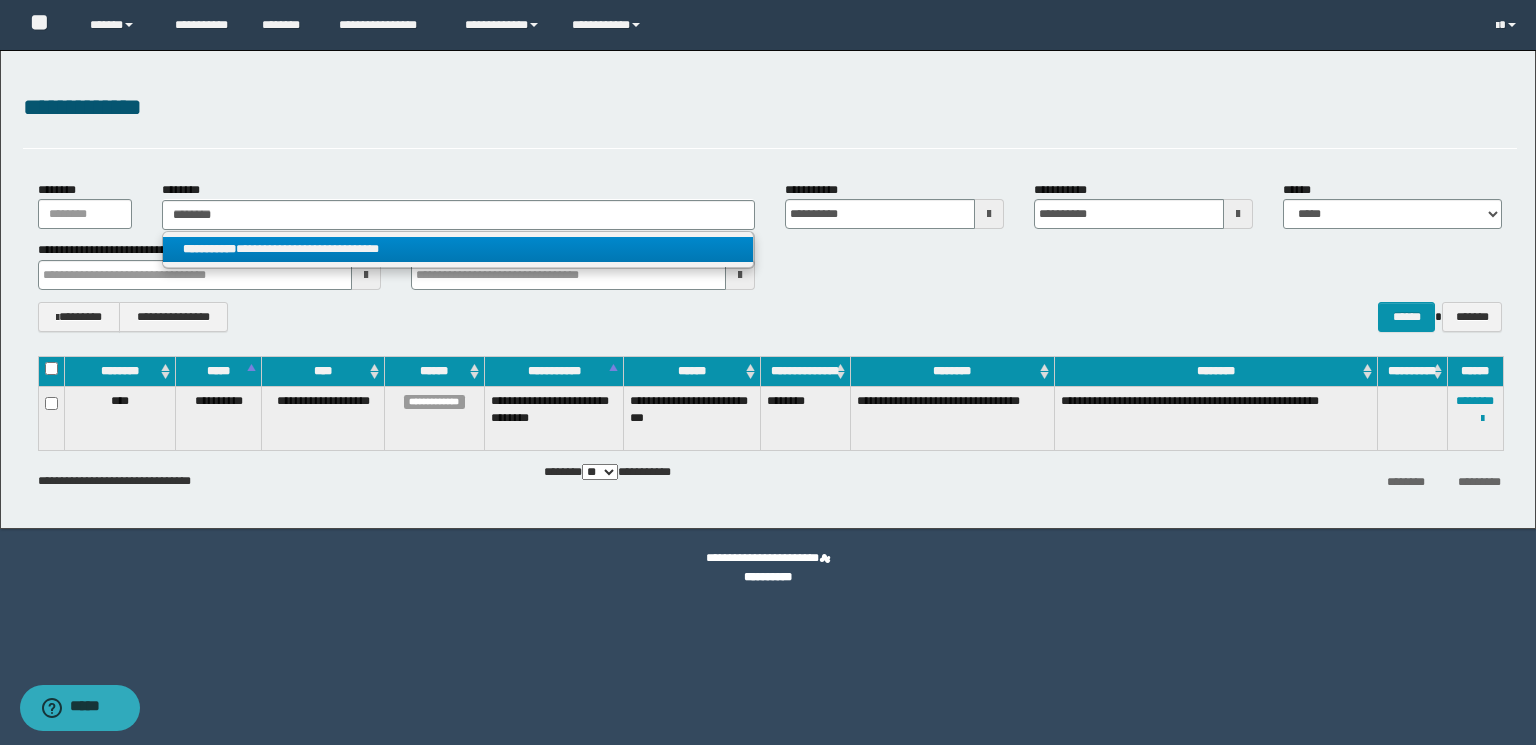 click on "**********" at bounding box center [458, 249] 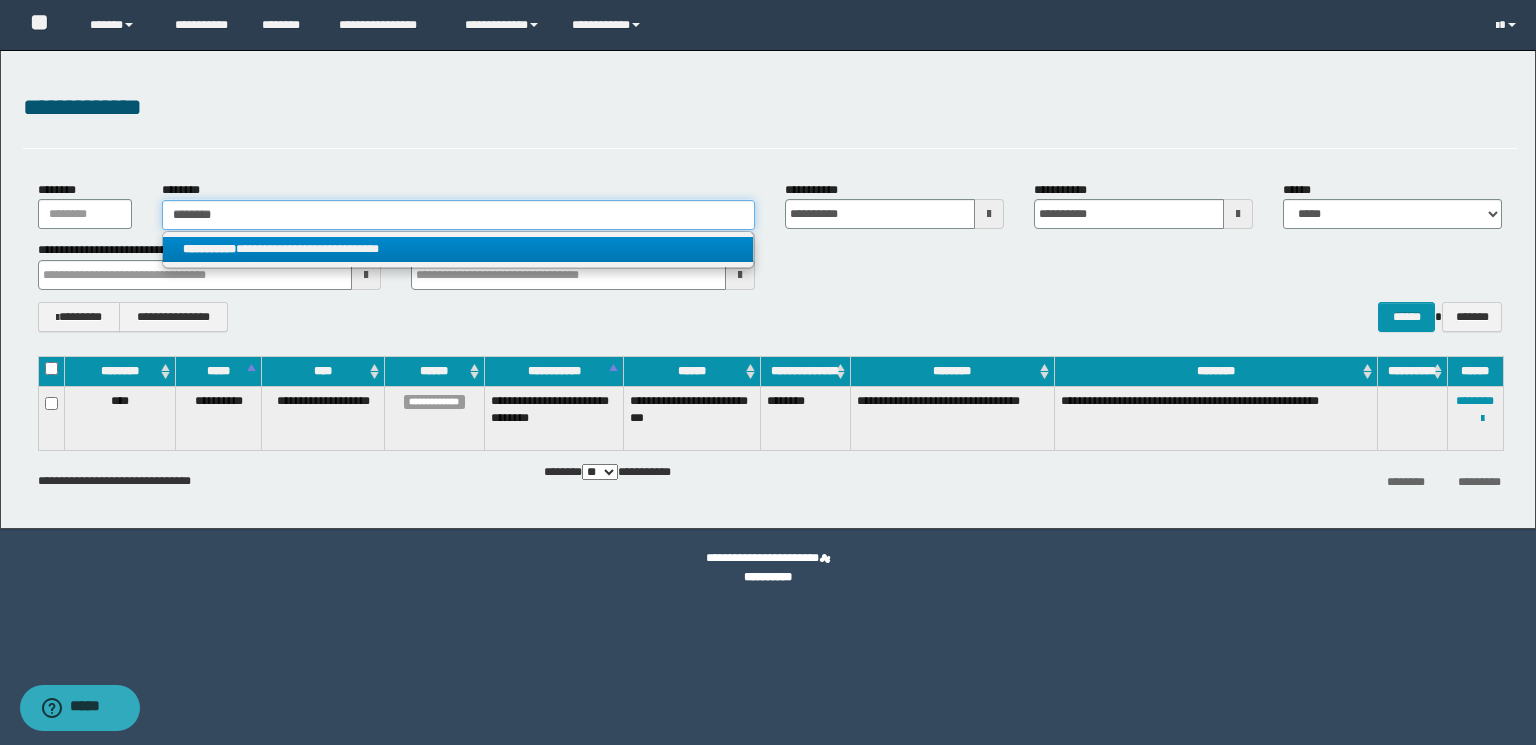 type 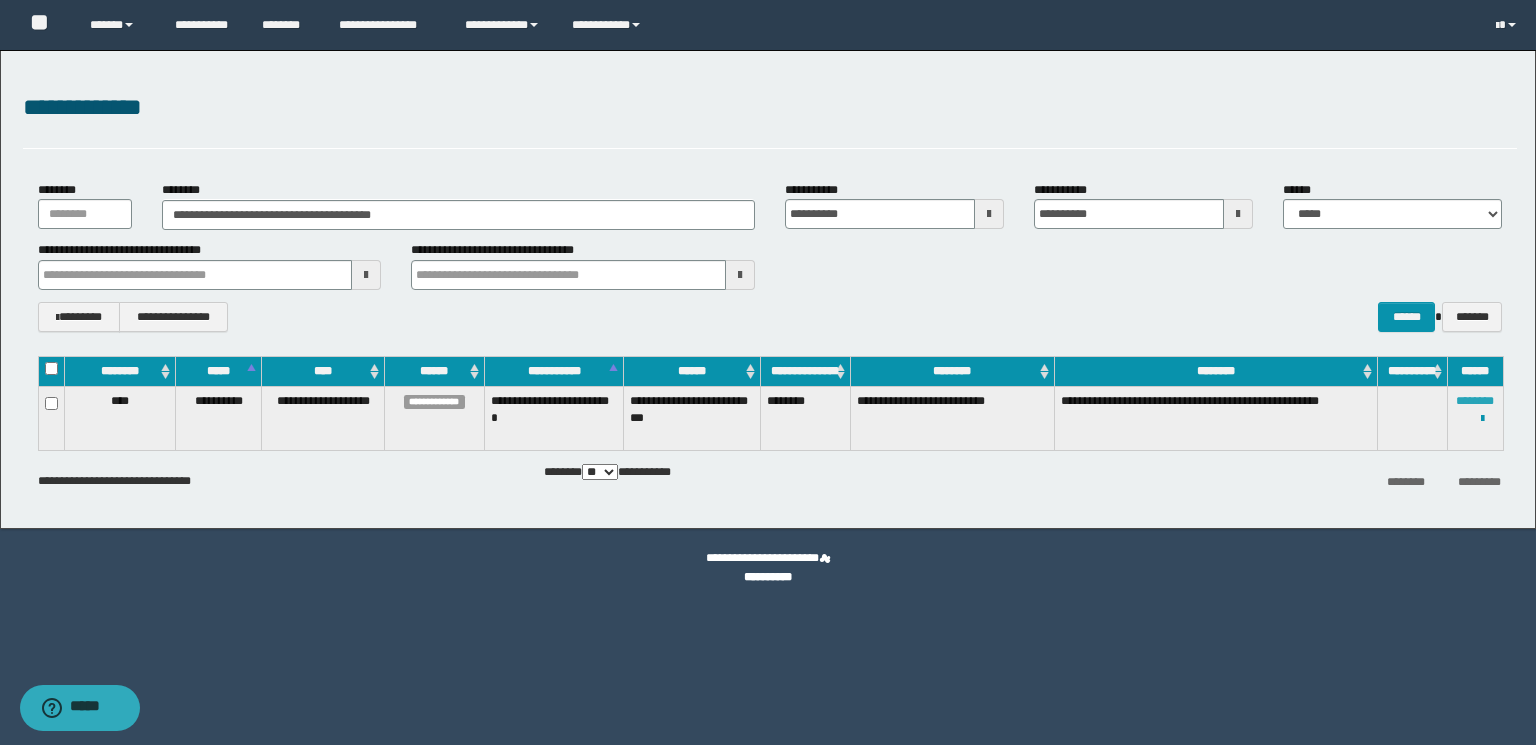 click on "********" at bounding box center (1475, 401) 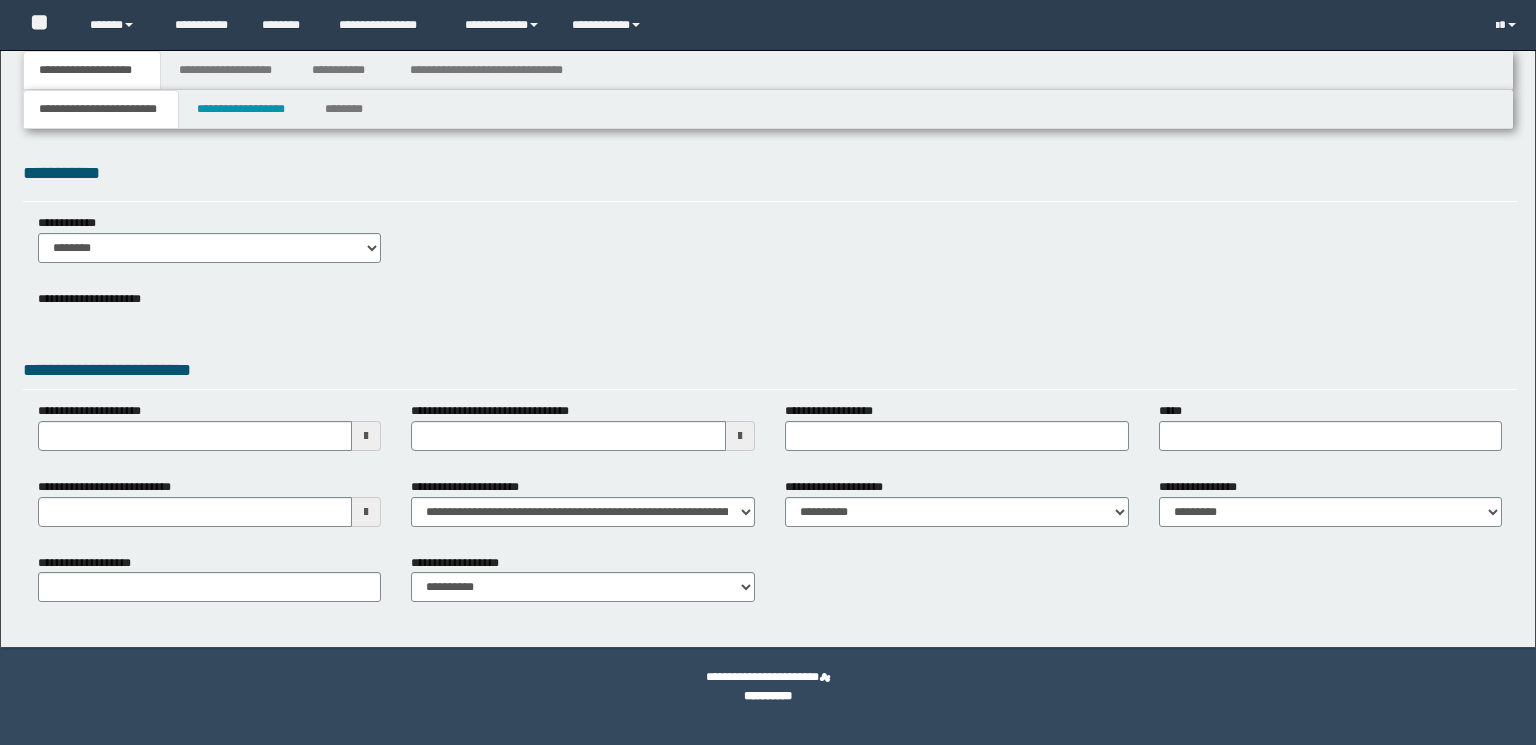 scroll, scrollTop: 0, scrollLeft: 0, axis: both 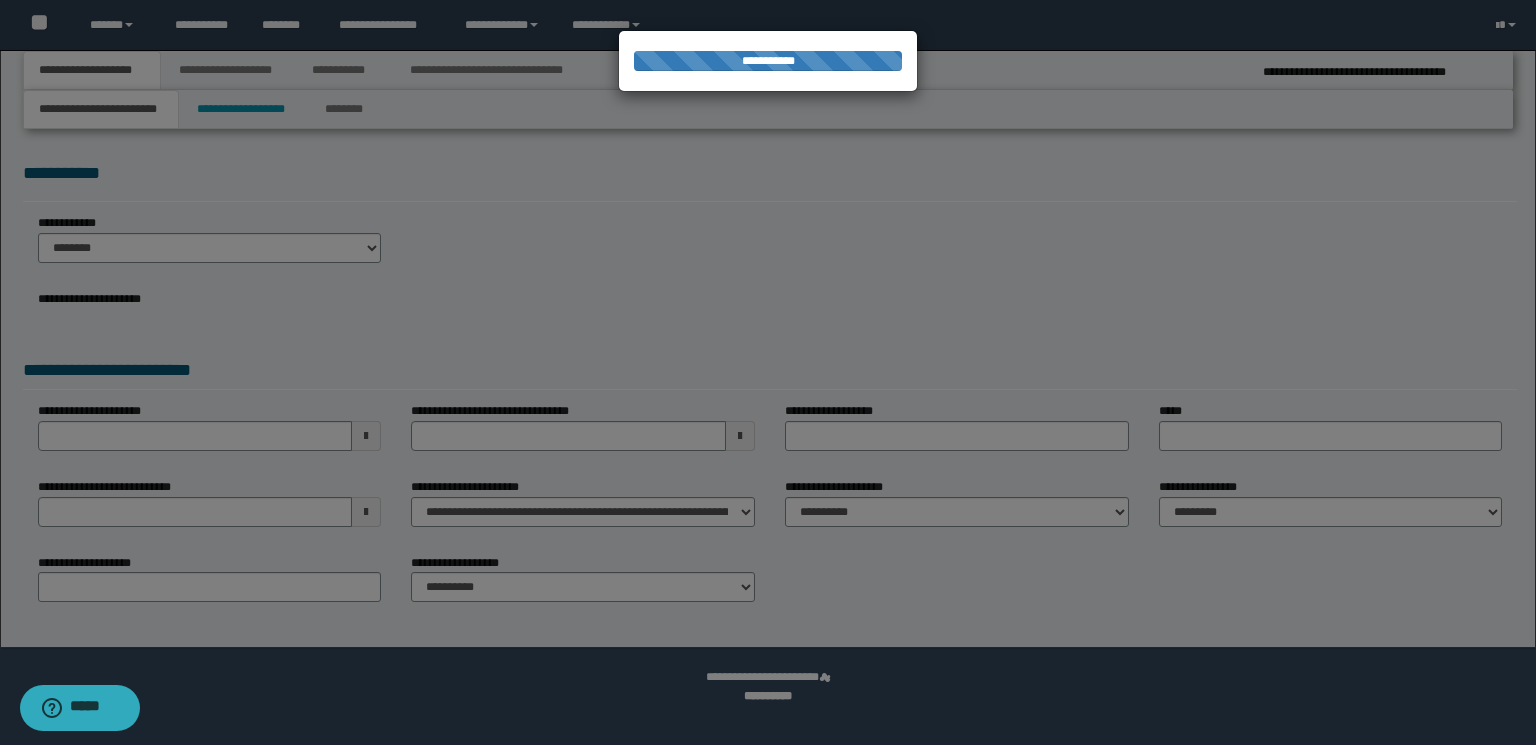 type on "**********" 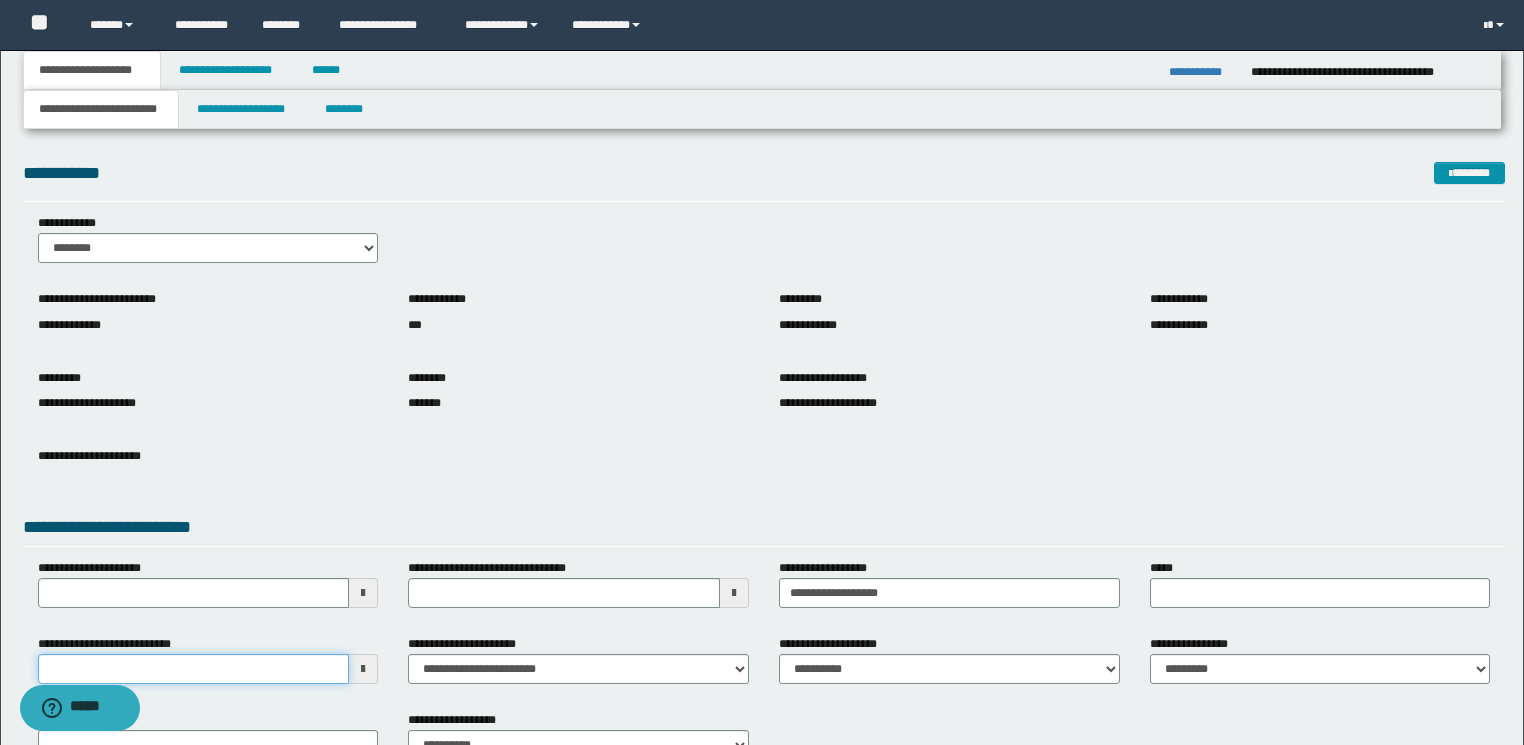 click on "**********" at bounding box center [194, 669] 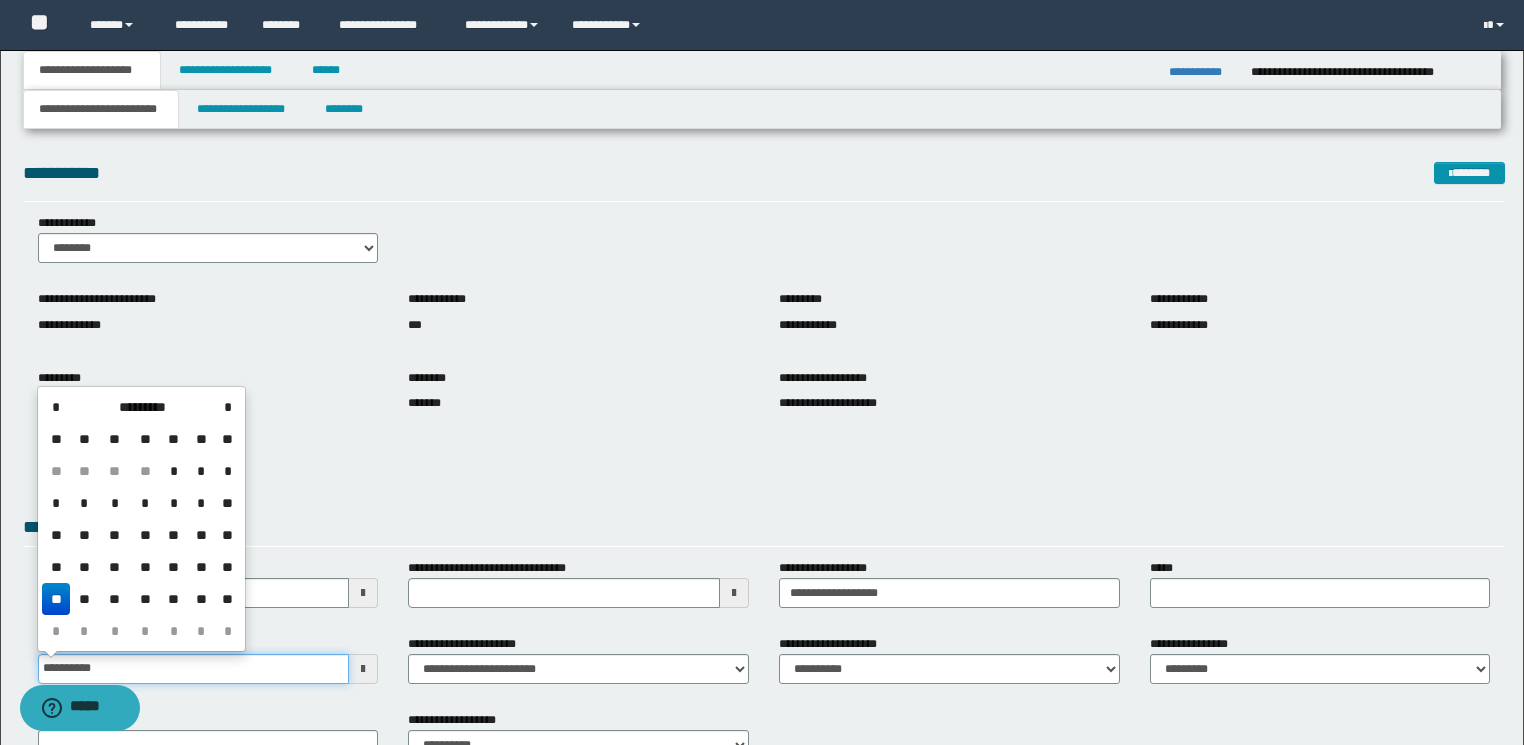 type on "**********" 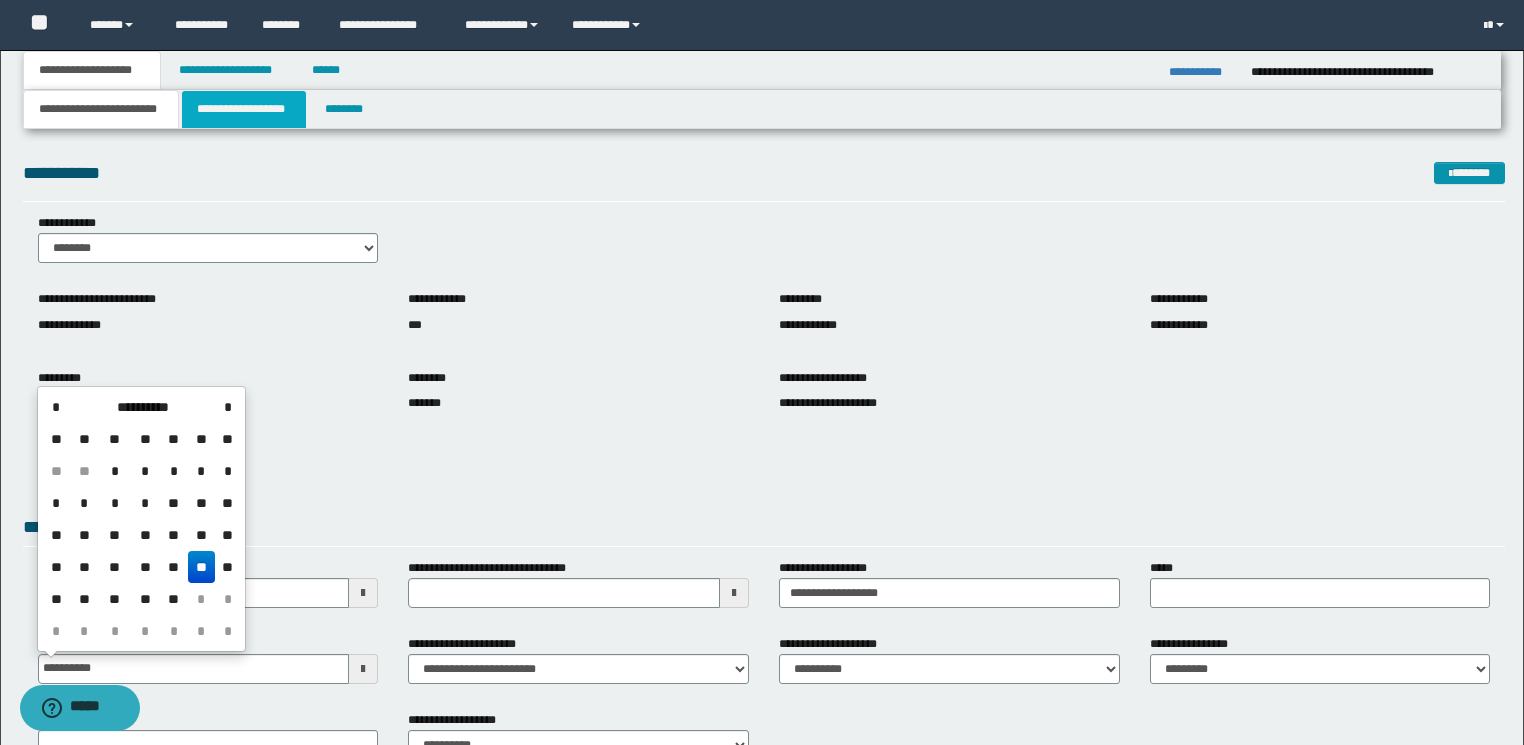 click on "**********" at bounding box center (244, 109) 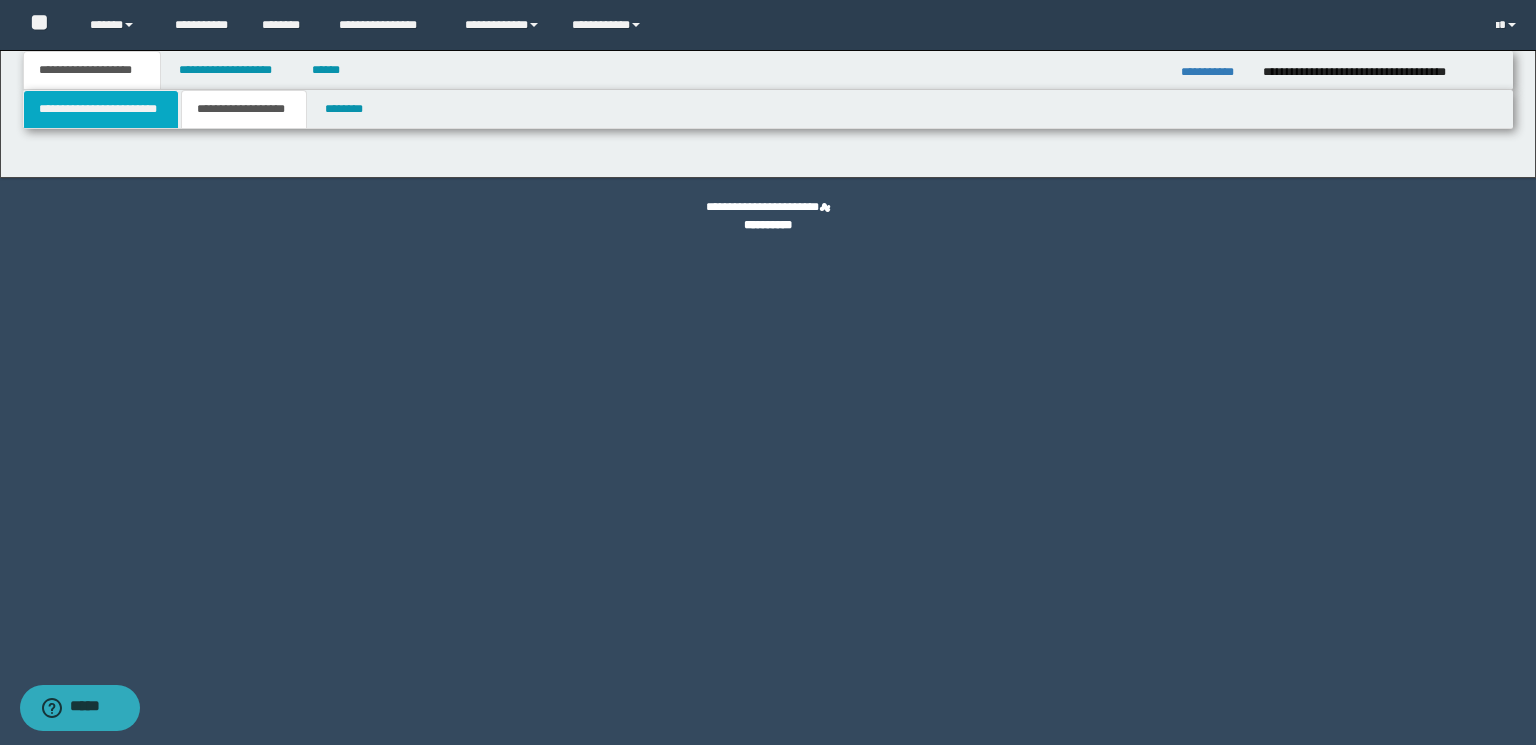 click on "**********" at bounding box center [101, 109] 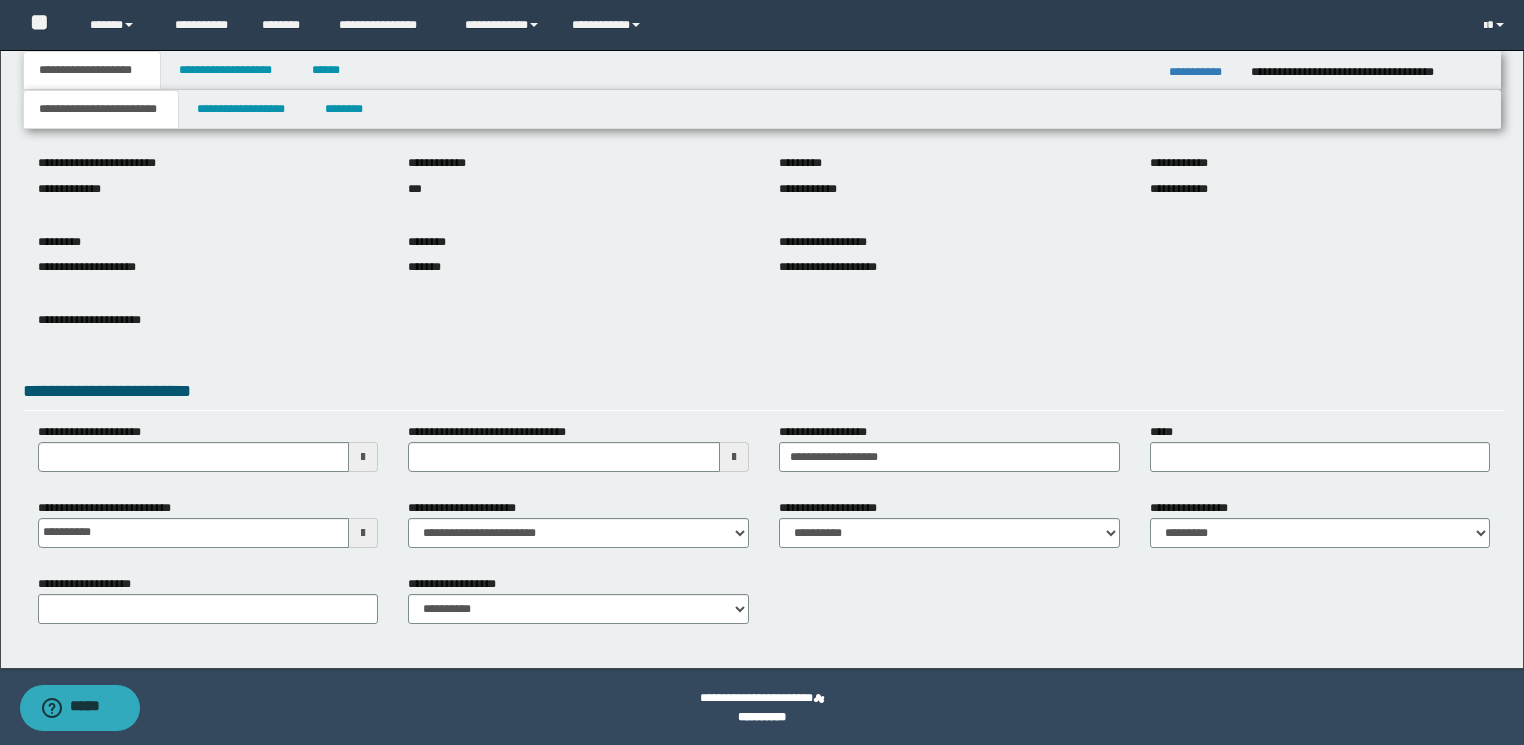 scroll, scrollTop: 138, scrollLeft: 0, axis: vertical 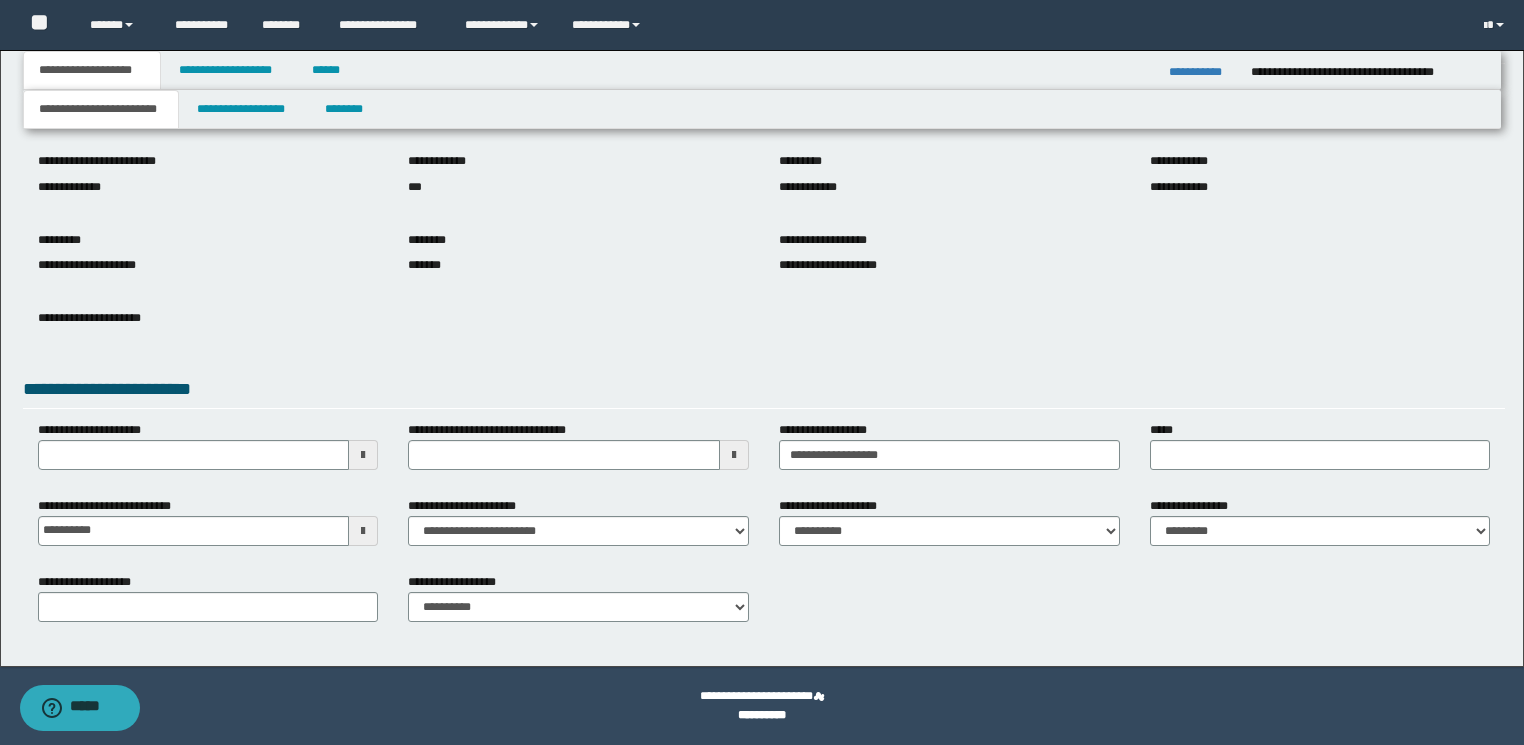 type on "********" 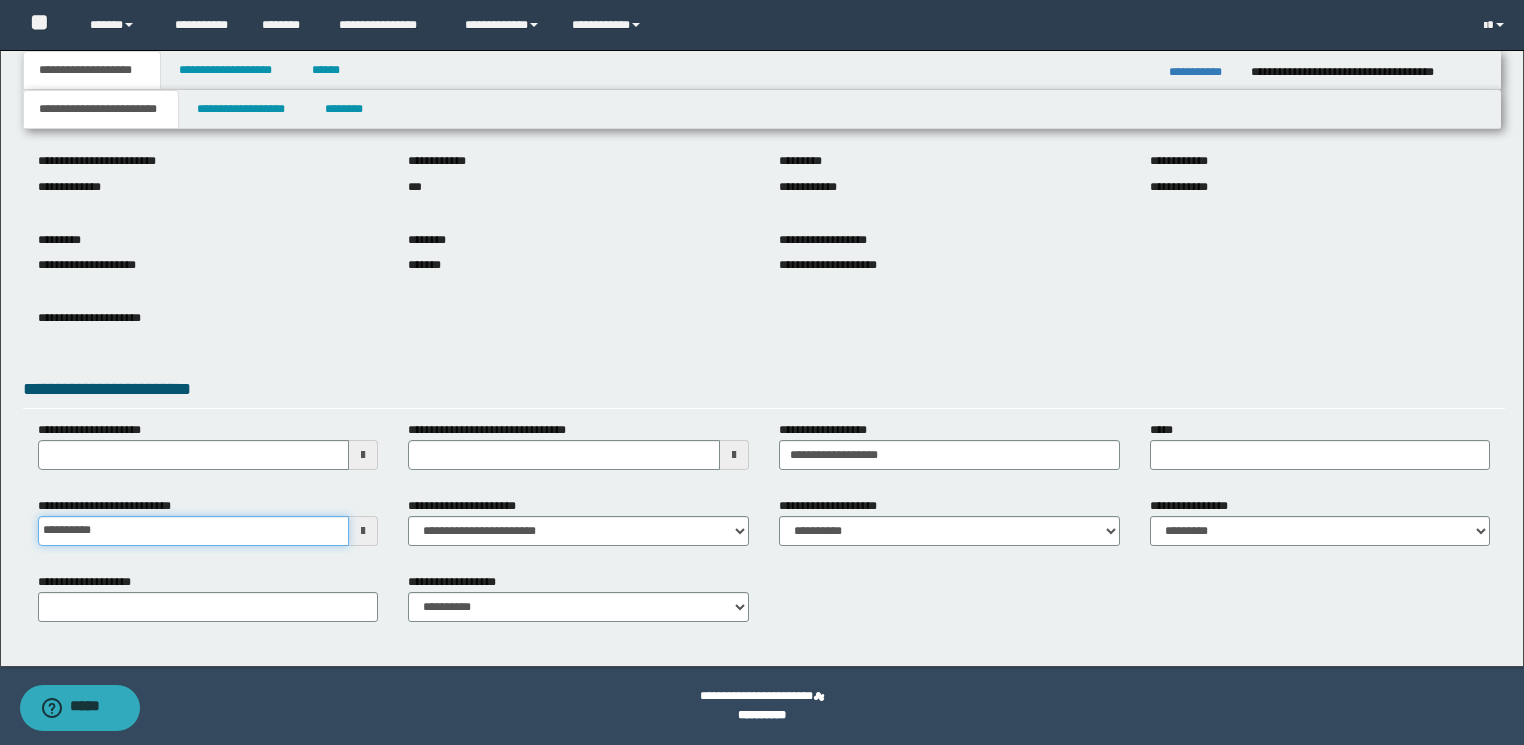 click on "**********" at bounding box center [194, 531] 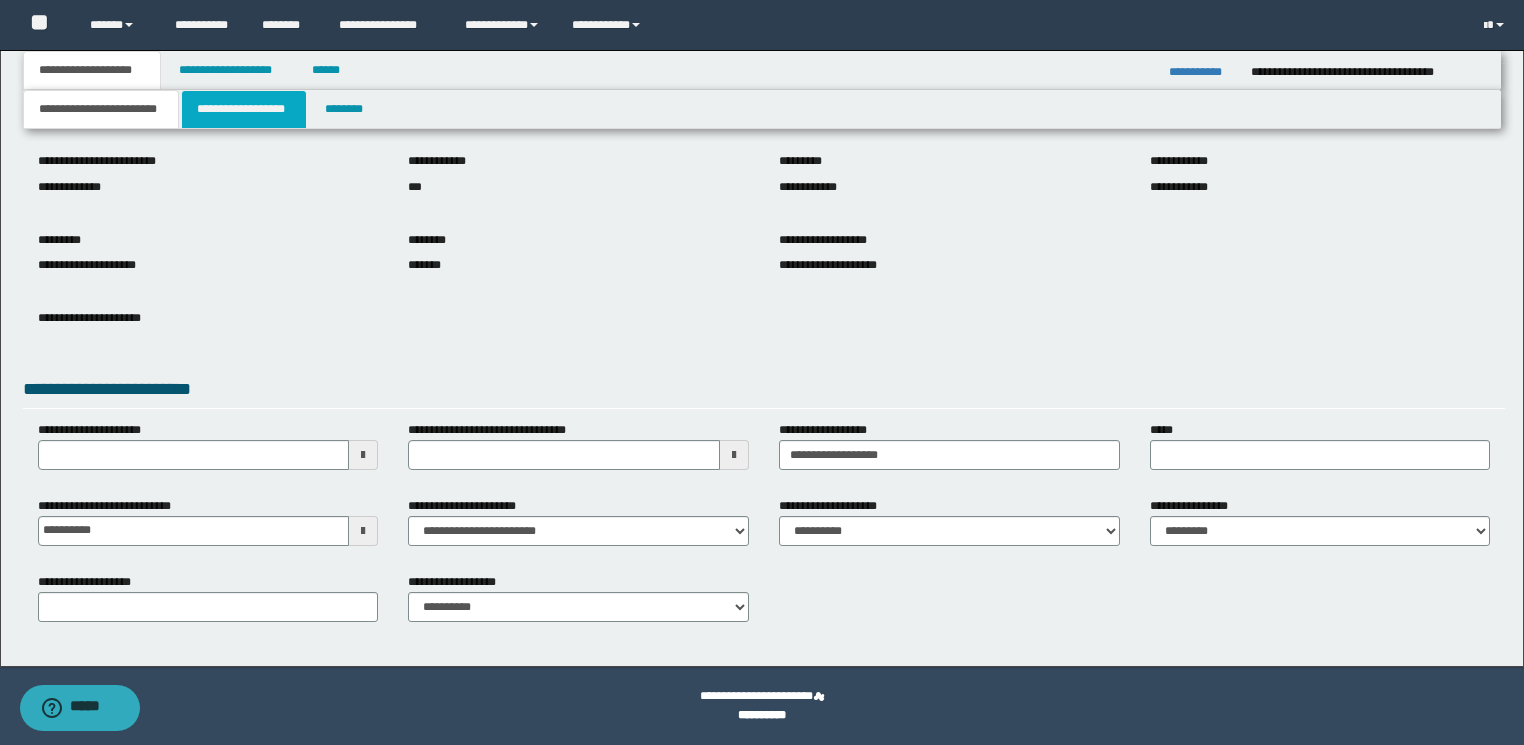 click on "**********" at bounding box center [244, 109] 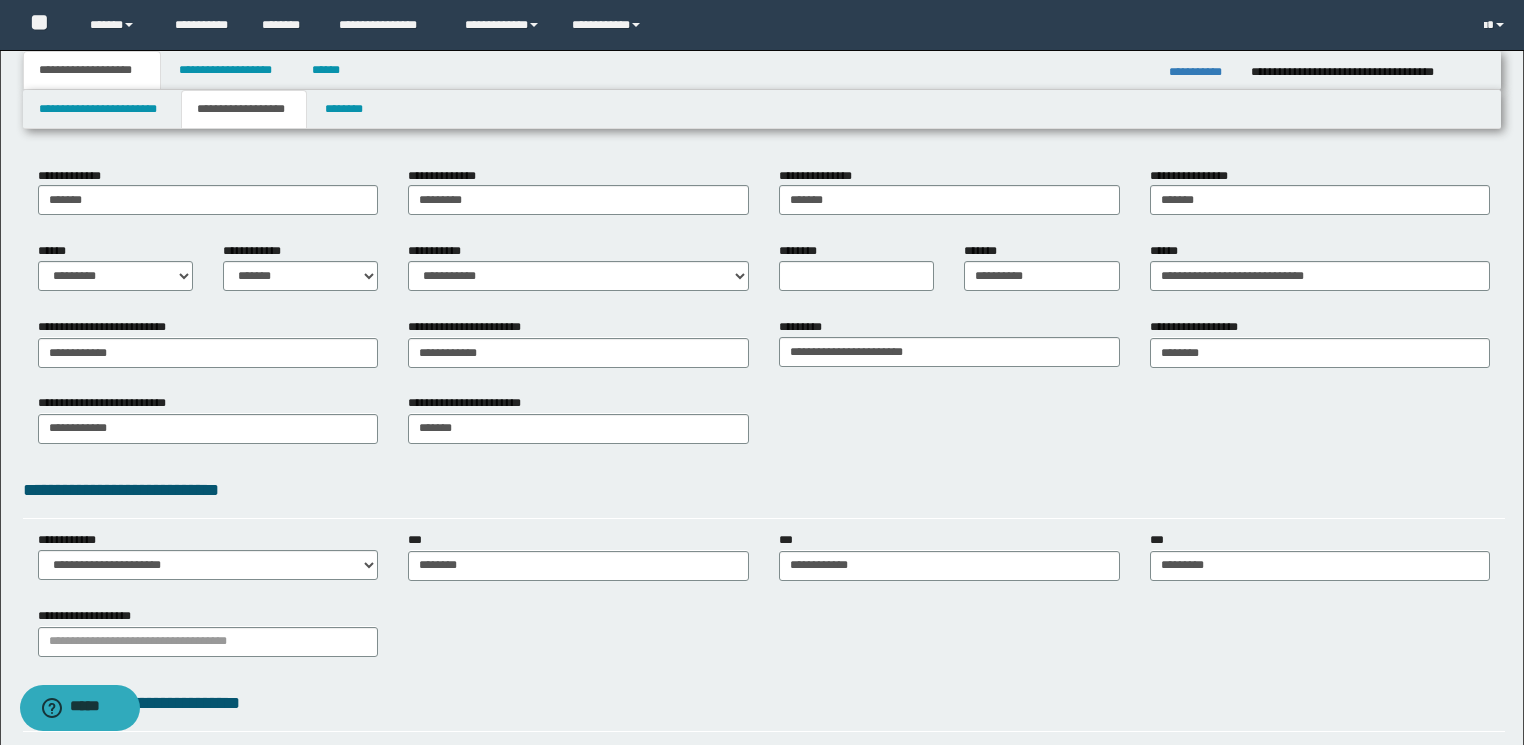 scroll, scrollTop: 218, scrollLeft: 0, axis: vertical 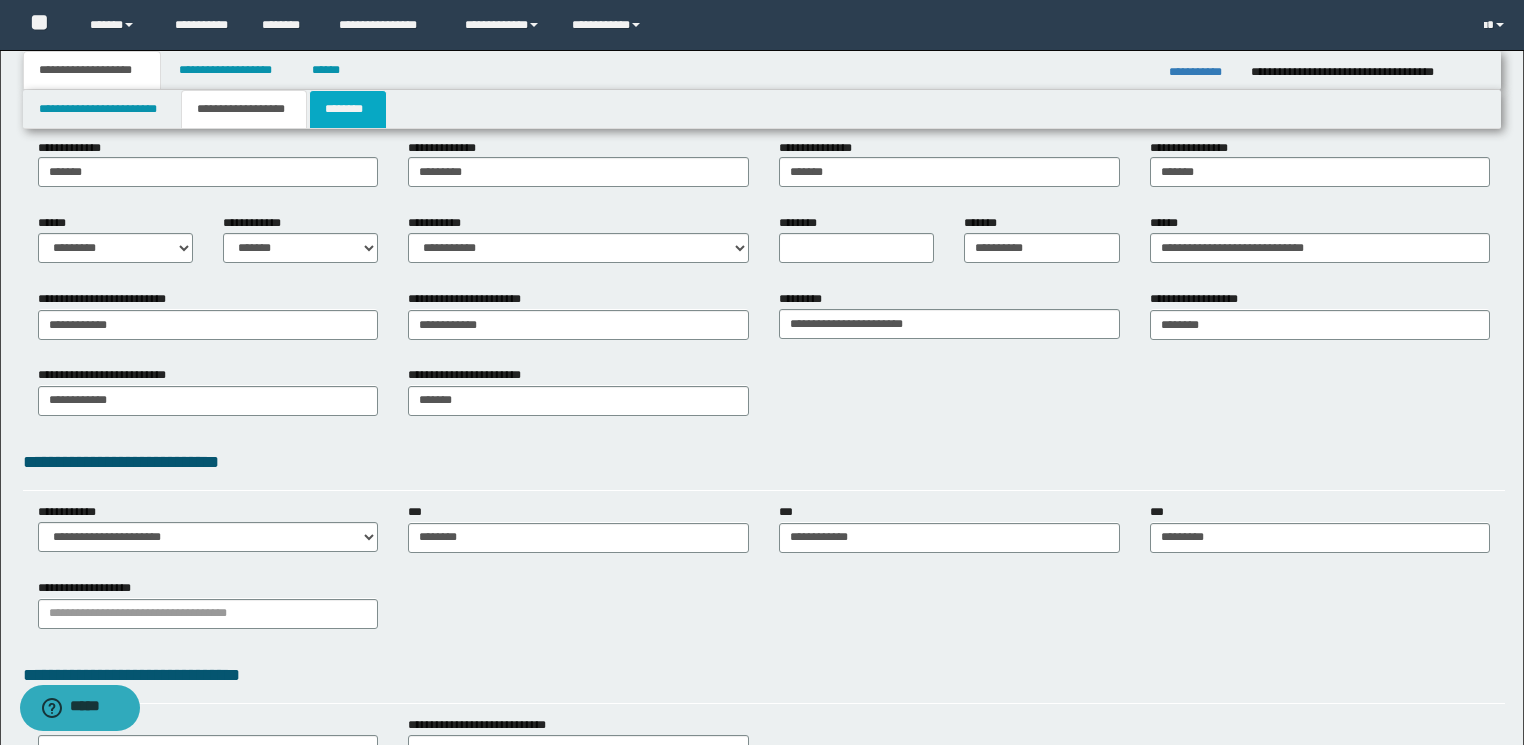 click on "********" at bounding box center (348, 109) 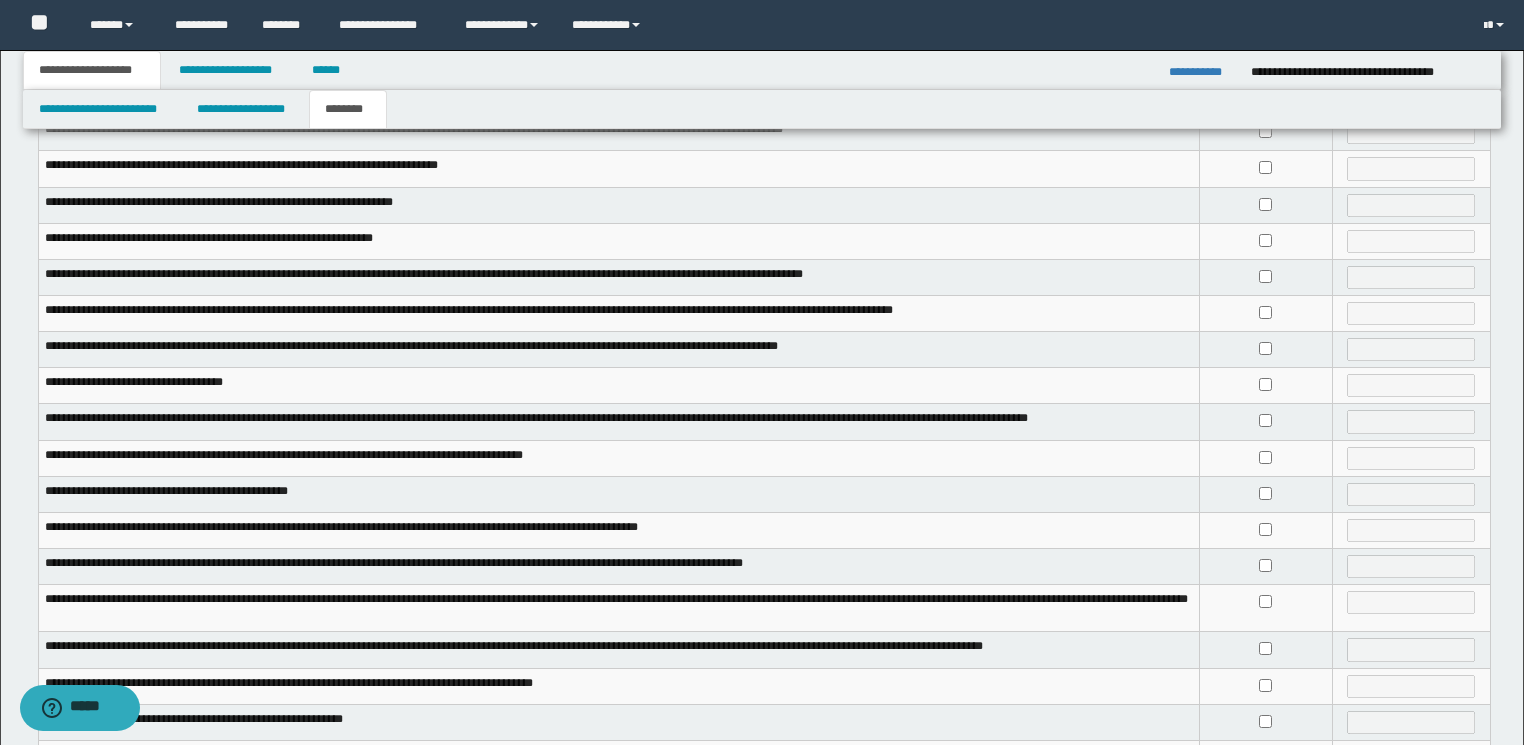 scroll, scrollTop: 240, scrollLeft: 0, axis: vertical 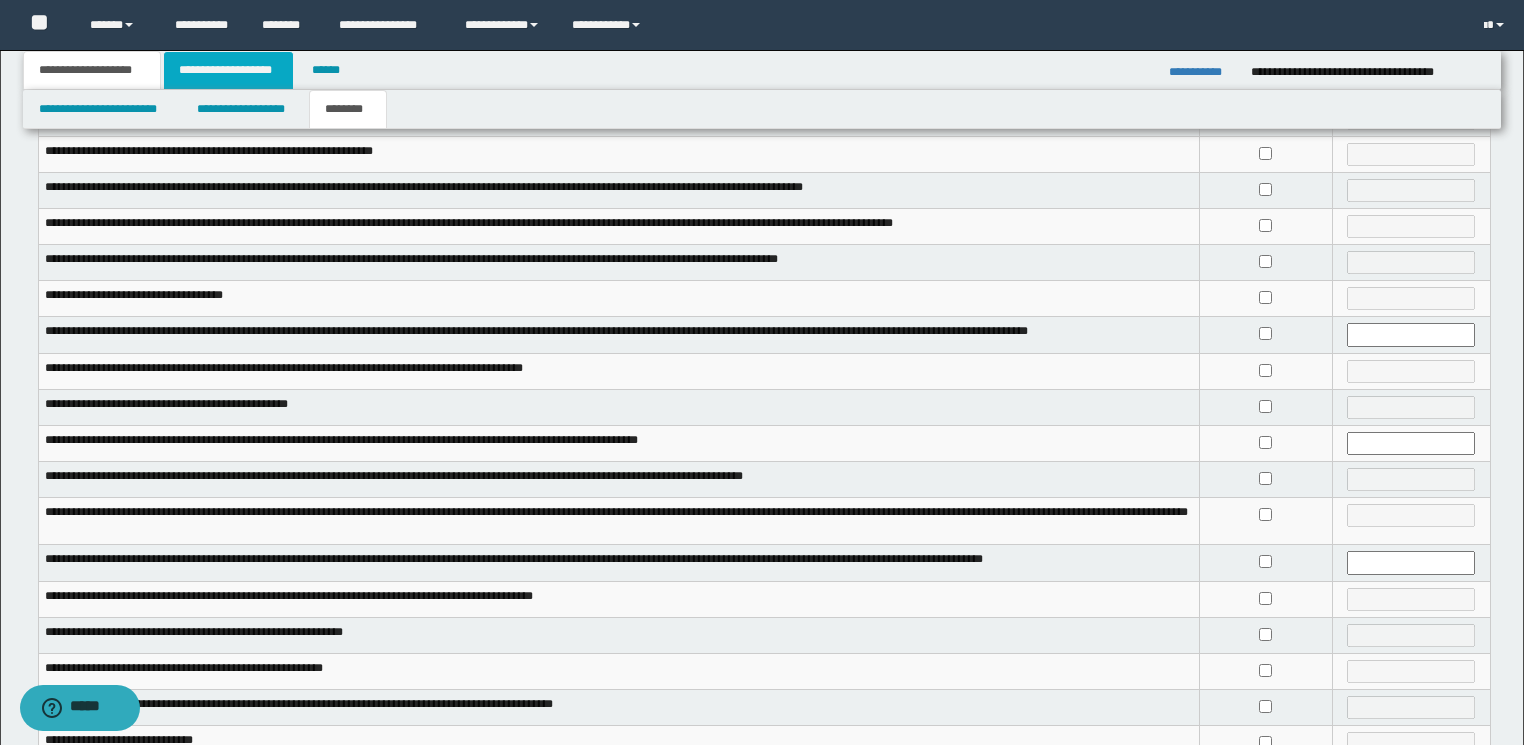 click on "**********" at bounding box center [228, 70] 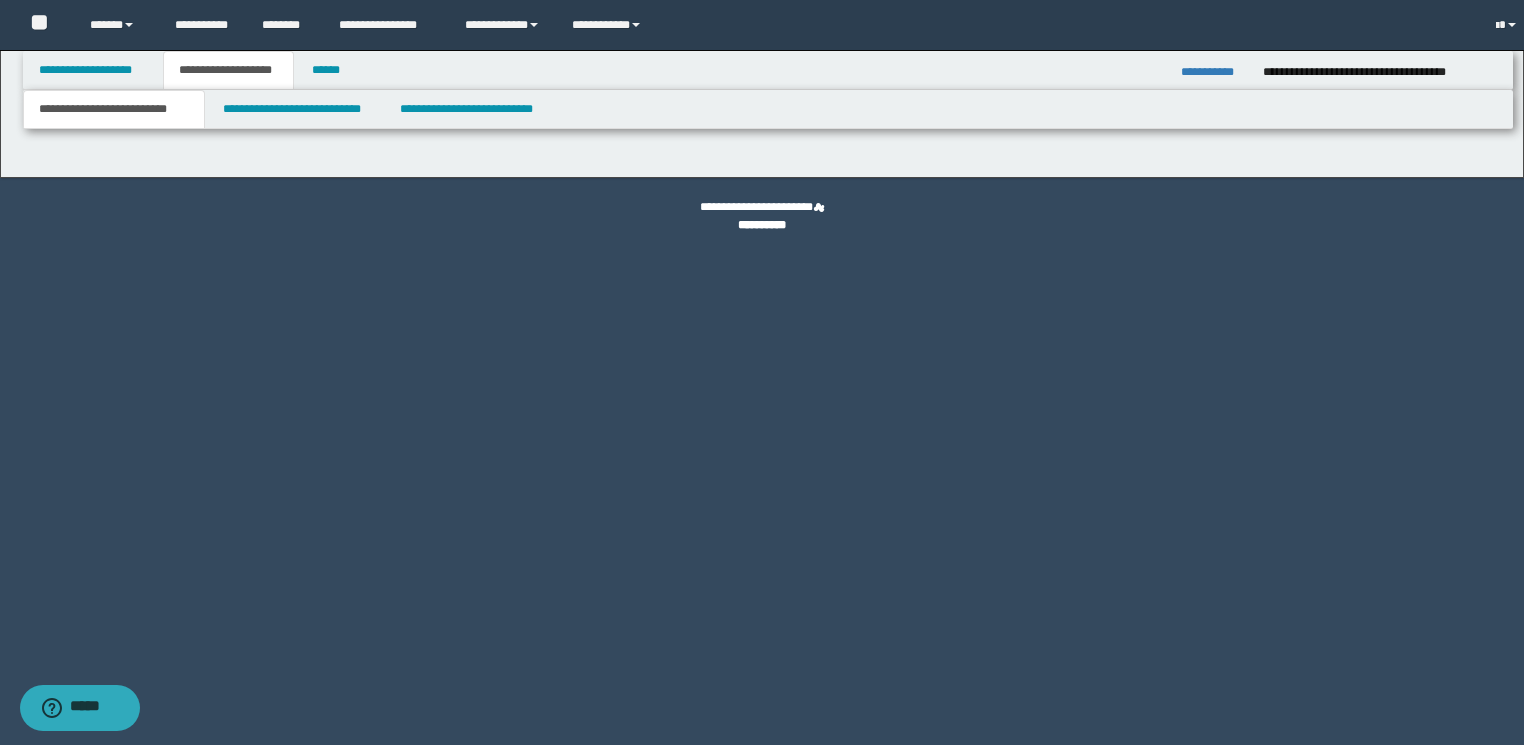 scroll, scrollTop: 0, scrollLeft: 0, axis: both 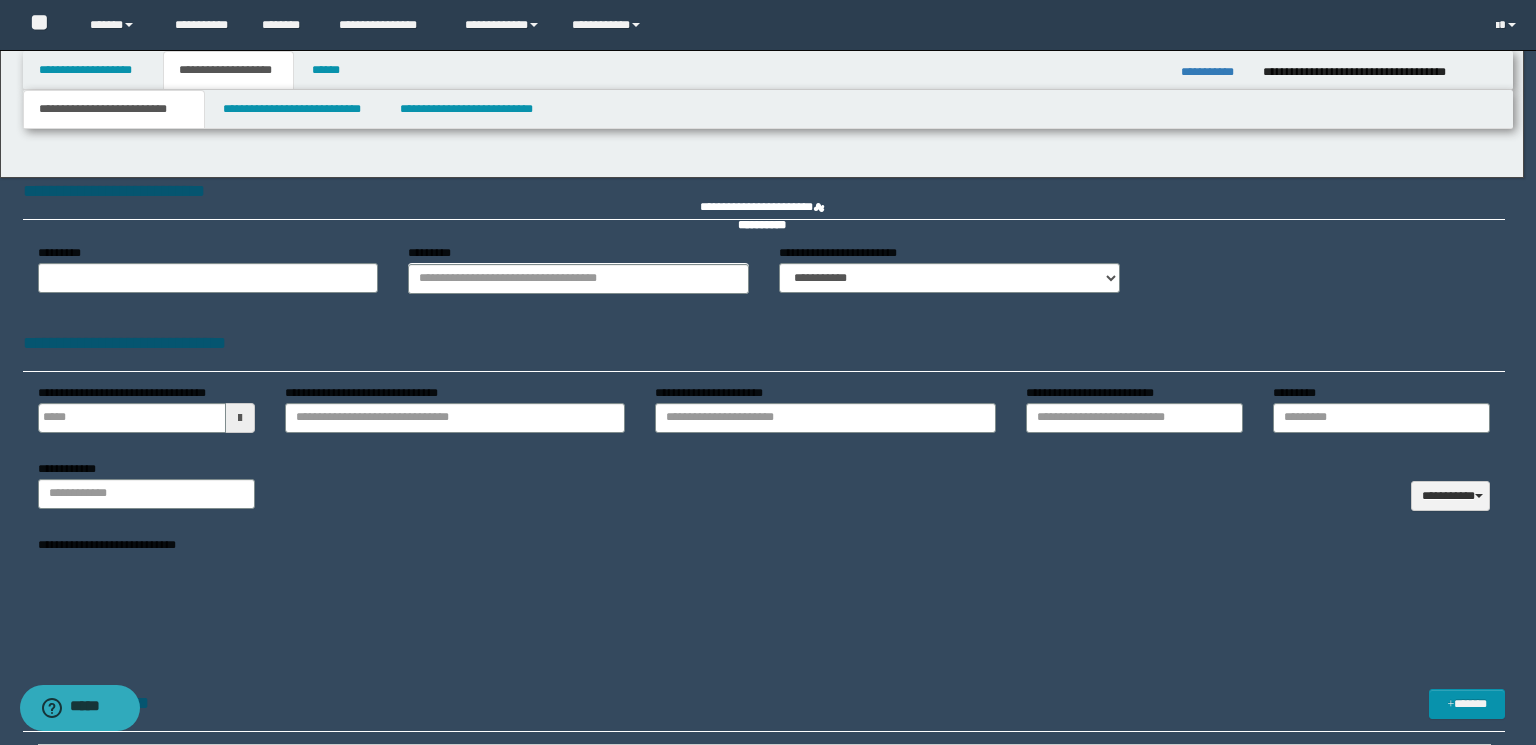 select on "*" 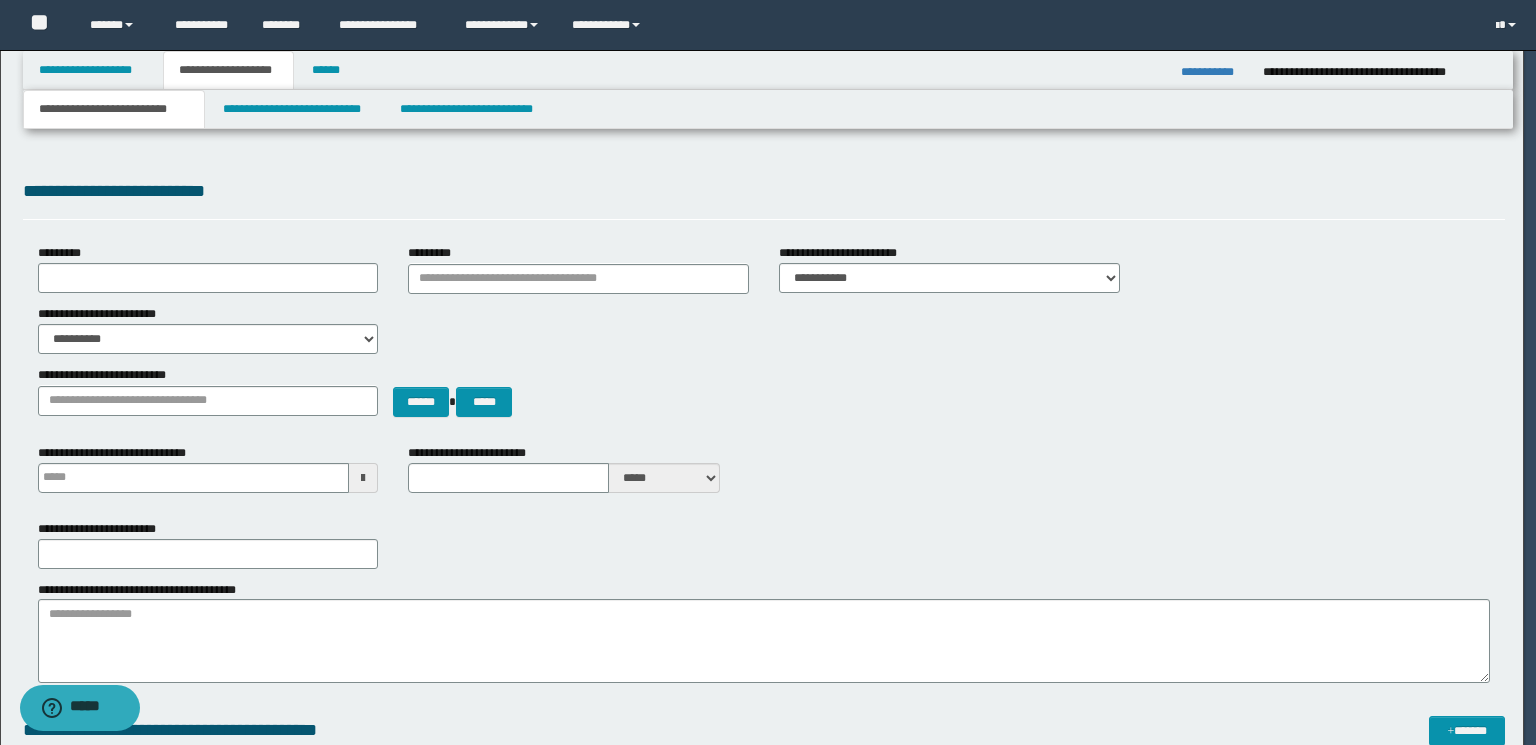 type 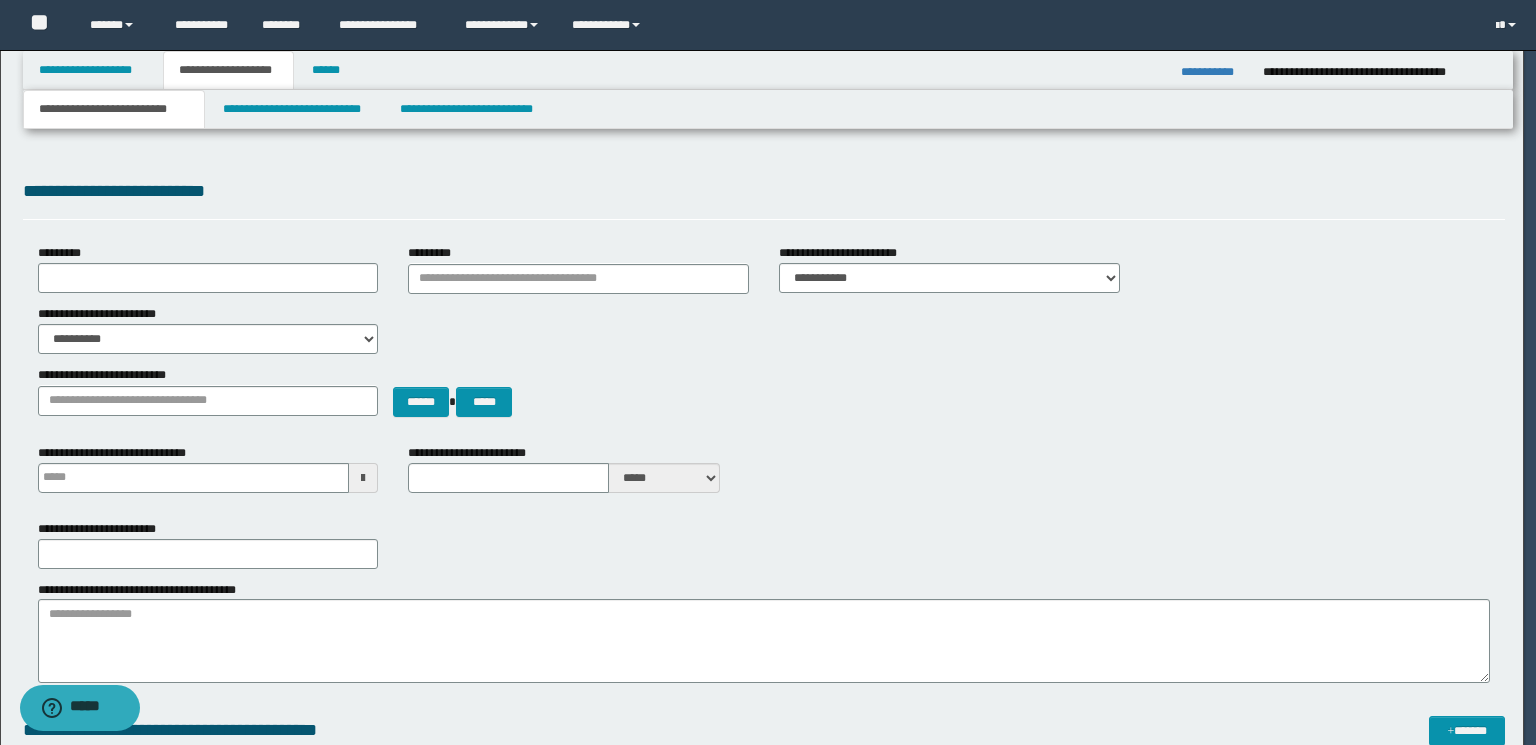 scroll, scrollTop: 0, scrollLeft: 0, axis: both 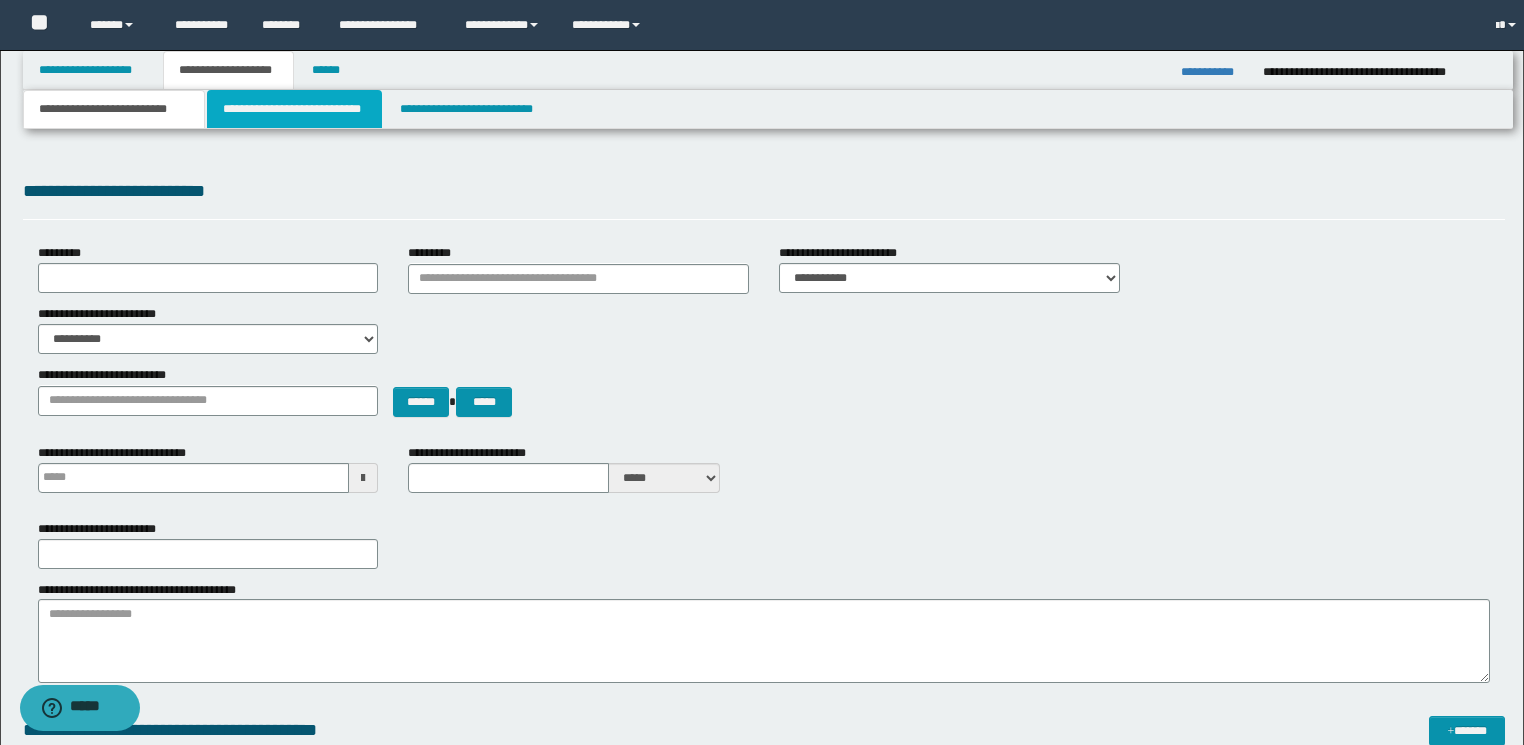 click on "**********" at bounding box center [294, 109] 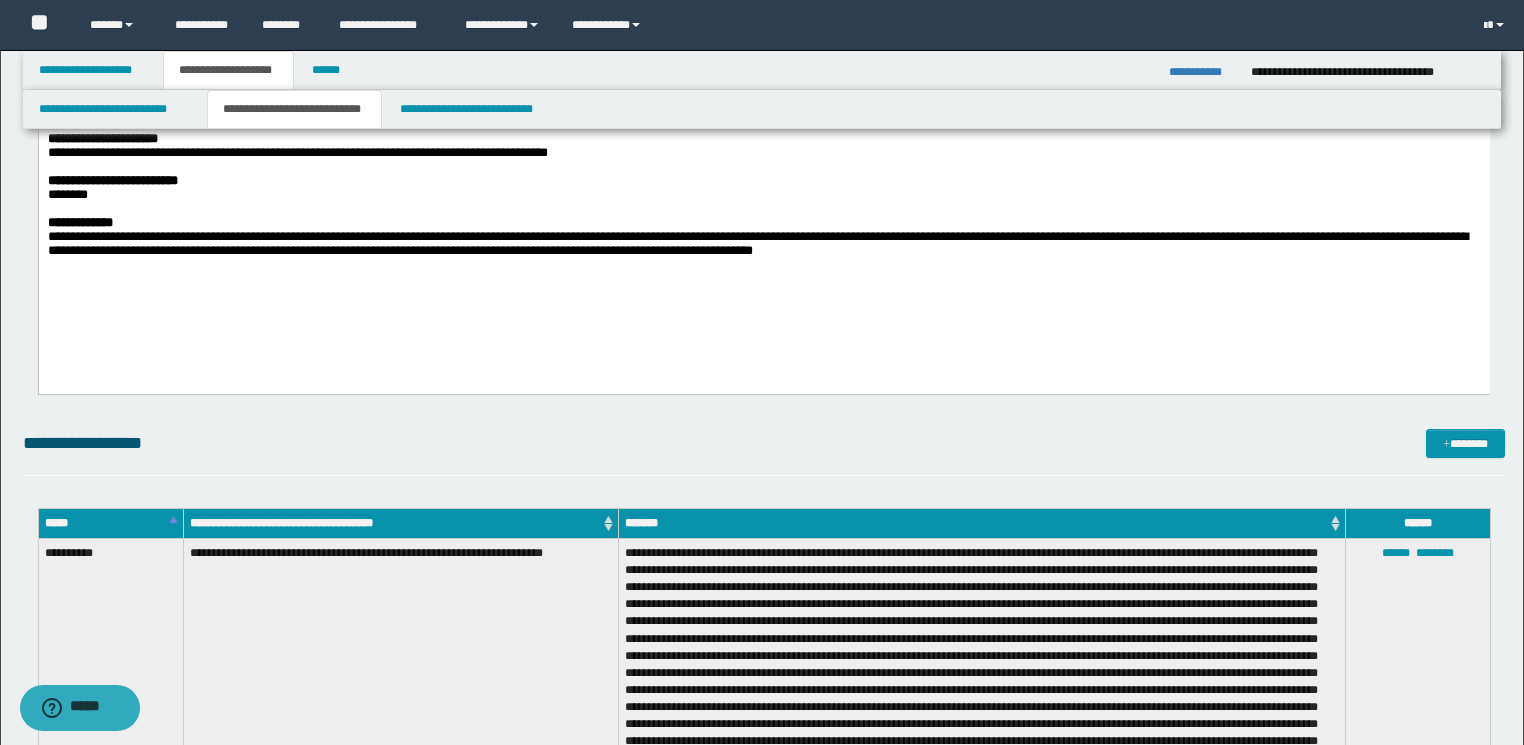 scroll, scrollTop: 880, scrollLeft: 0, axis: vertical 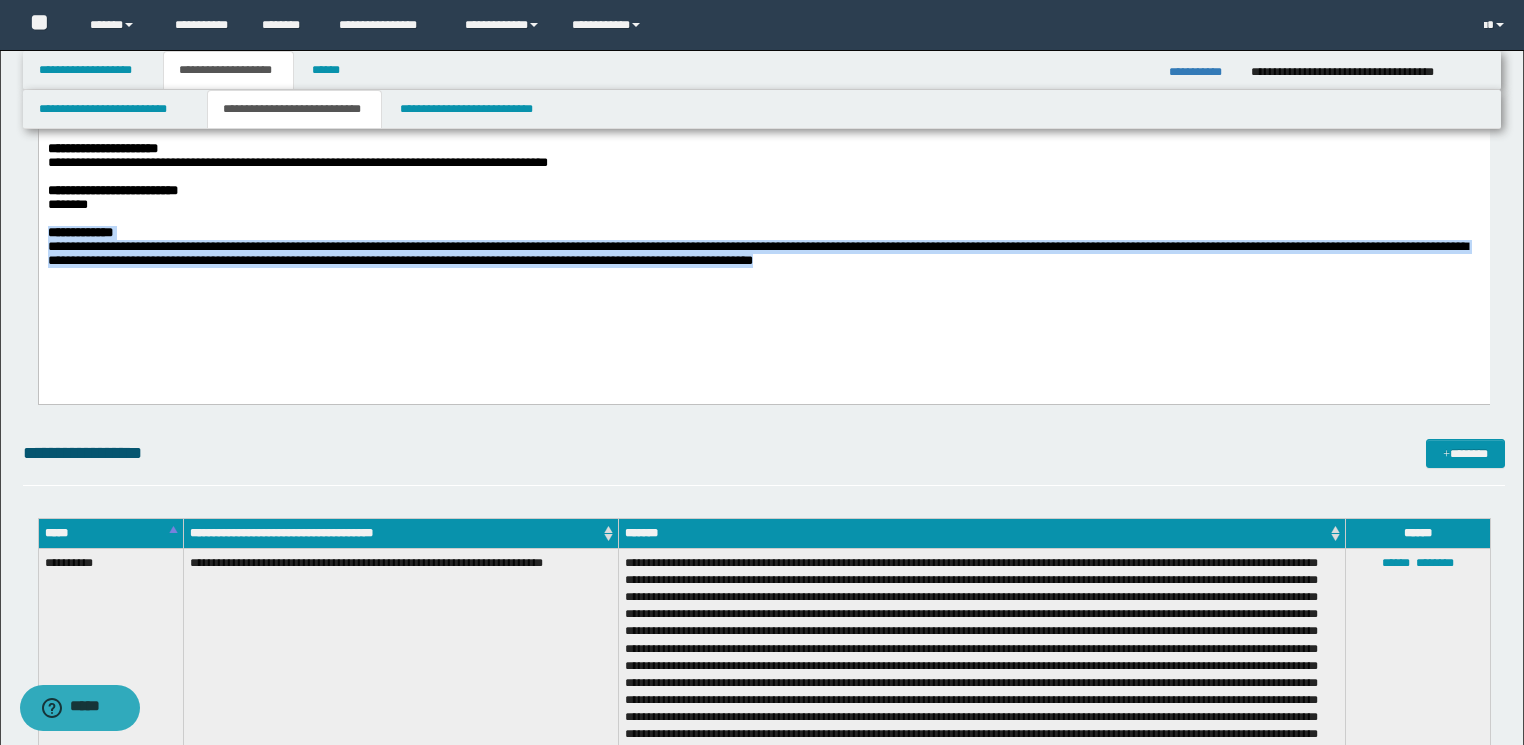 drag, startPoint x: 973, startPoint y: 292, endPoint x: 32, endPoint y: 249, distance: 941.98193 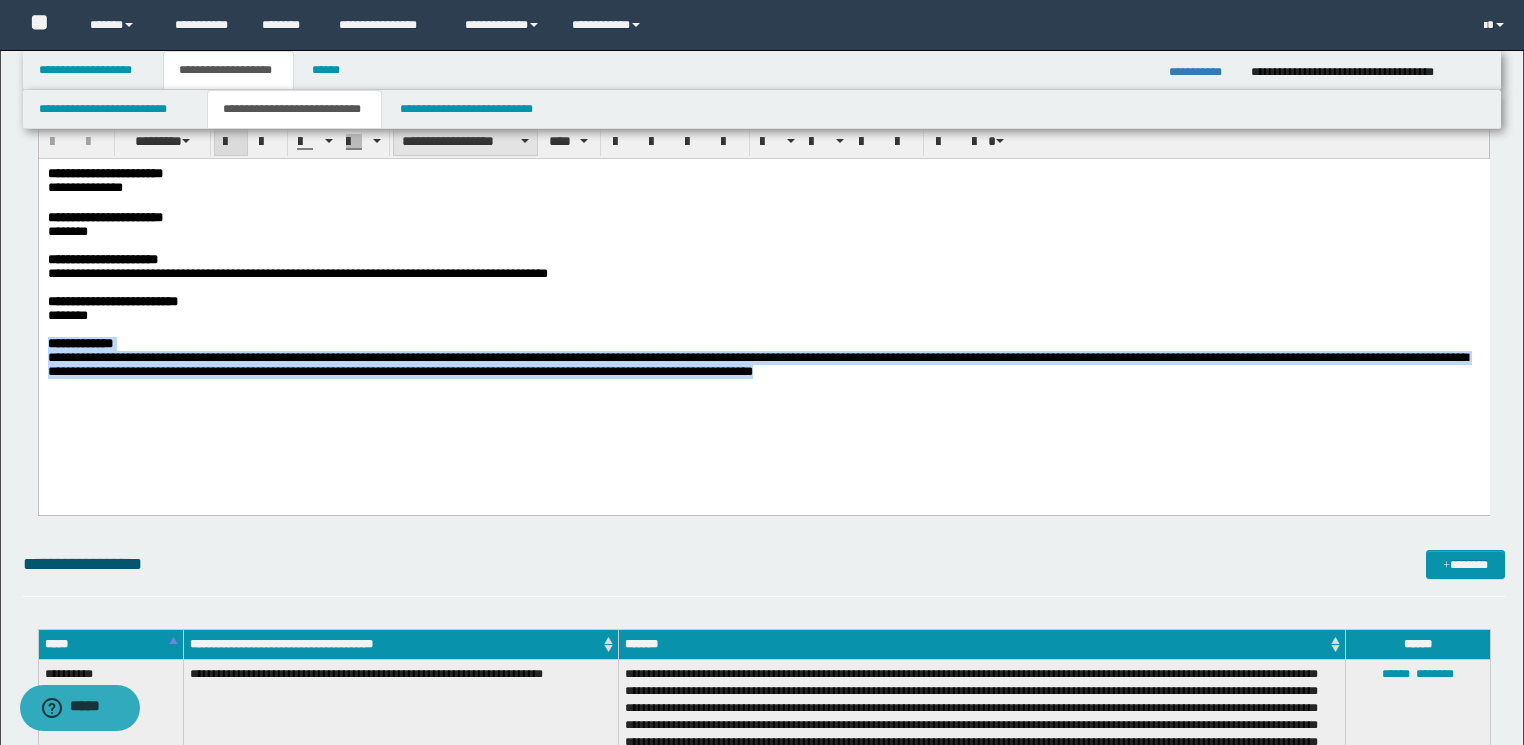 scroll, scrollTop: 640, scrollLeft: 0, axis: vertical 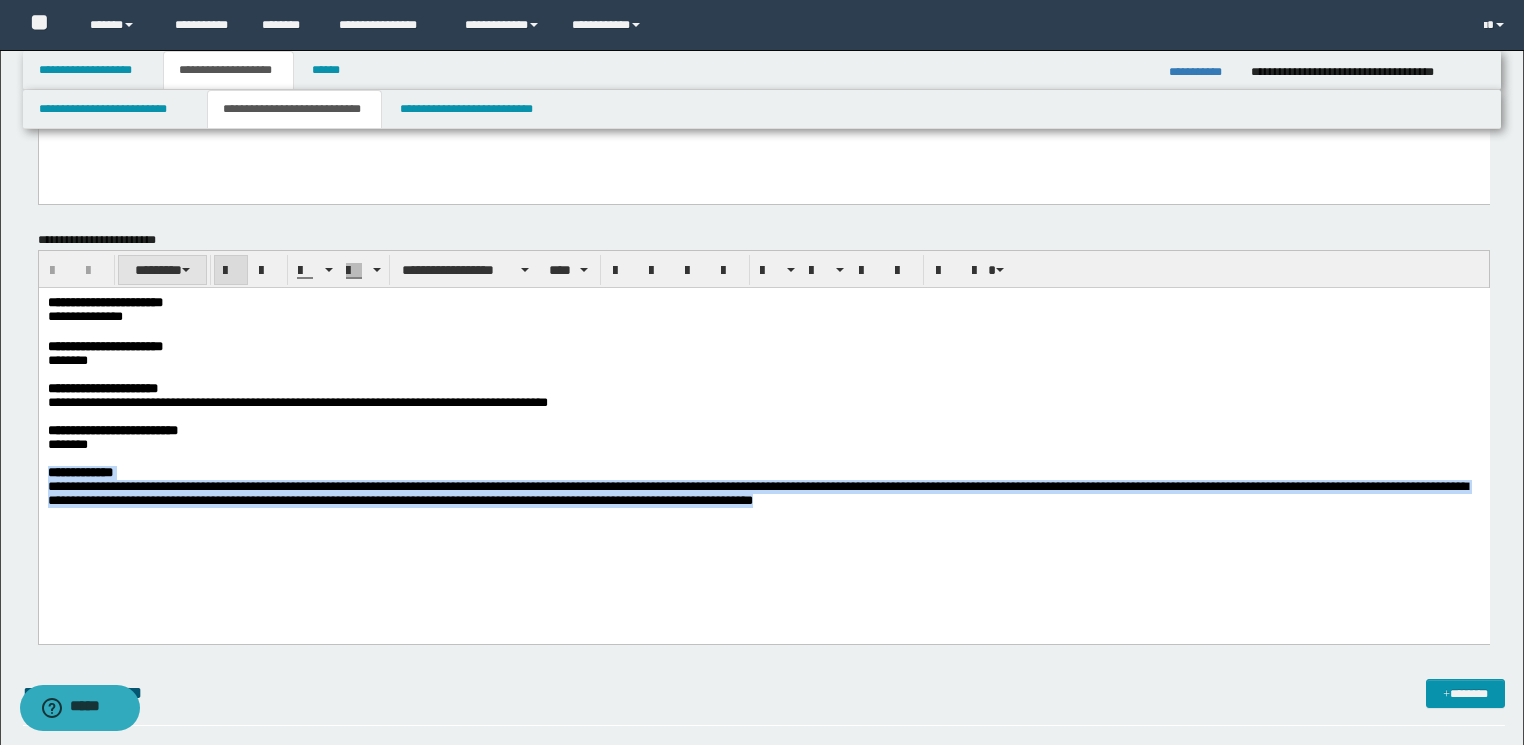 click on "********" at bounding box center [162, 270] 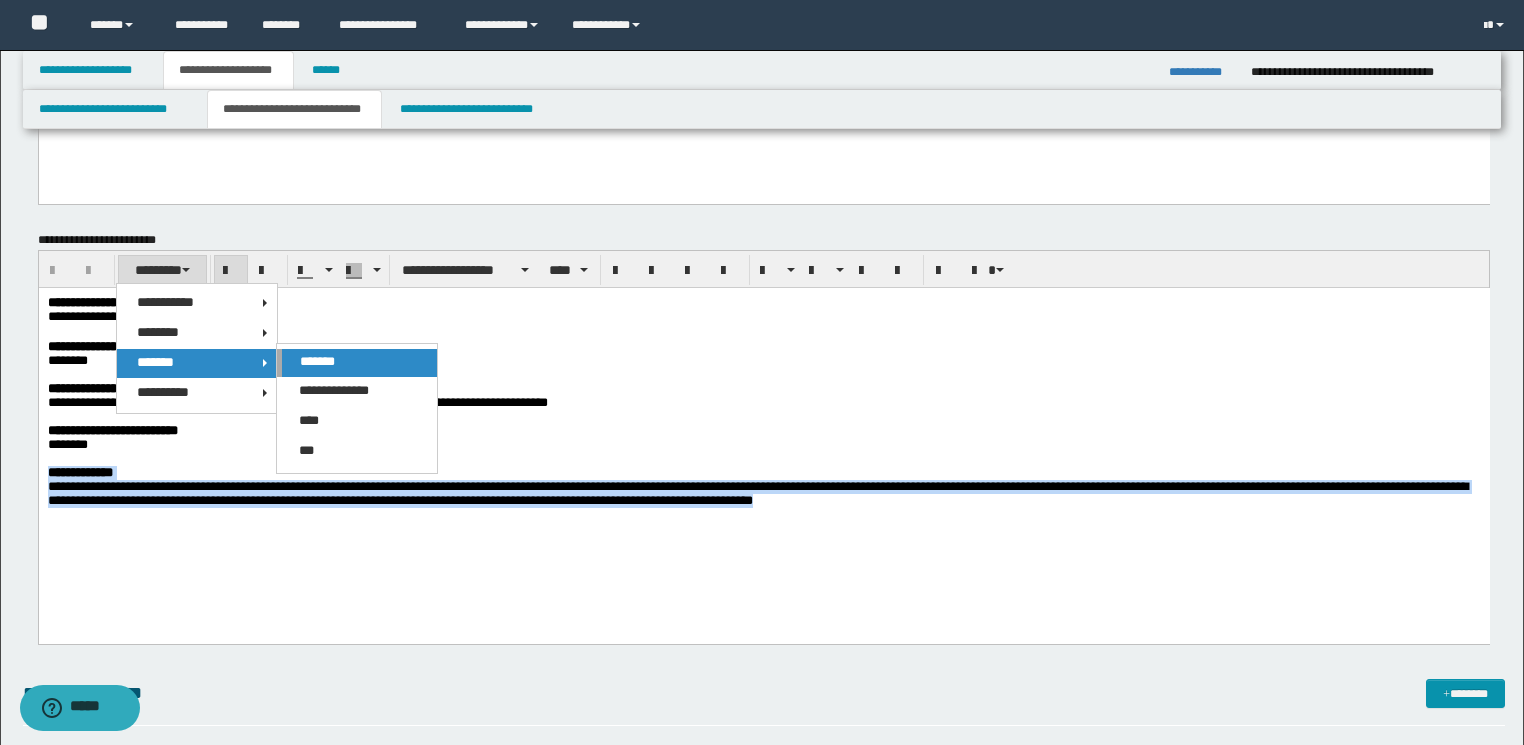 click on "*******" at bounding box center (317, 361) 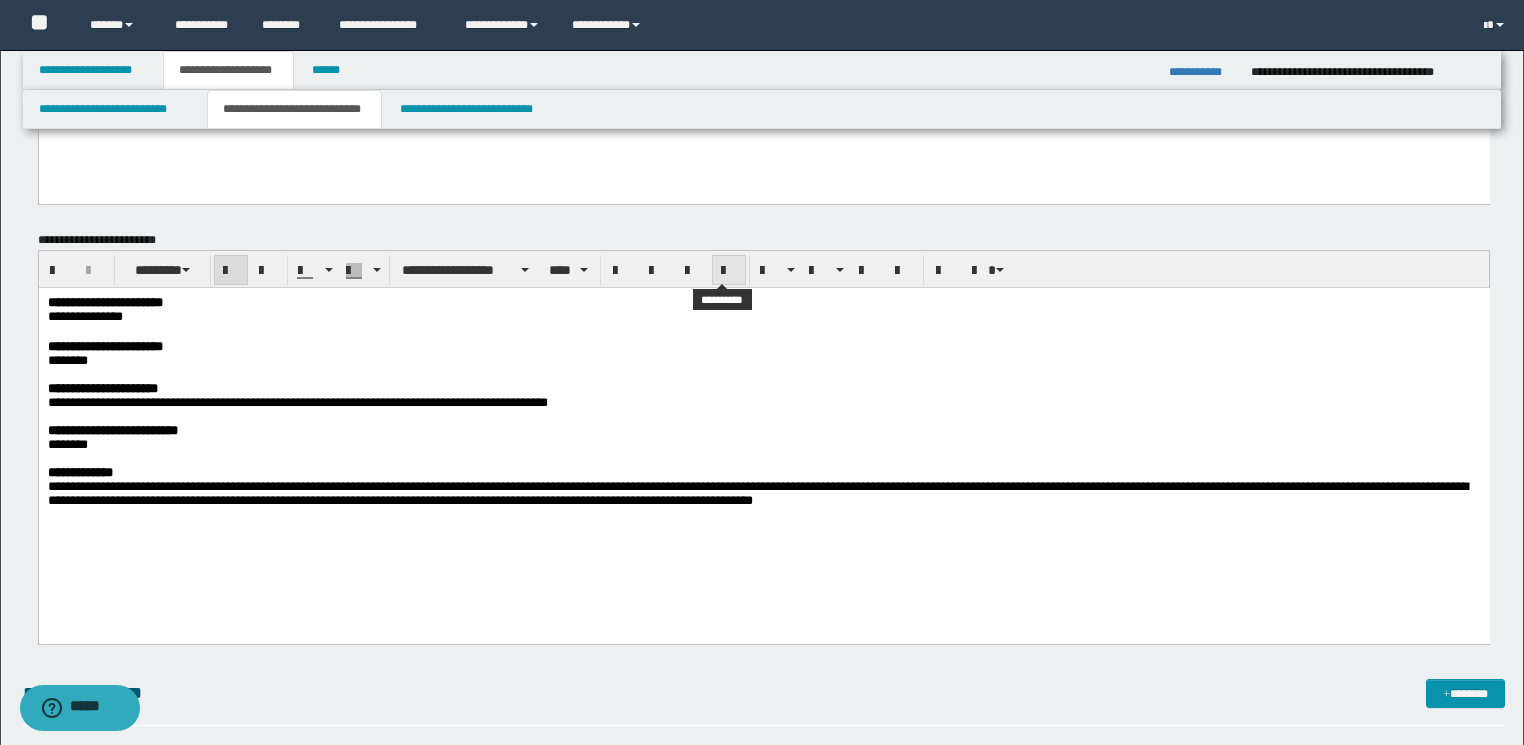 click at bounding box center (729, 271) 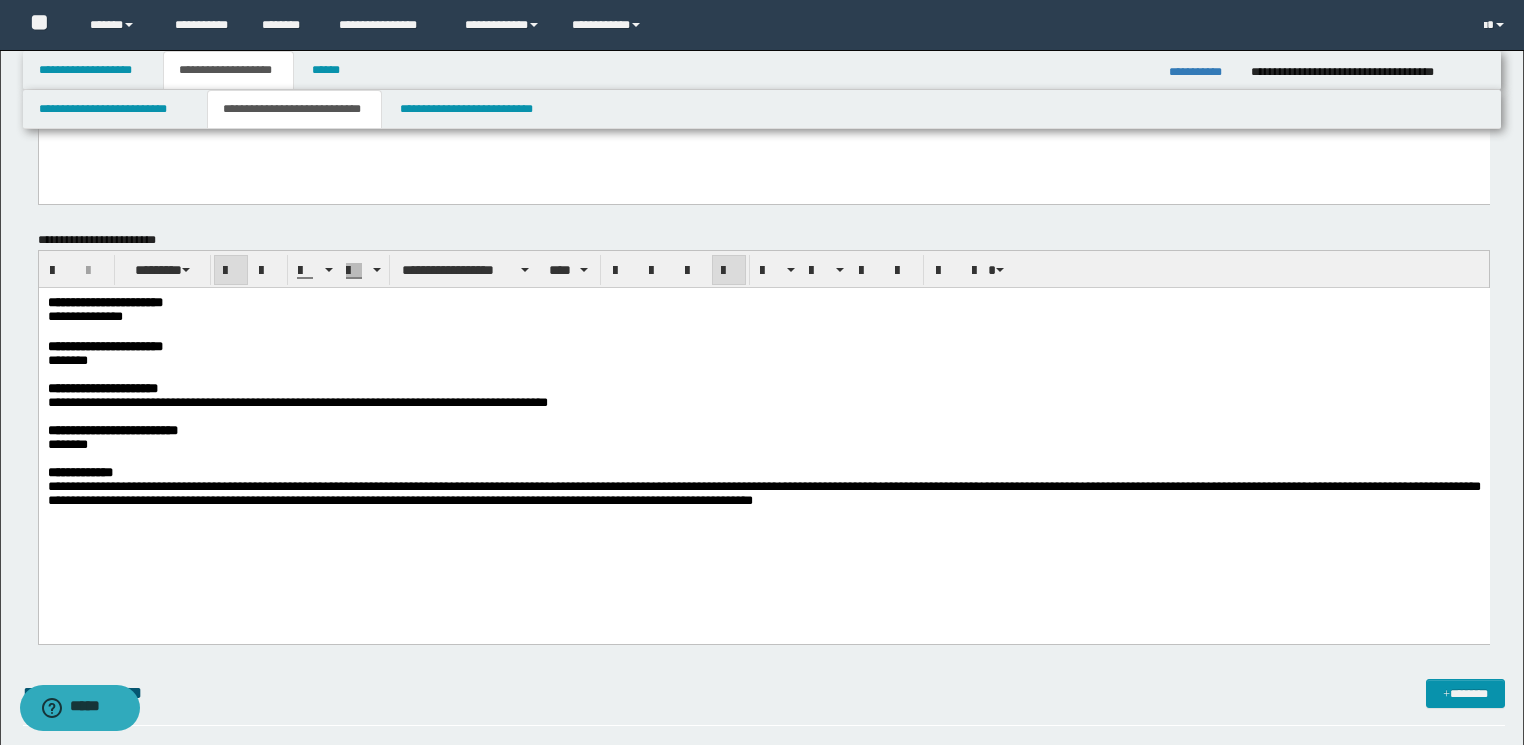 click on "**********" at bounding box center (763, 402) 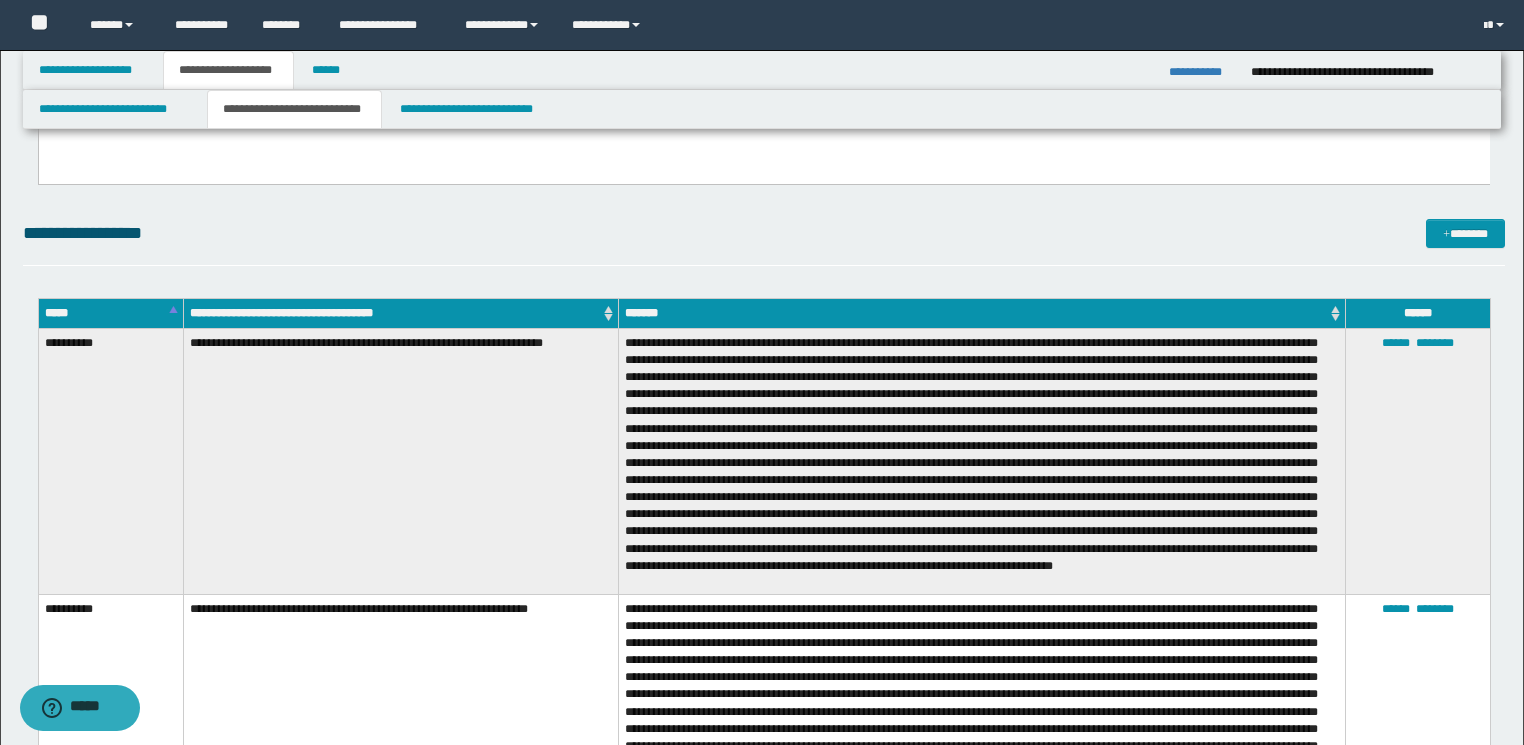 scroll, scrollTop: 1280, scrollLeft: 0, axis: vertical 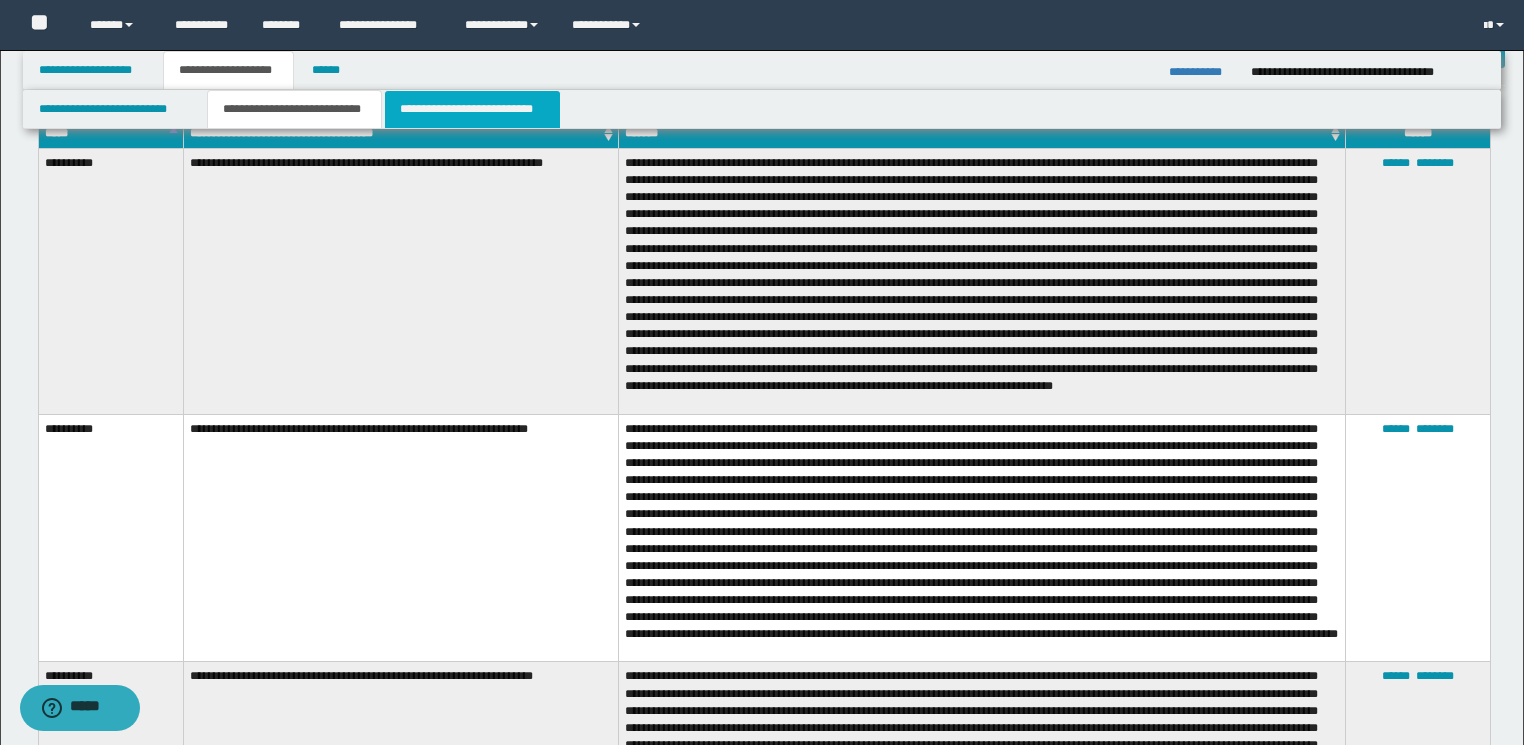 click on "**********" at bounding box center [472, 109] 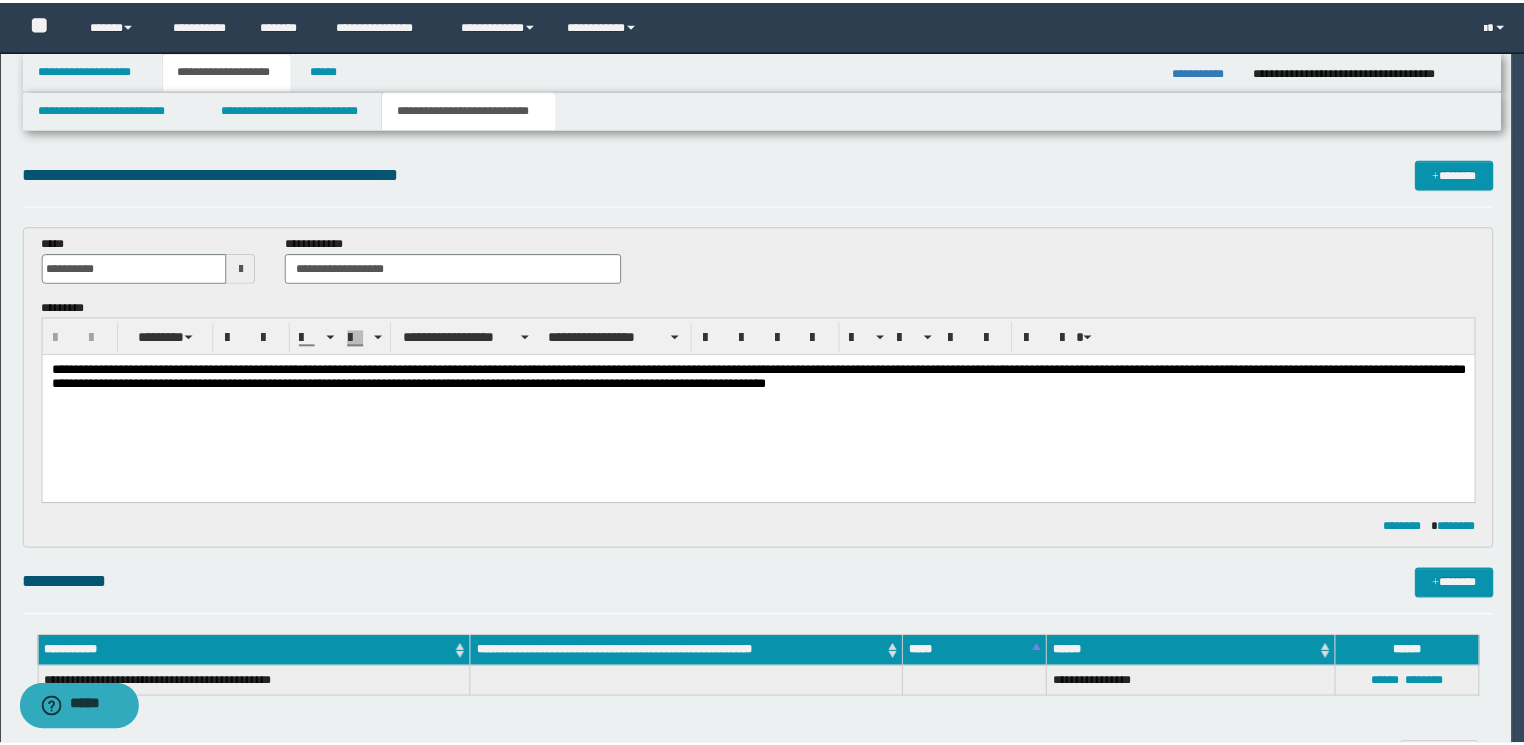 scroll, scrollTop: 0, scrollLeft: 0, axis: both 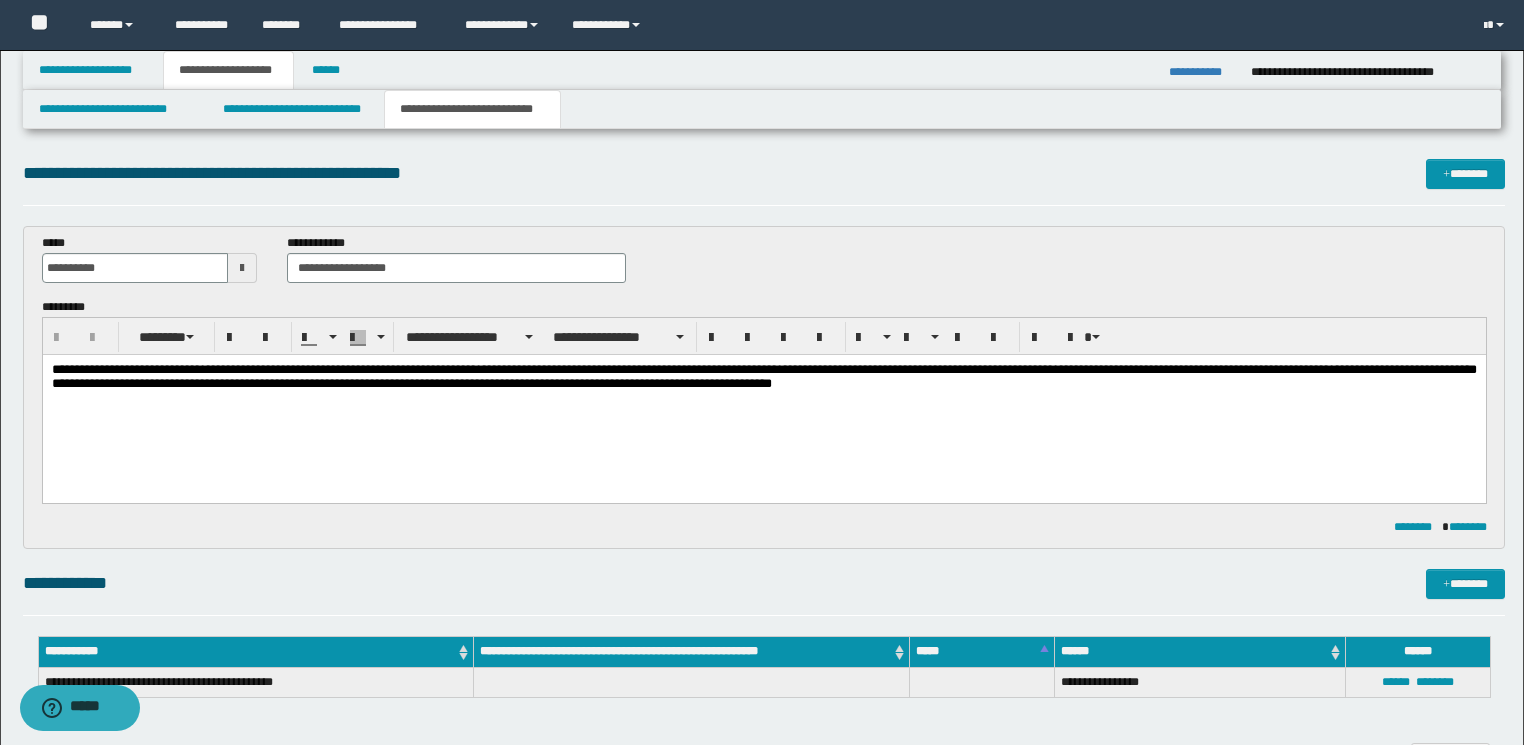 click on "**********" at bounding box center [763, 376] 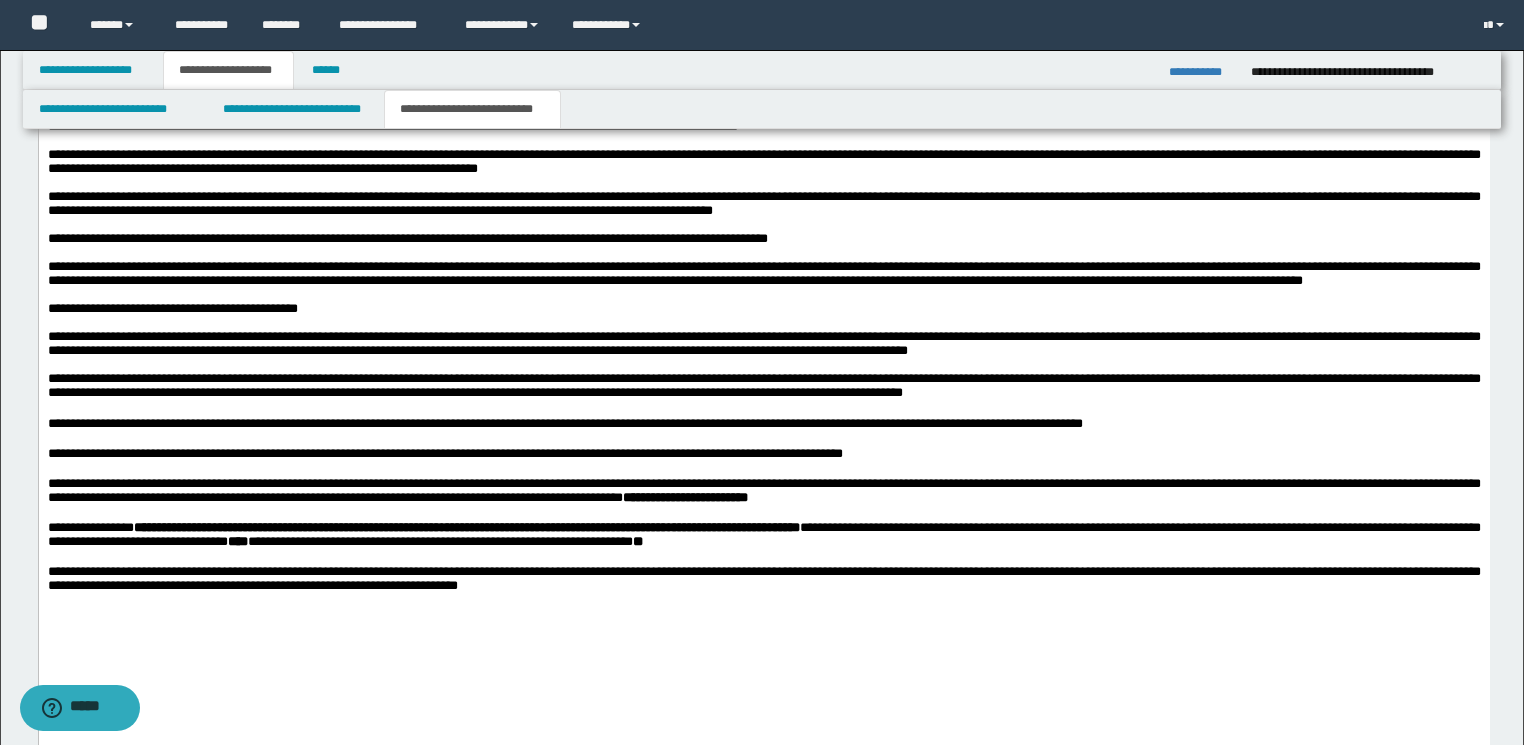 scroll, scrollTop: 1440, scrollLeft: 0, axis: vertical 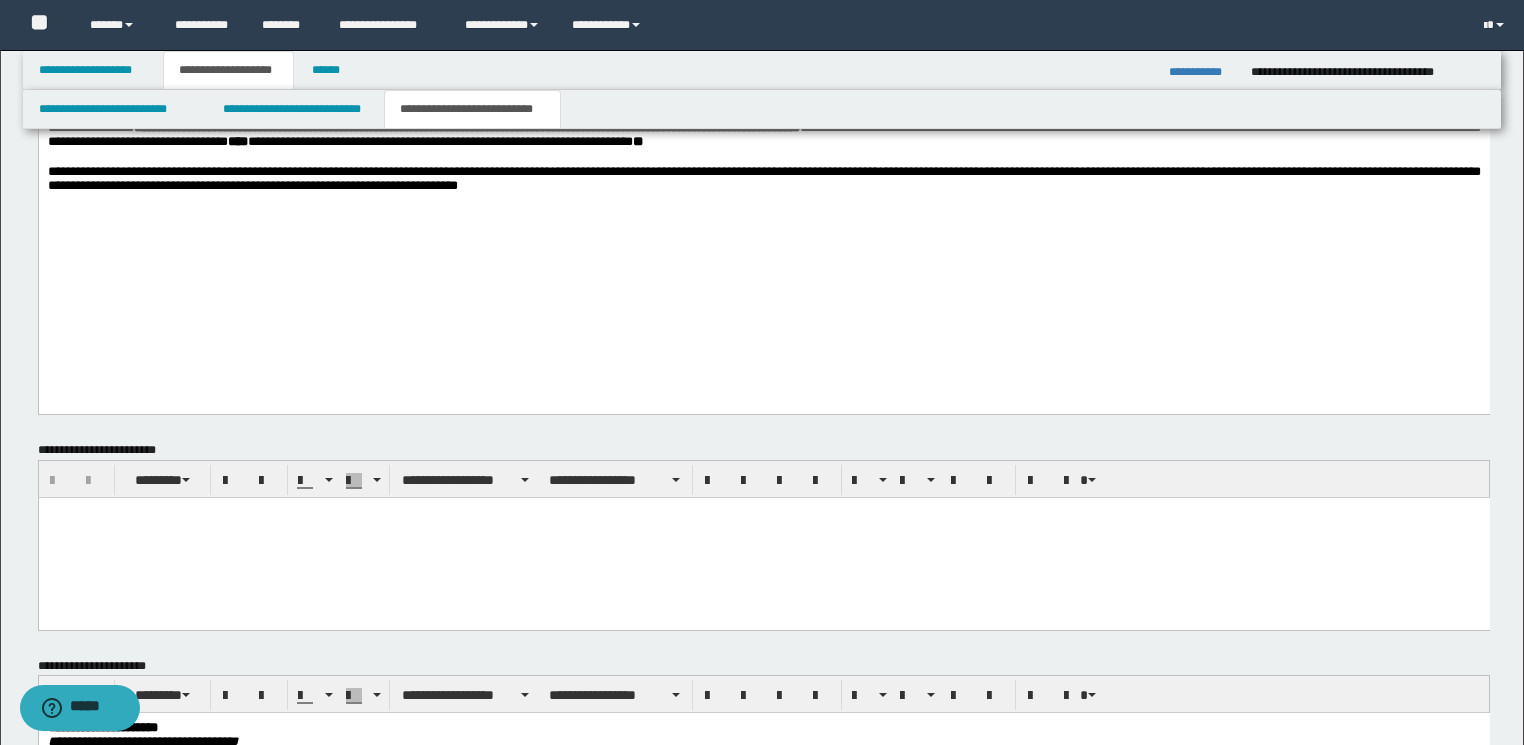click on "**********" at bounding box center [763, -166] 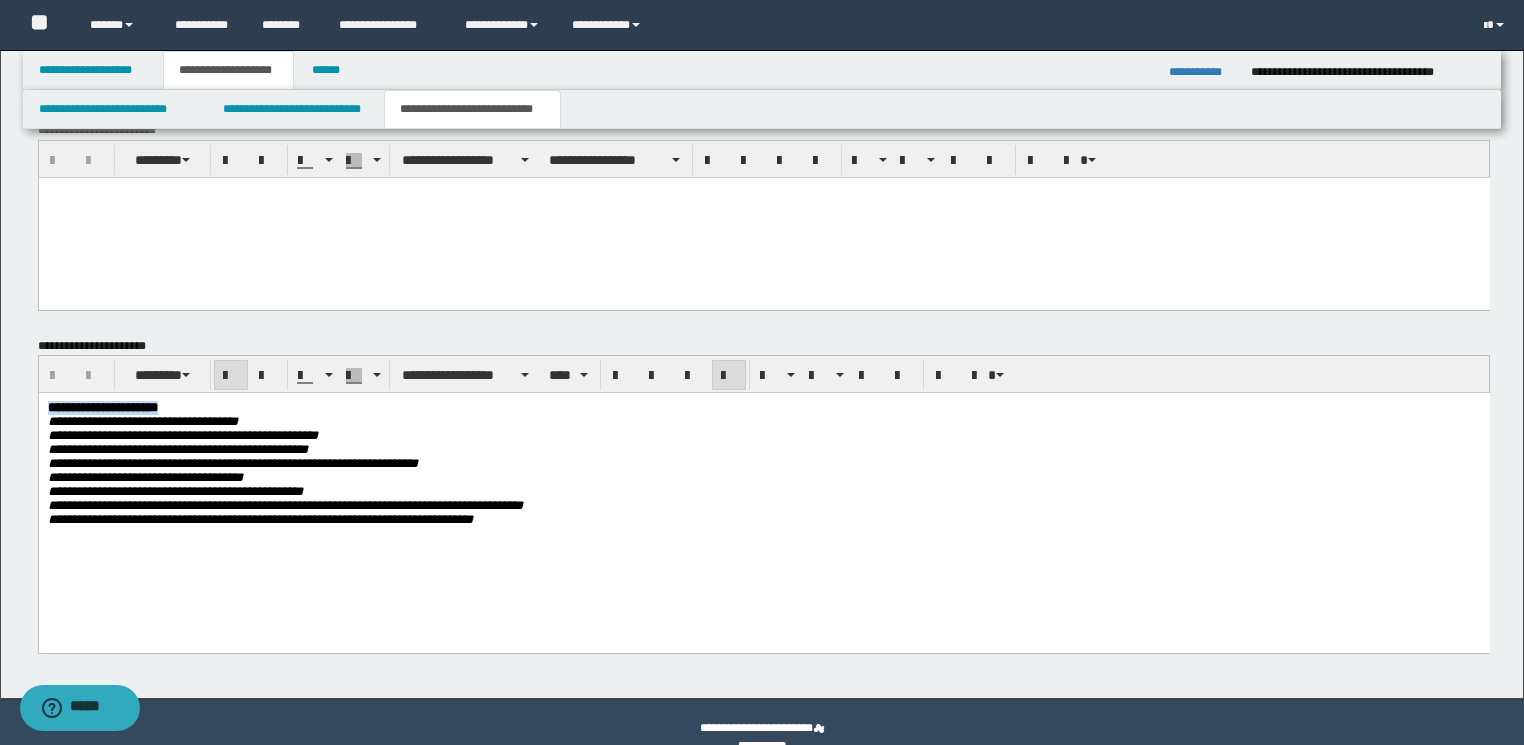 drag, startPoint x: 295, startPoint y: 405, endPoint x: 39, endPoint y: 793, distance: 464.84406 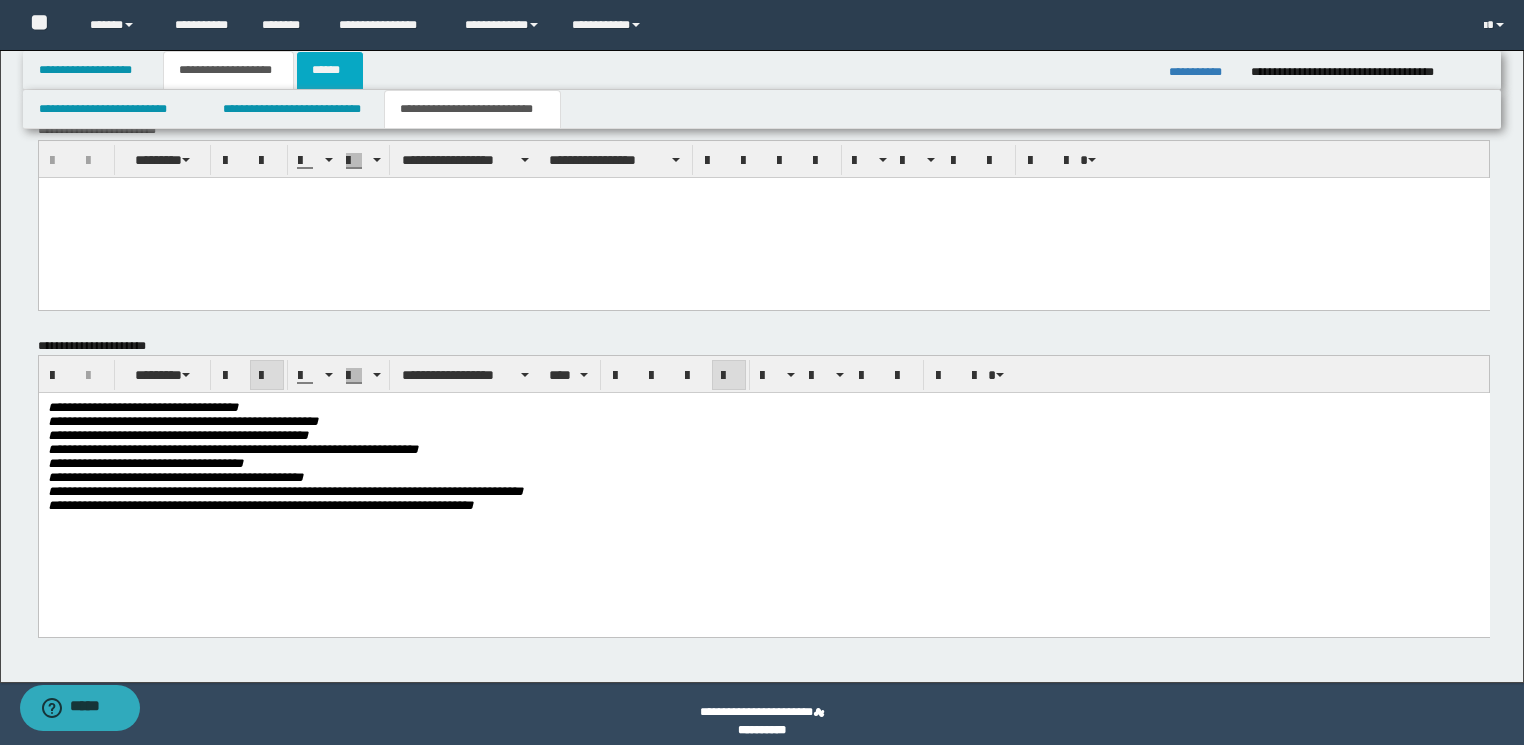 click on "******" at bounding box center (330, 70) 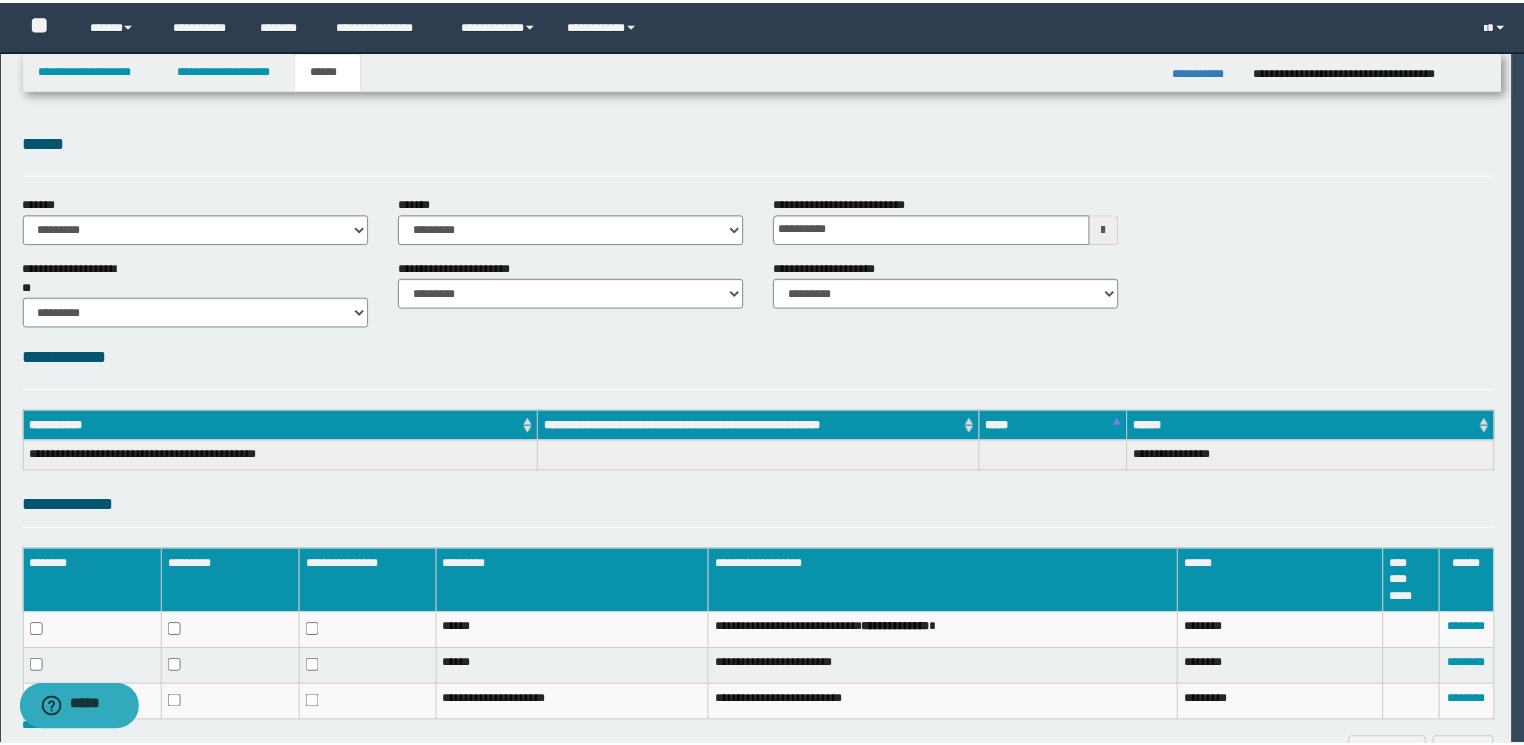 scroll, scrollTop: 0, scrollLeft: 0, axis: both 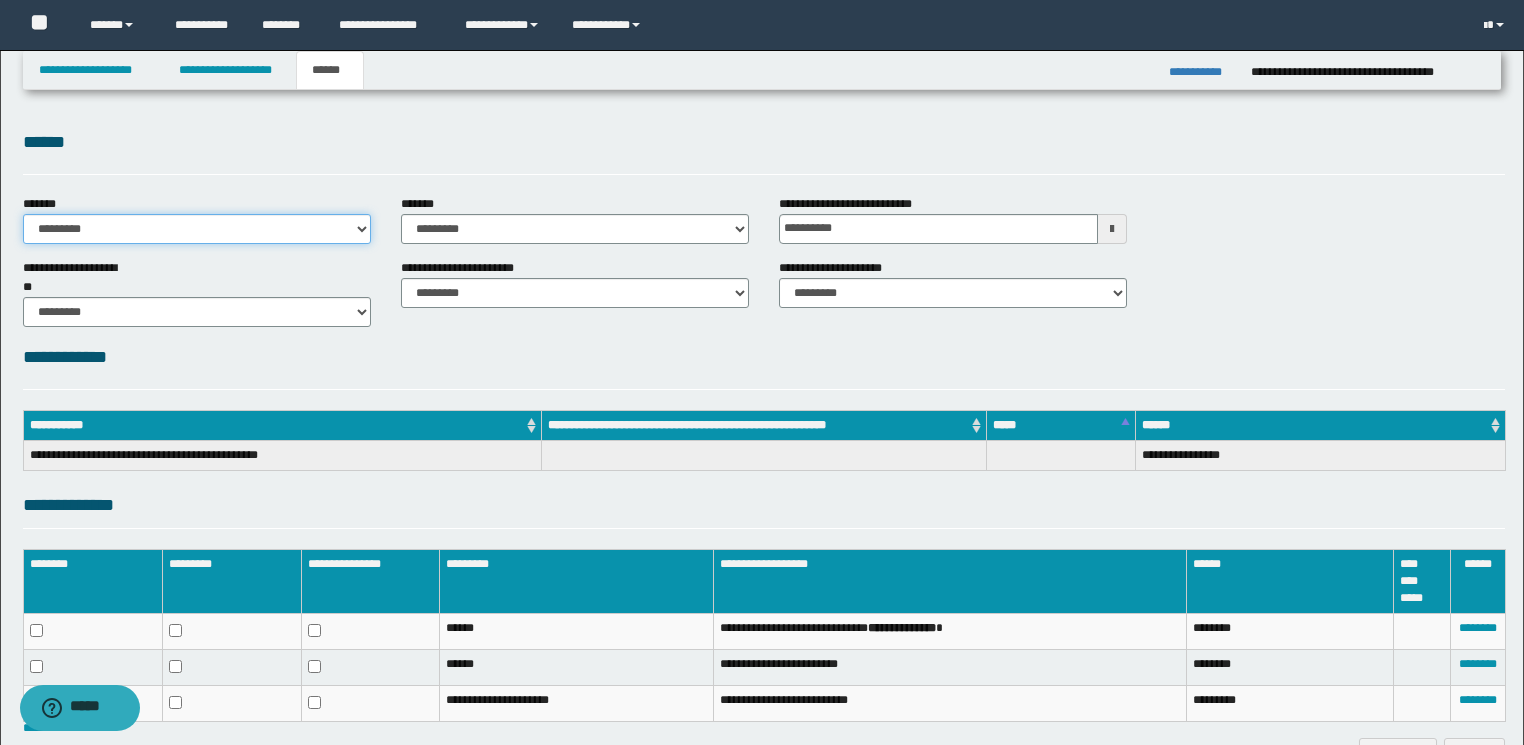 drag, startPoint x: 341, startPoint y: 226, endPoint x: 304, endPoint y: 243, distance: 40.718548 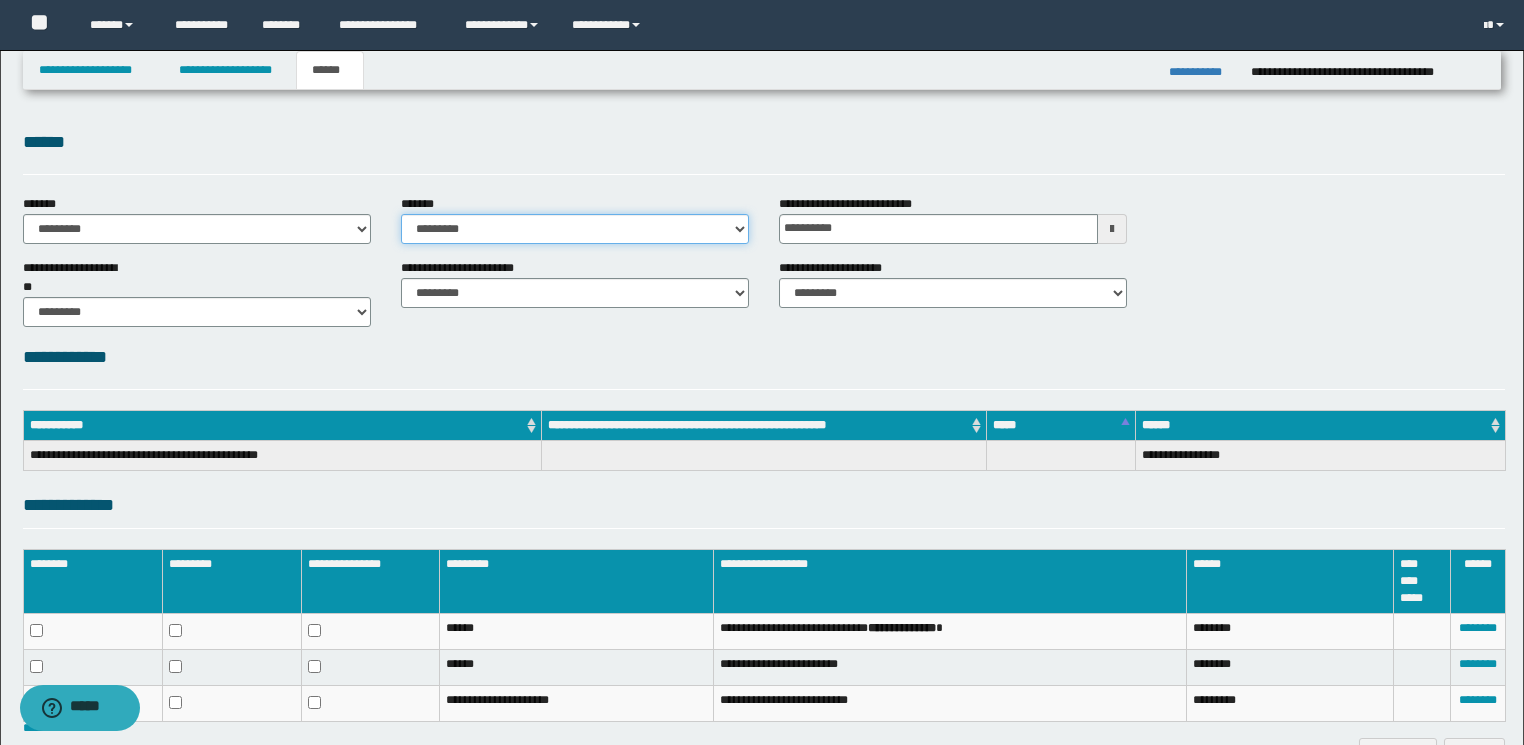 click on "**********" at bounding box center [575, 229] 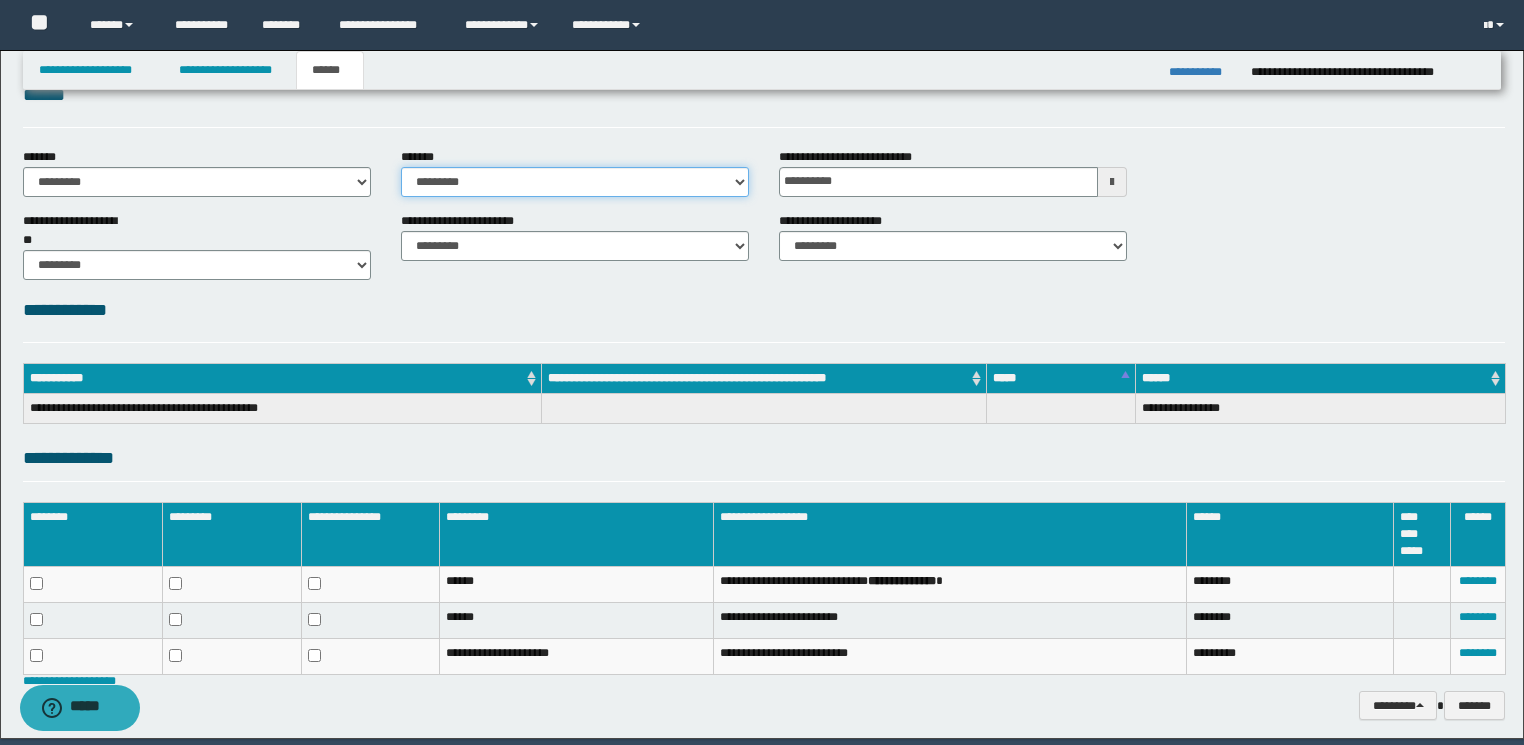 scroll, scrollTop: 119, scrollLeft: 0, axis: vertical 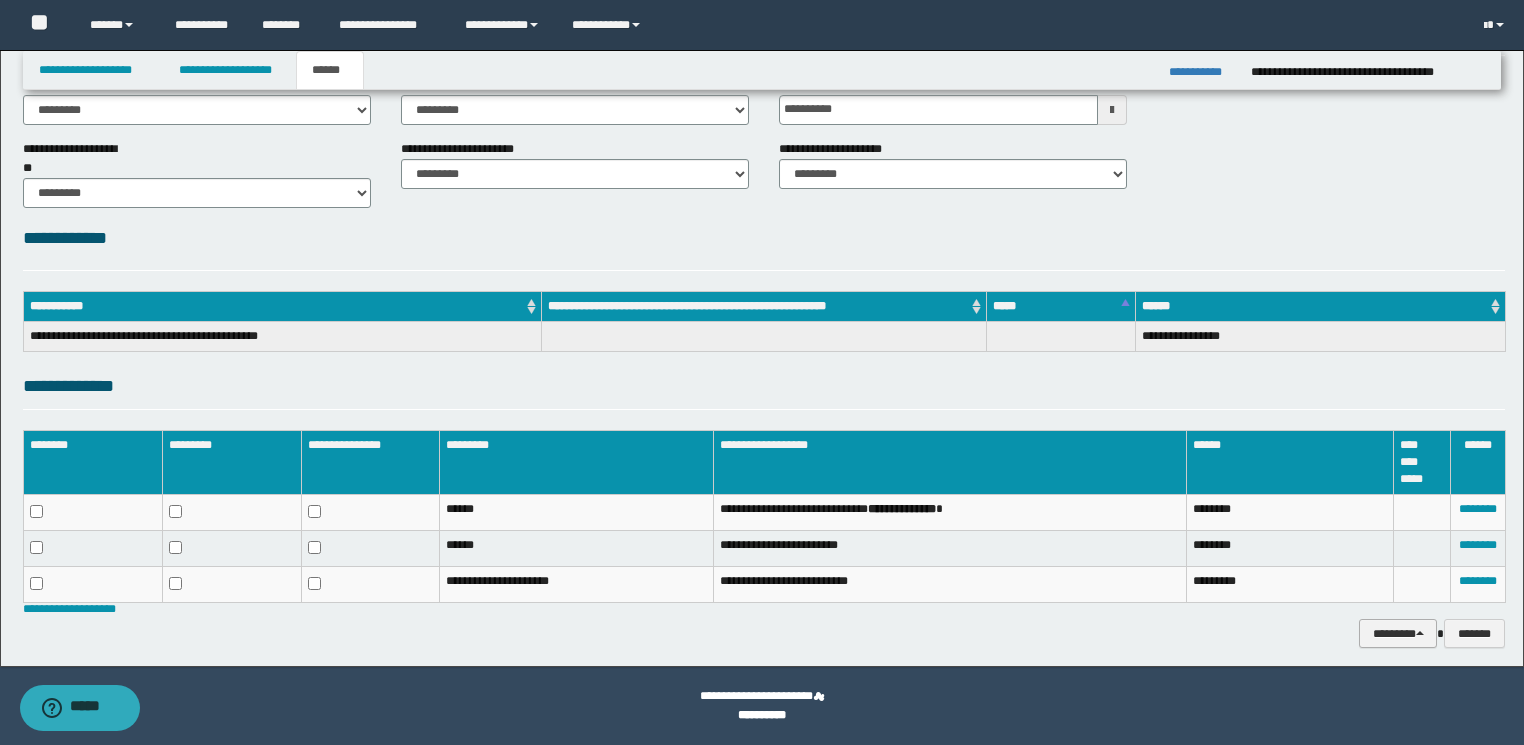click on "********" at bounding box center (1398, 634) 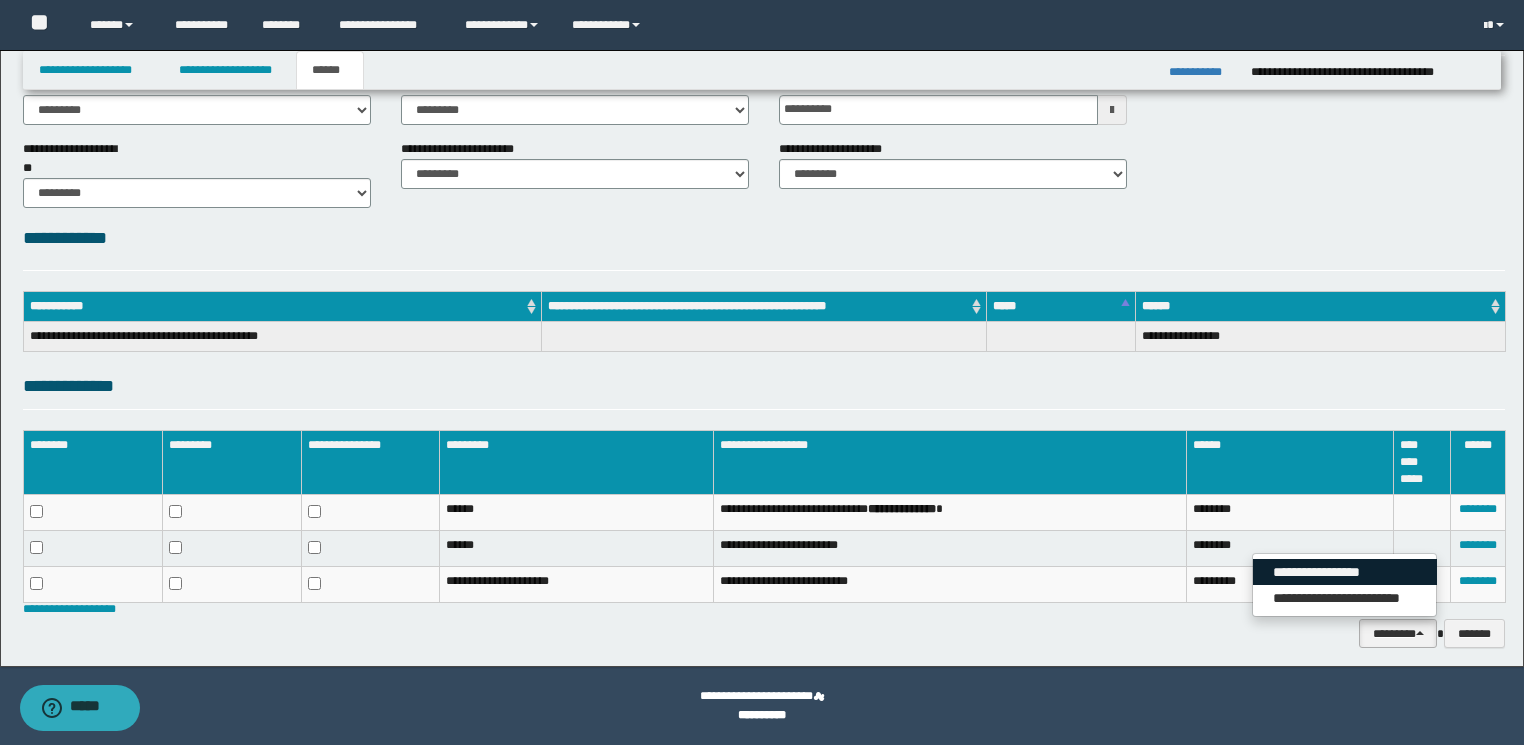 click on "**********" at bounding box center (1345, 572) 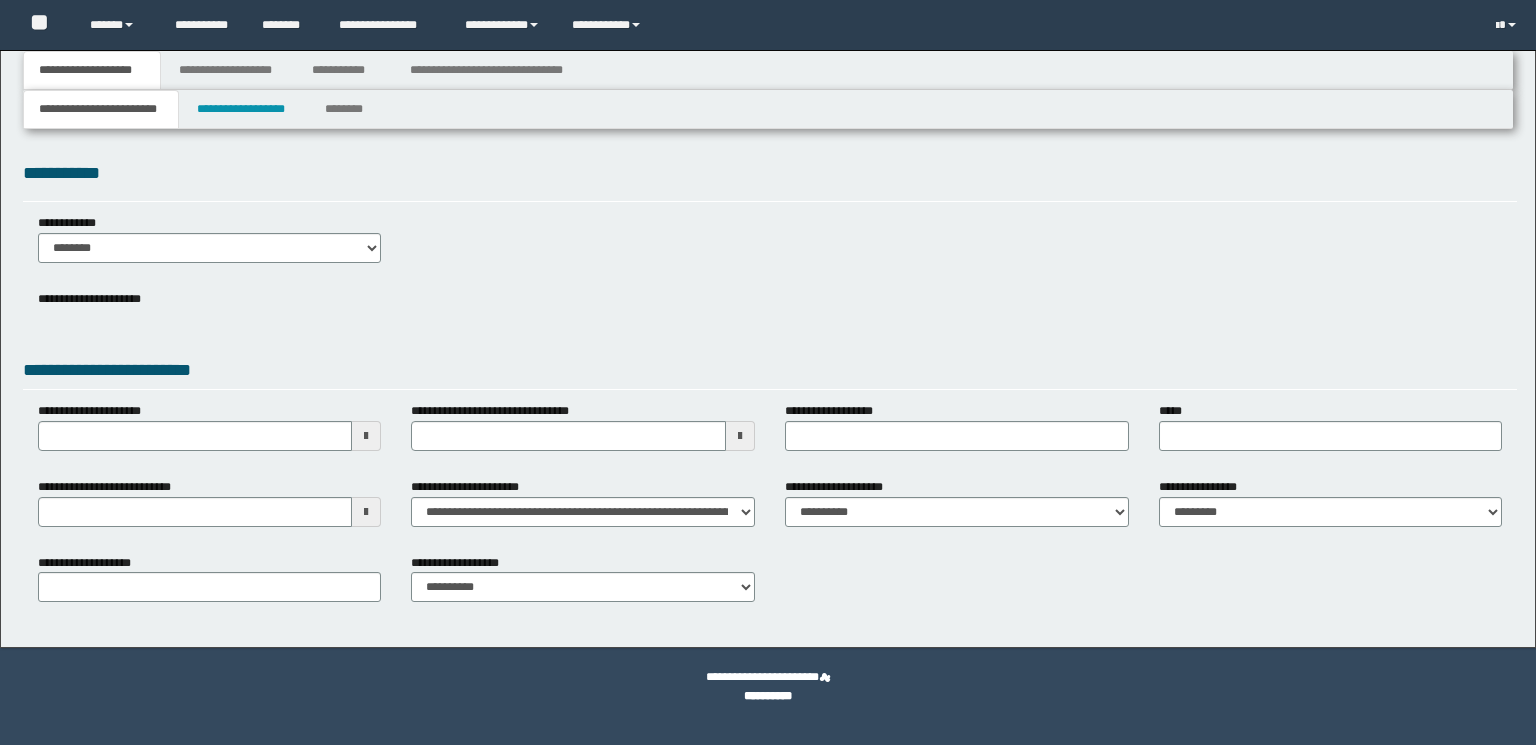 scroll, scrollTop: 0, scrollLeft: 0, axis: both 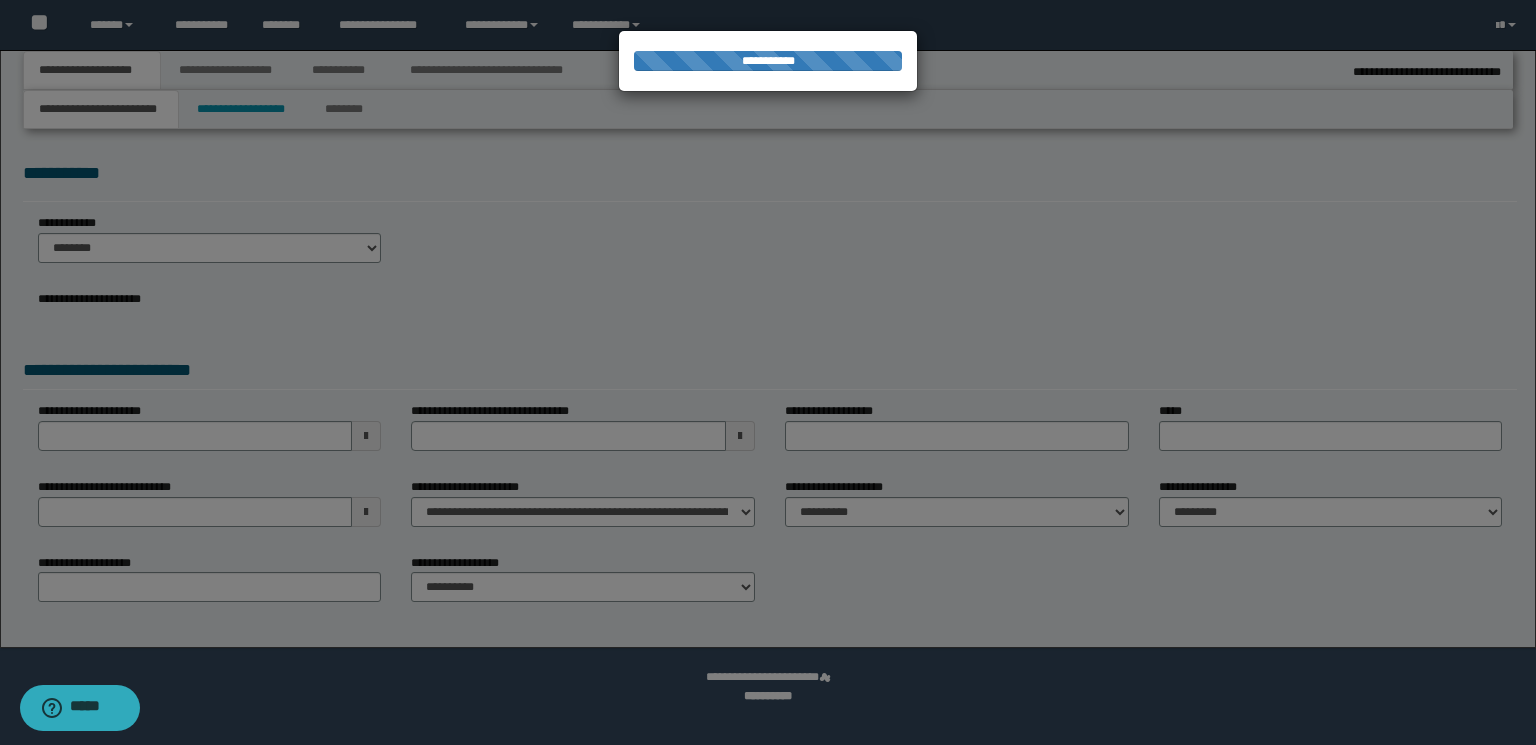 type on "**********" 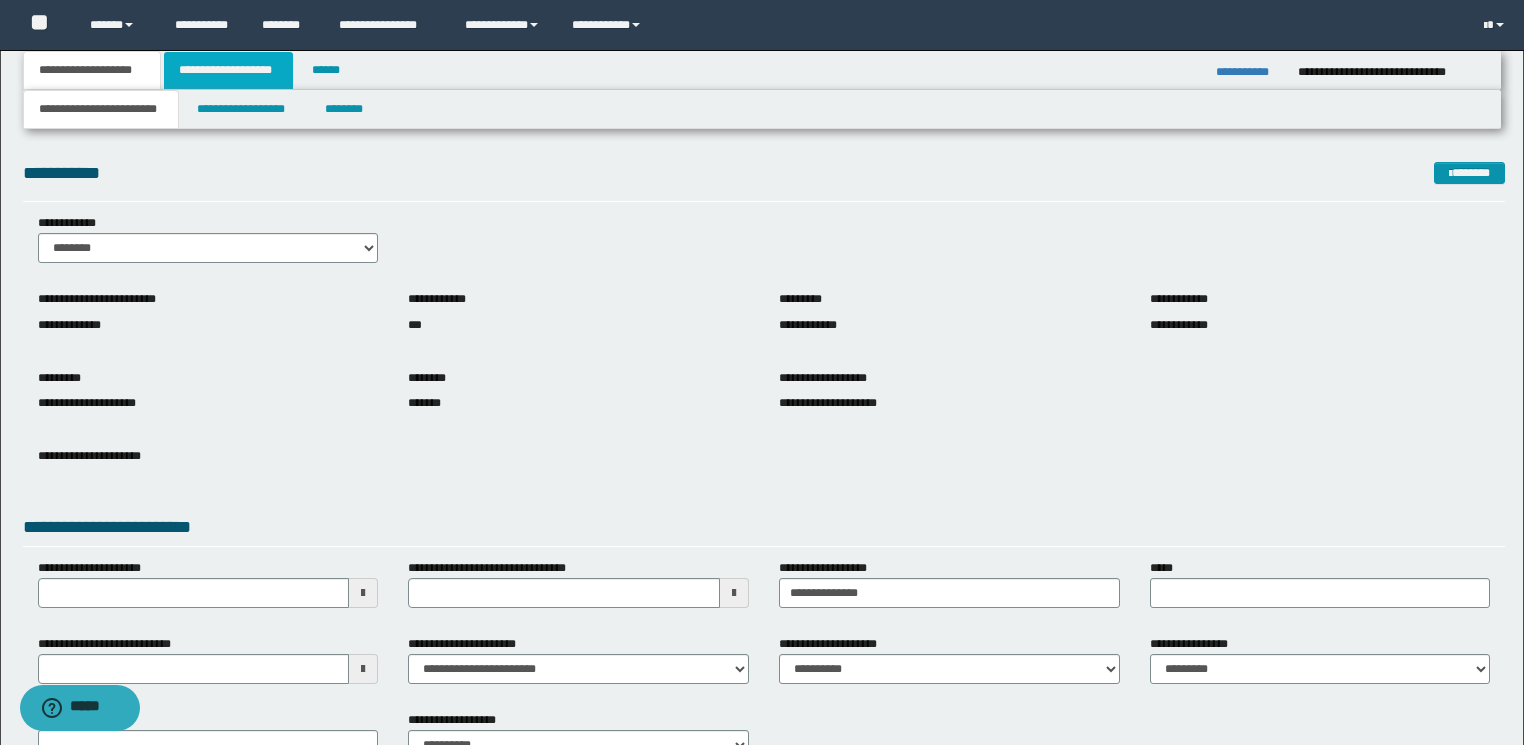 click on "**********" at bounding box center [228, 70] 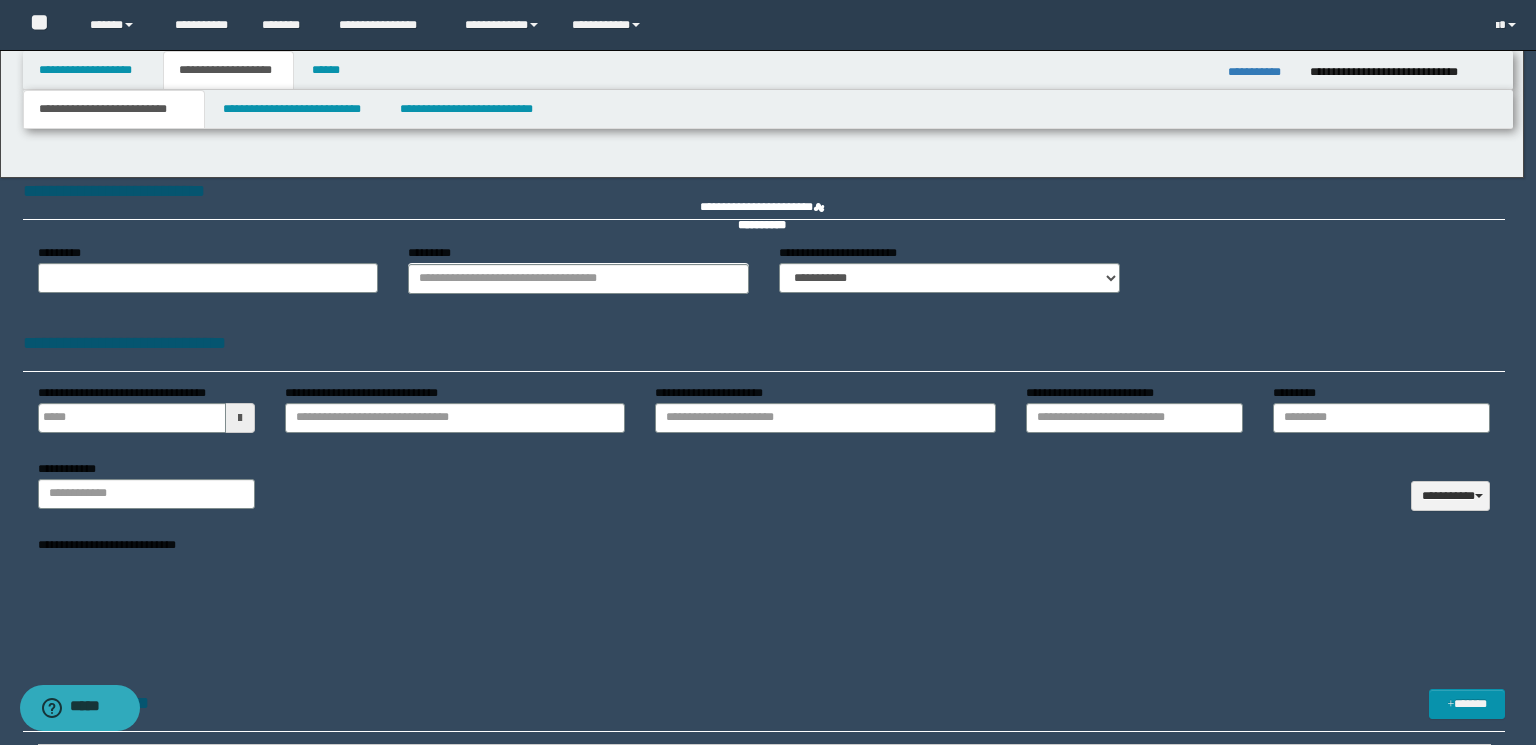 type on "**********" 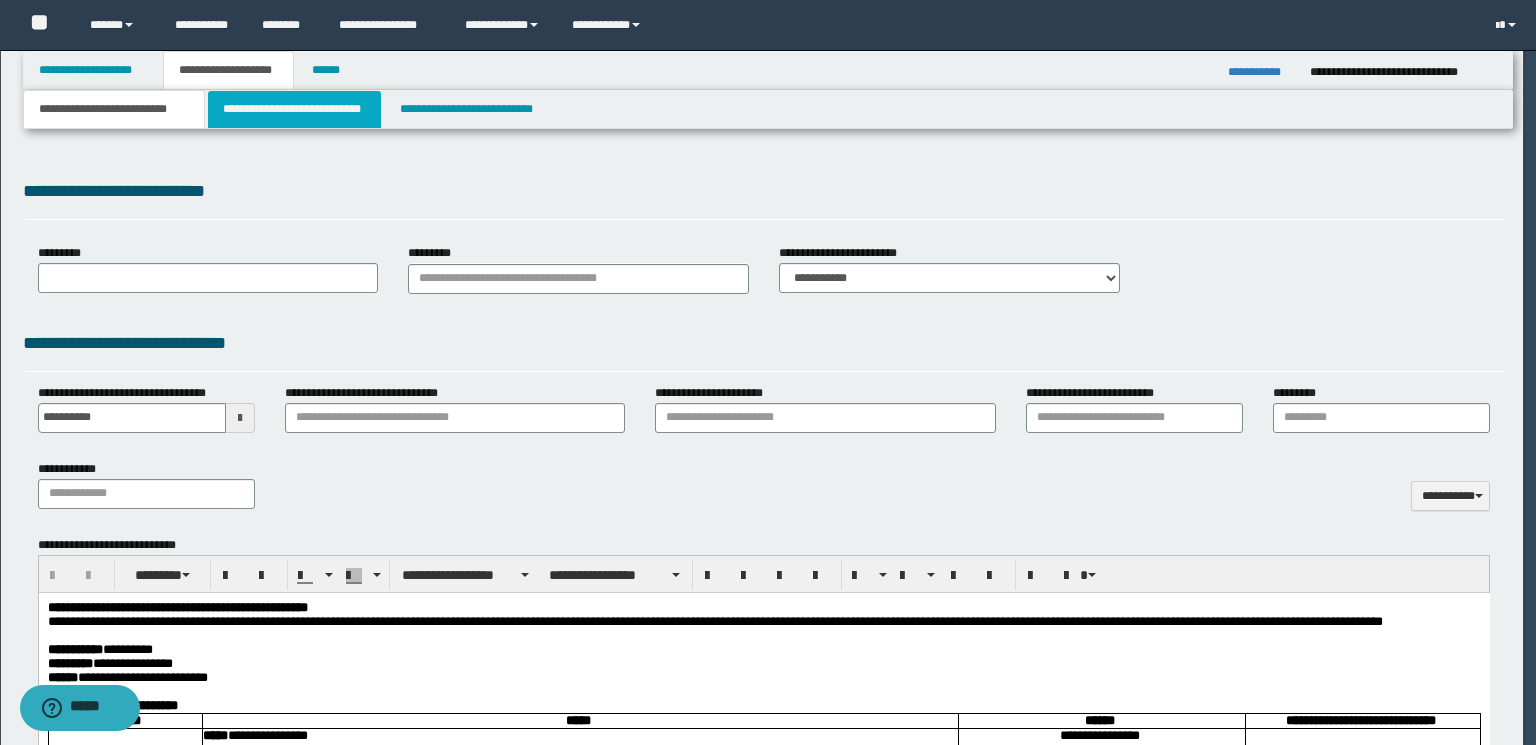 scroll, scrollTop: 0, scrollLeft: 0, axis: both 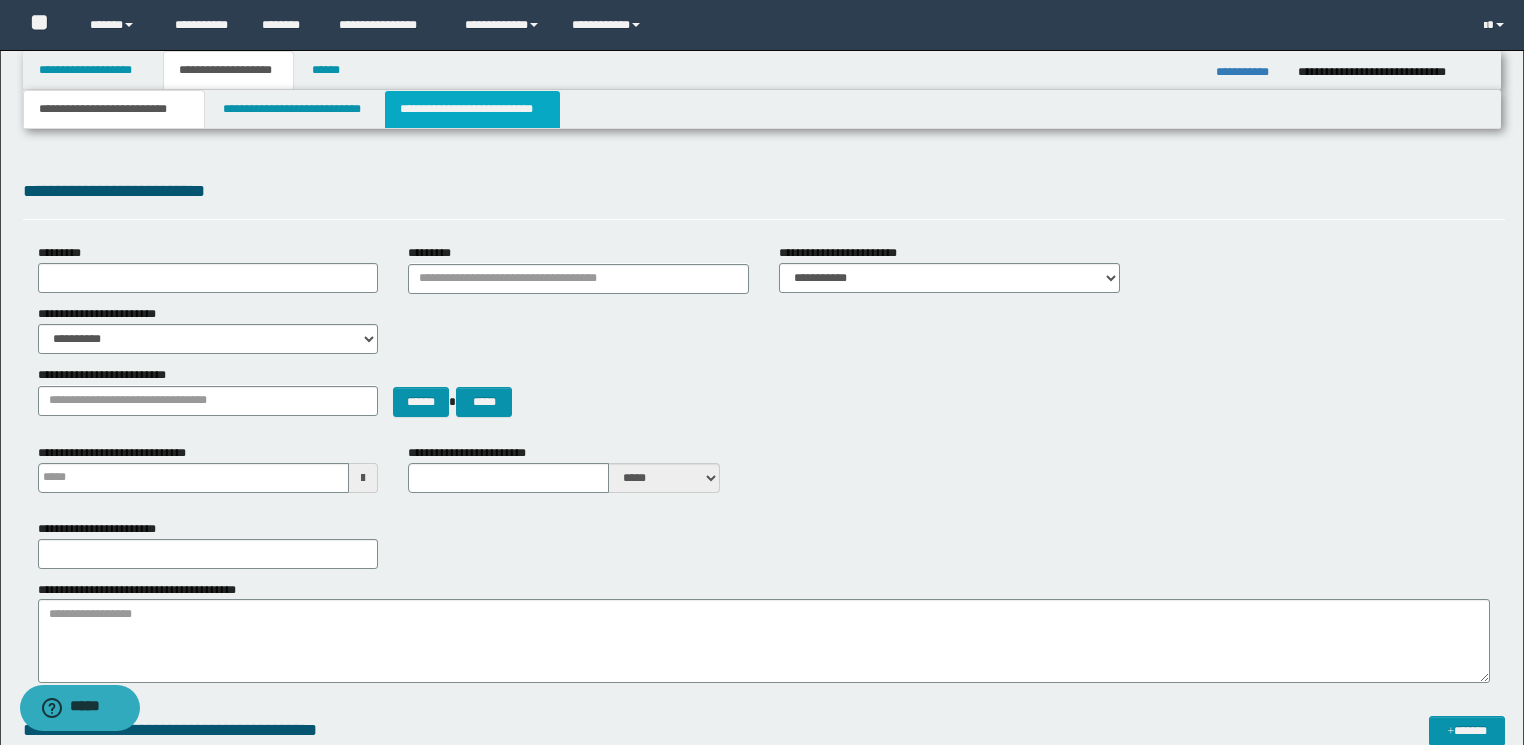 click on "**********" at bounding box center (472, 109) 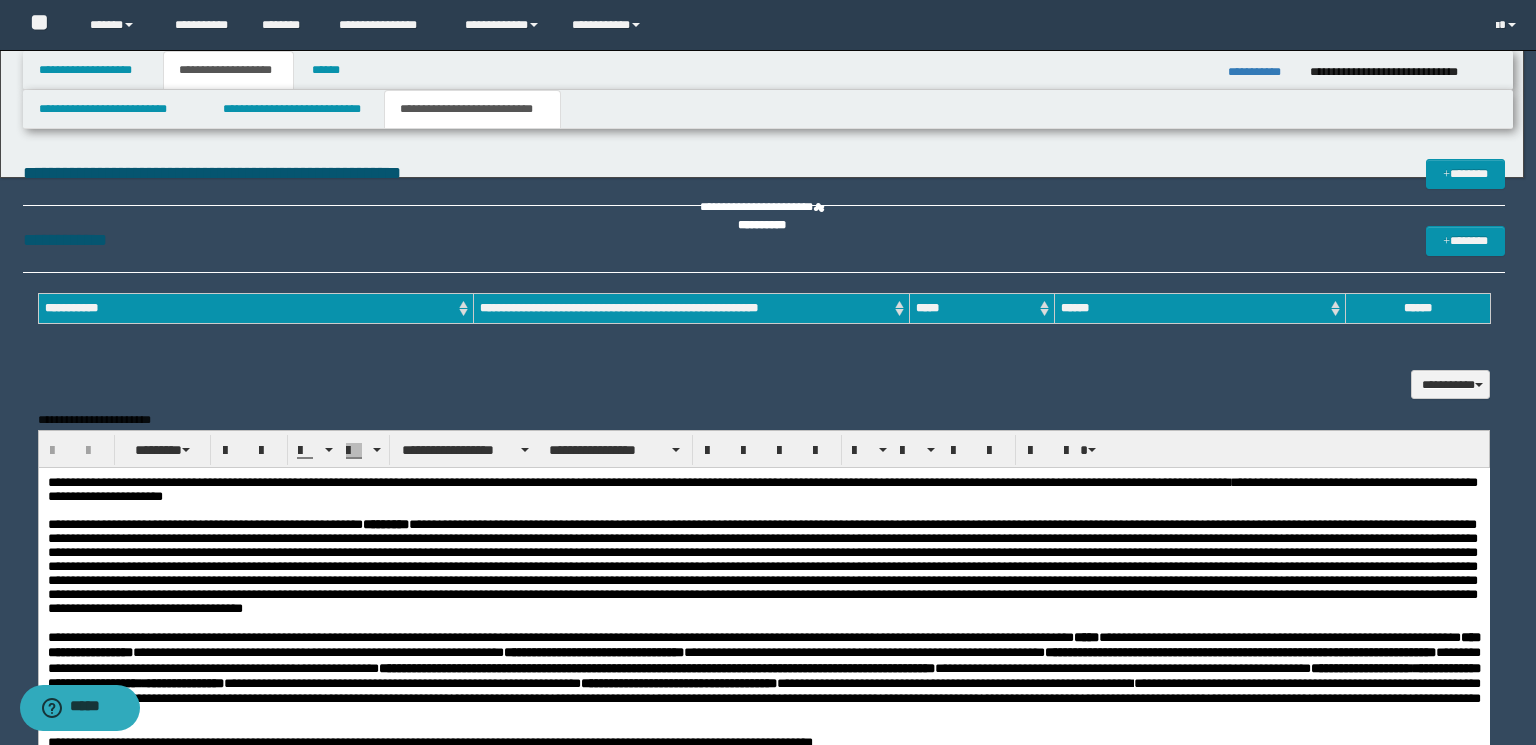 scroll, scrollTop: 0, scrollLeft: 0, axis: both 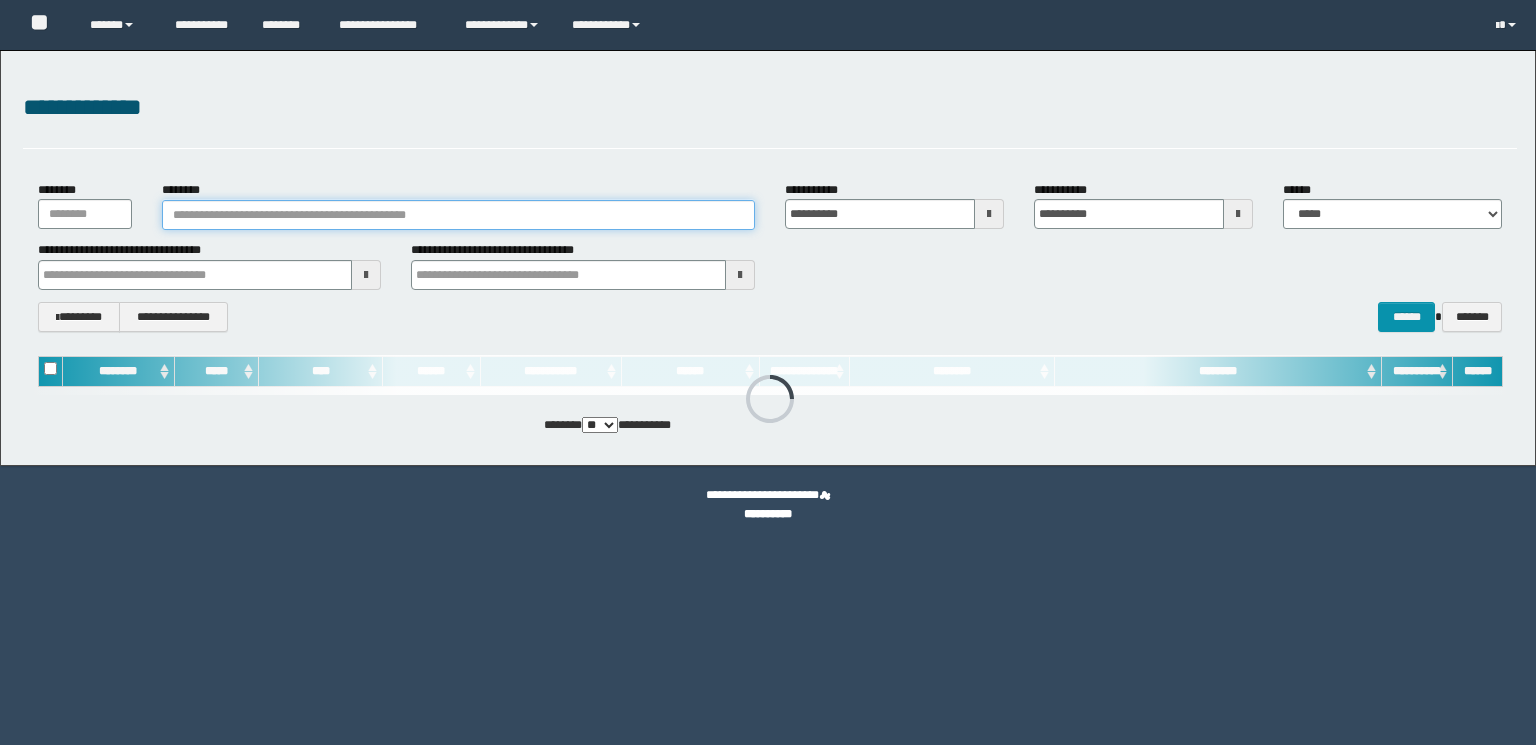 click on "********" at bounding box center (458, 215) 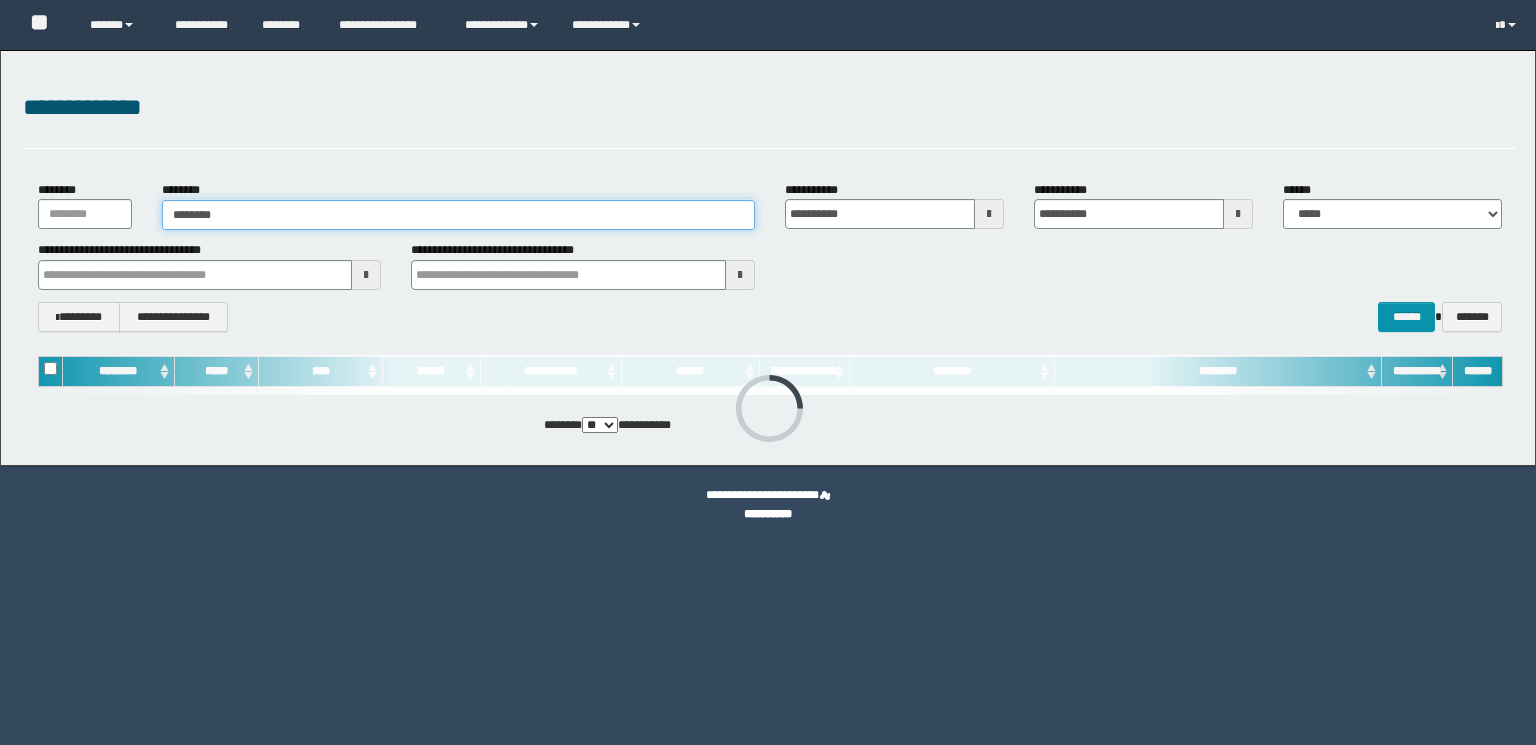 scroll, scrollTop: 0, scrollLeft: 0, axis: both 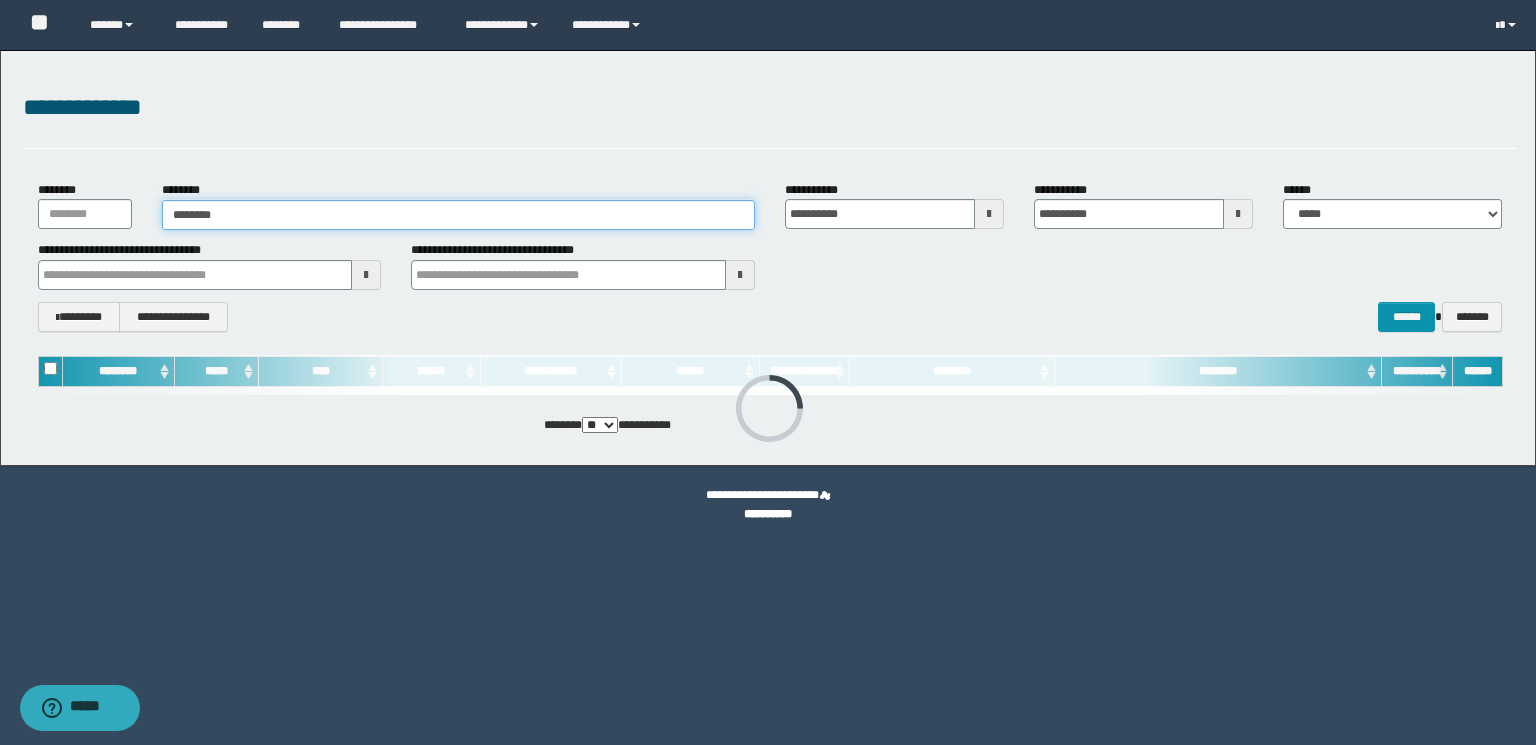 type on "********" 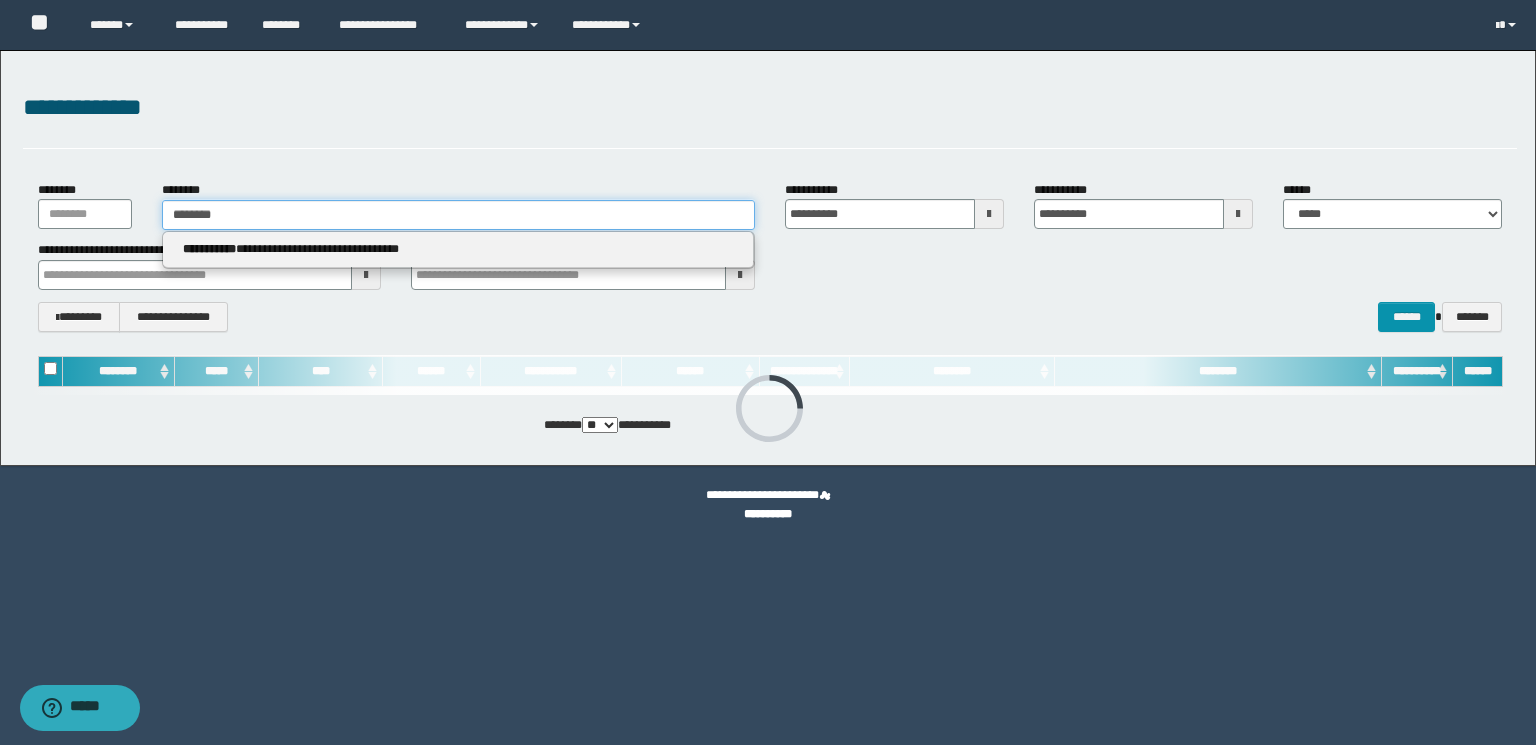 type on "********" 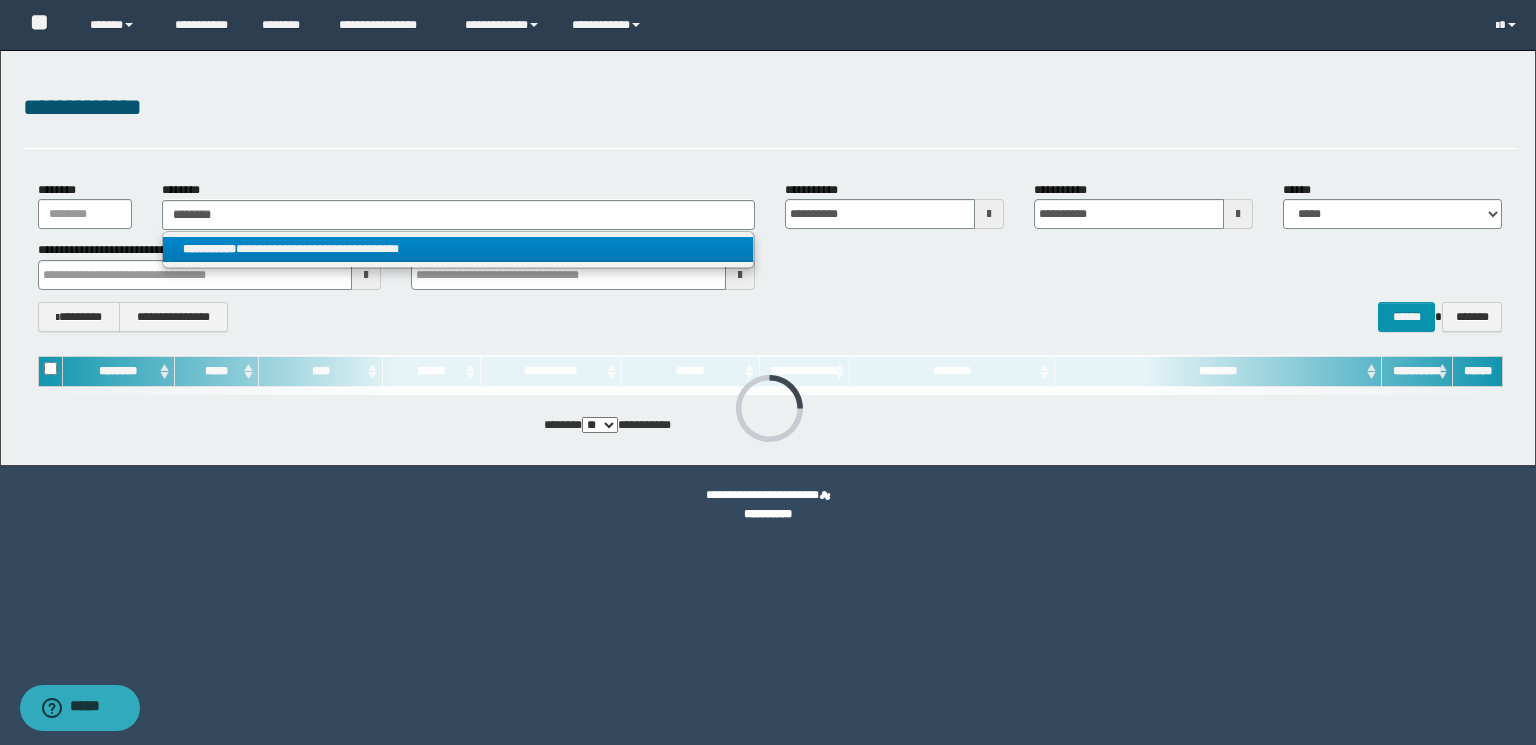 click on "**********" at bounding box center [458, 249] 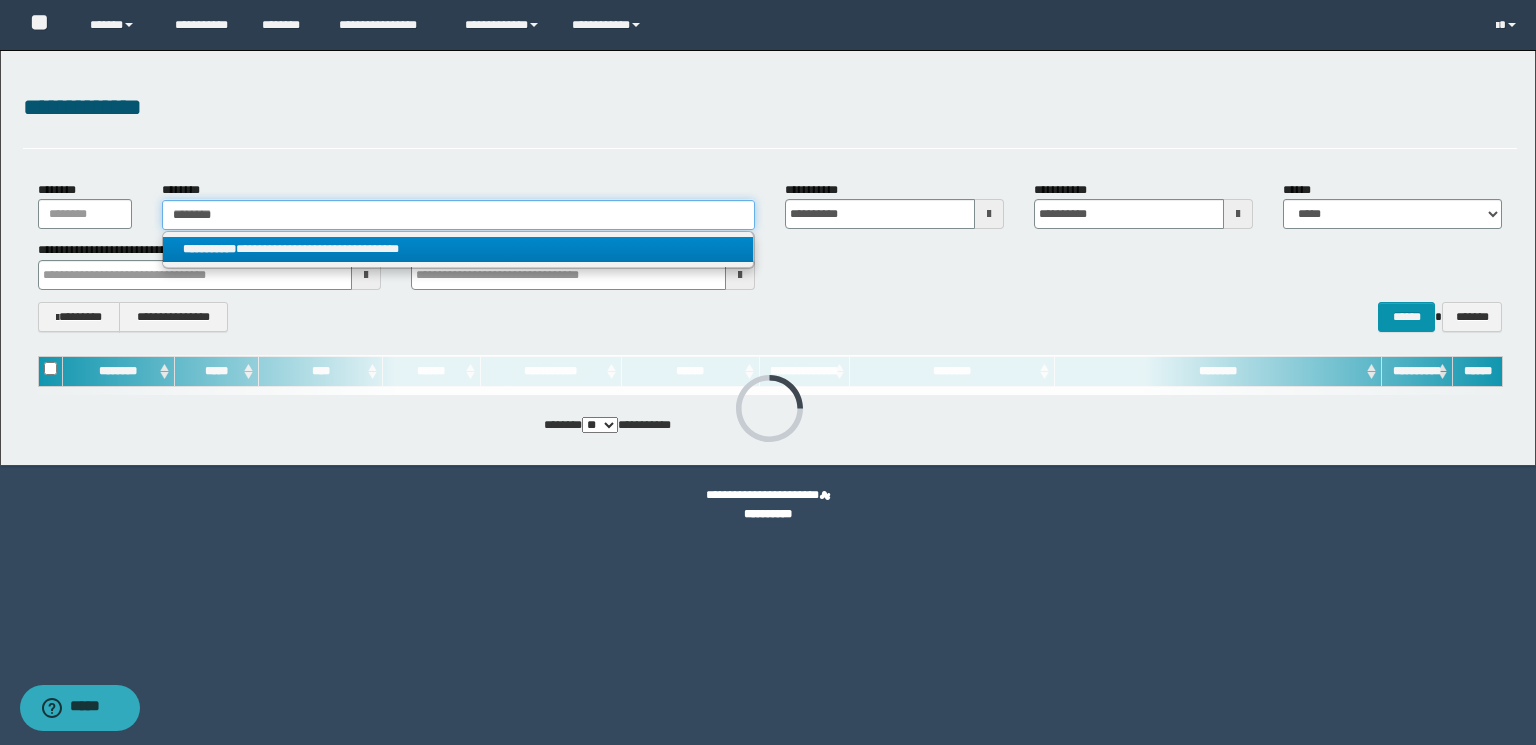 type 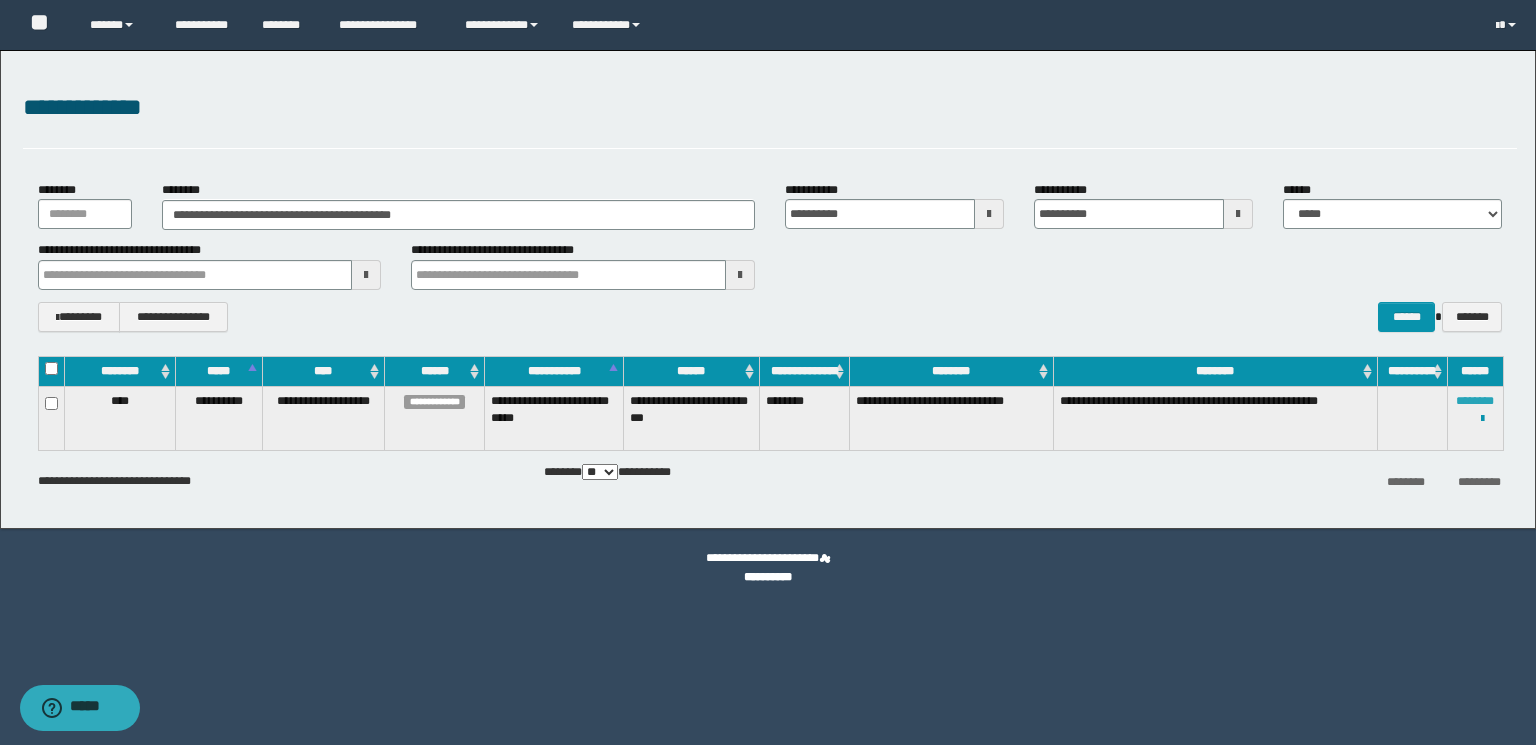 click on "********" at bounding box center [1475, 401] 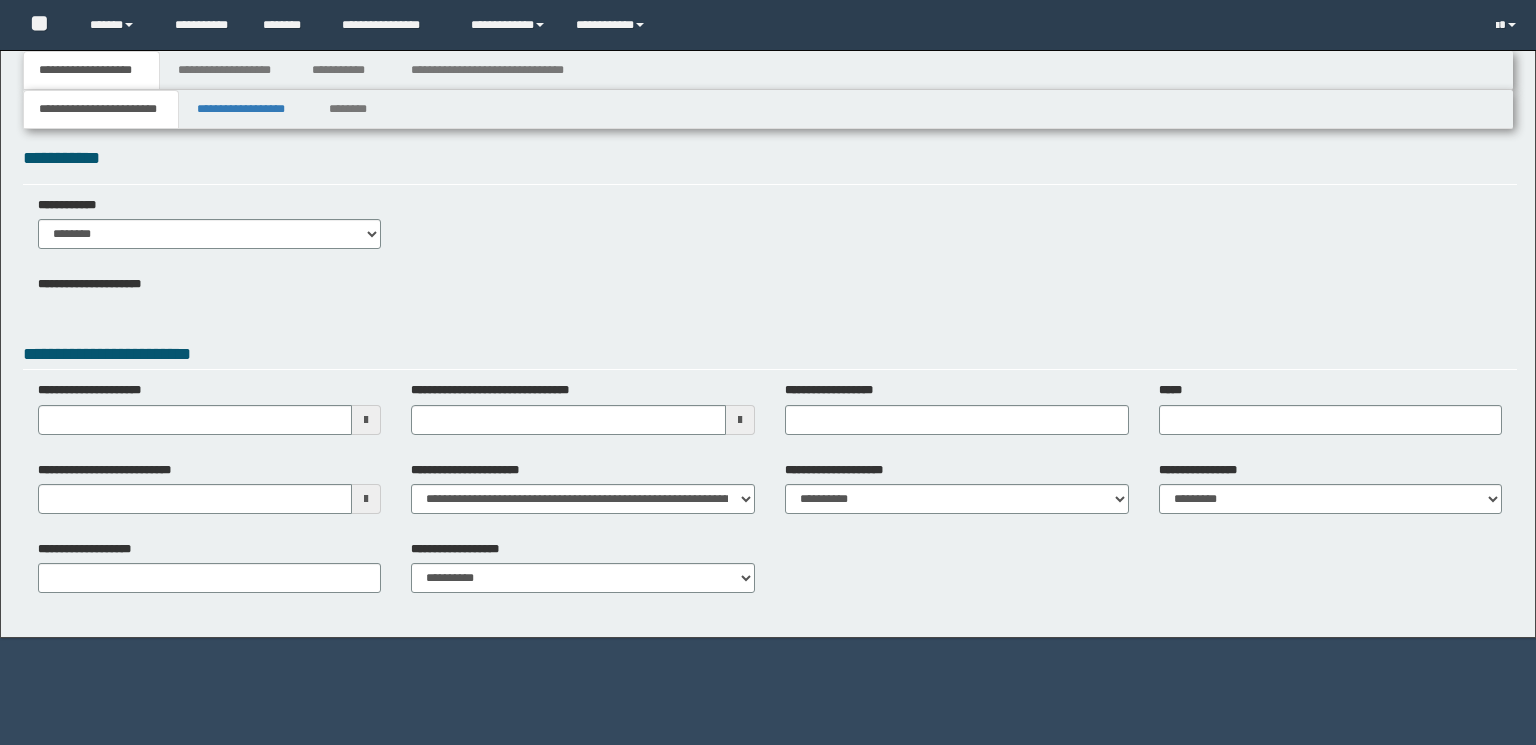 scroll, scrollTop: 0, scrollLeft: 0, axis: both 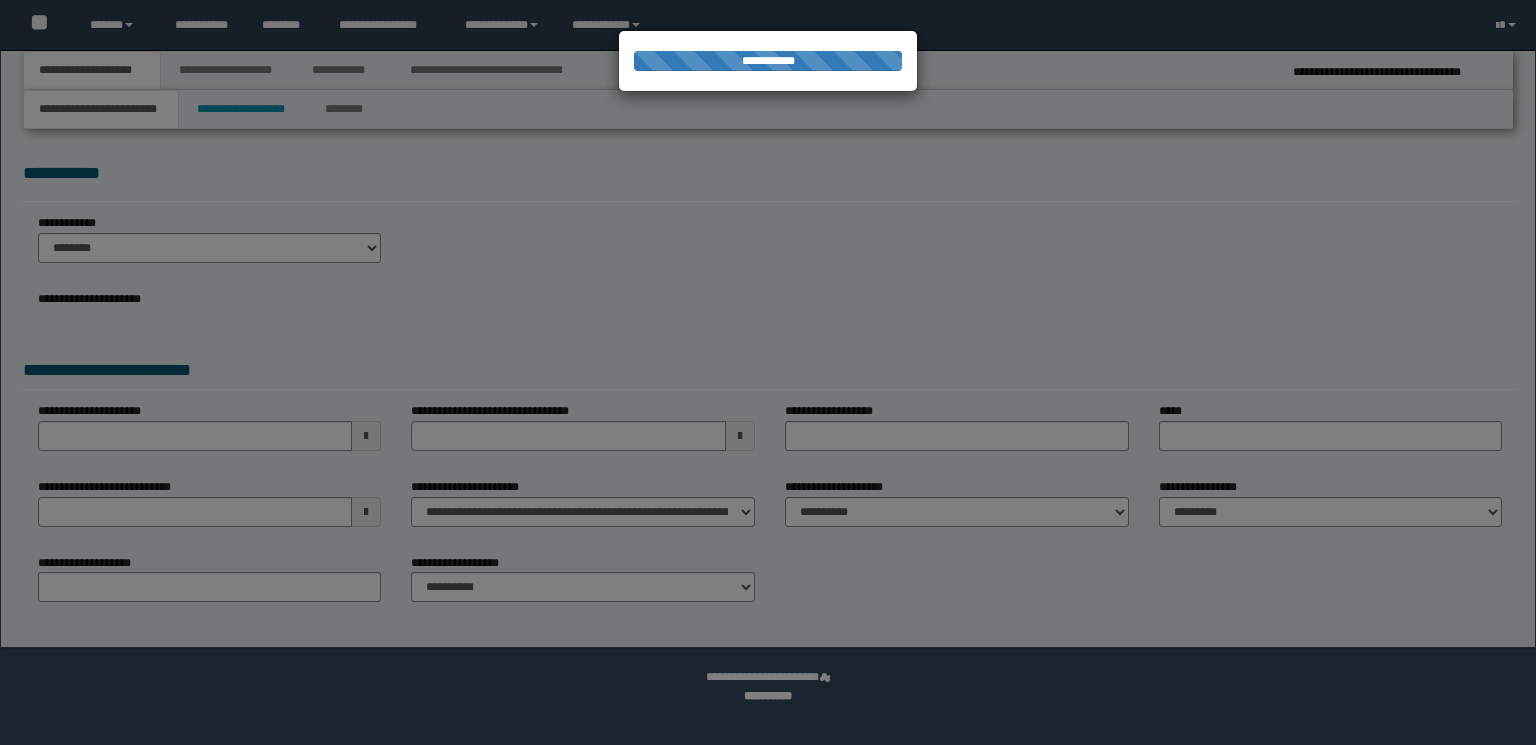 type on "**********" 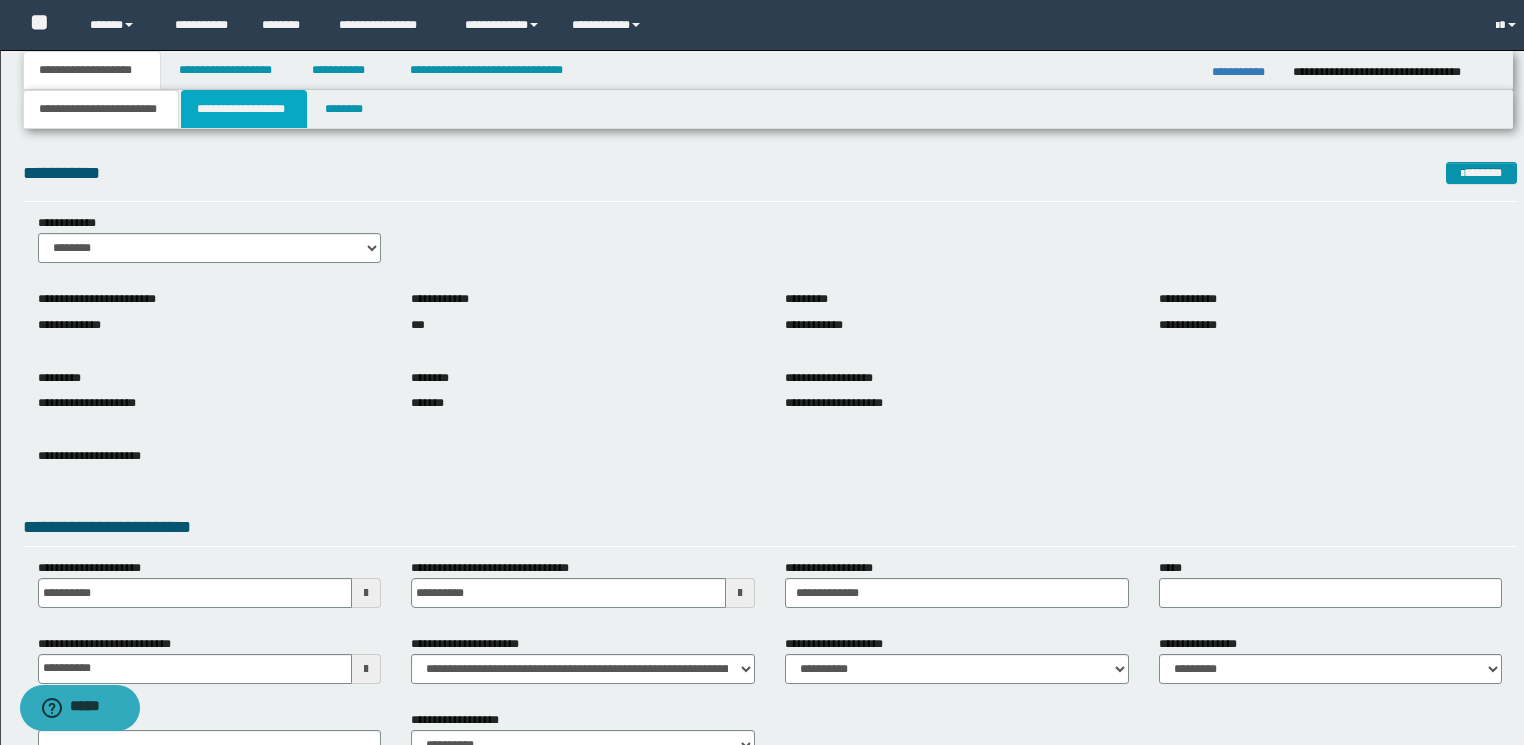 click on "**********" at bounding box center (244, 109) 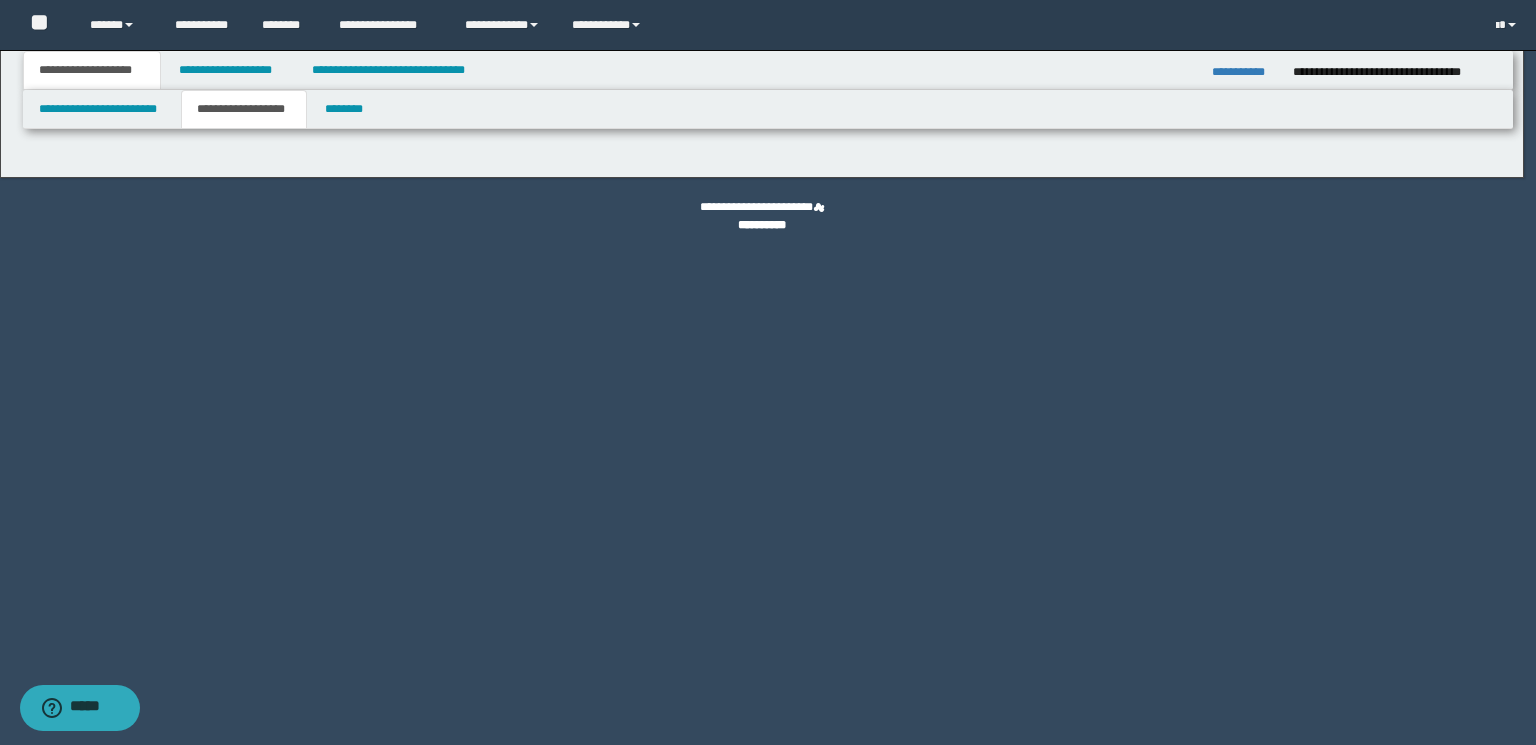 type on "********" 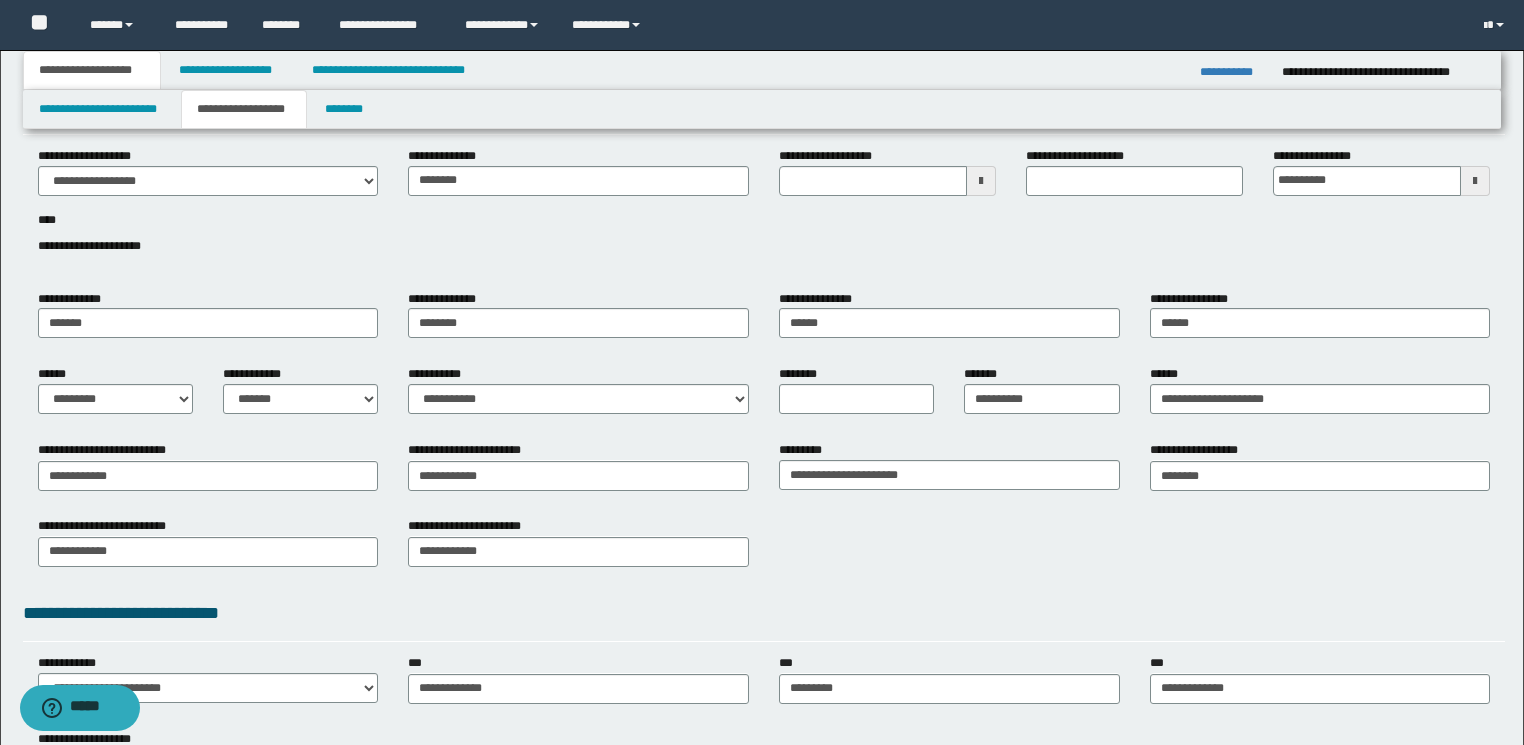 scroll, scrollTop: 160, scrollLeft: 0, axis: vertical 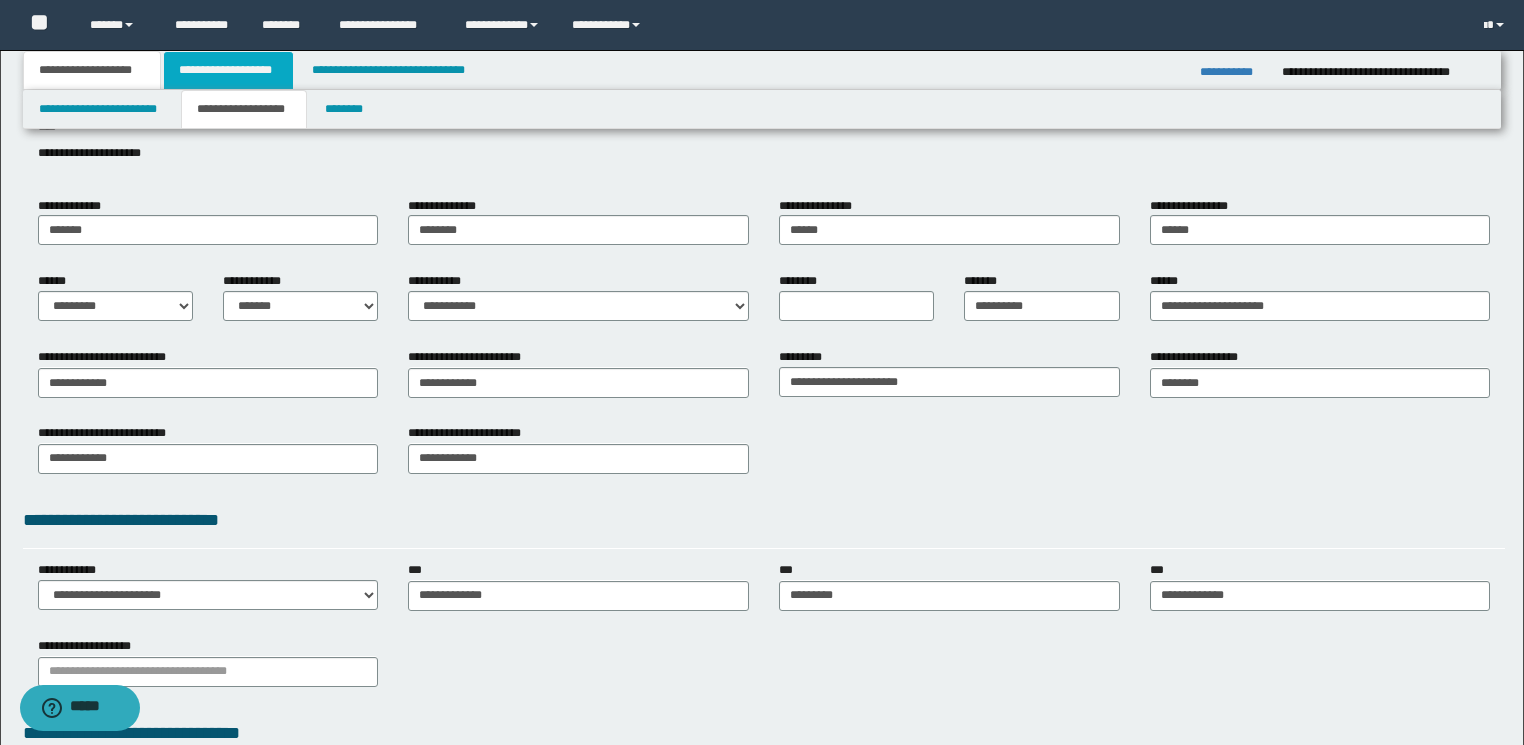 click on "**********" at bounding box center [228, 70] 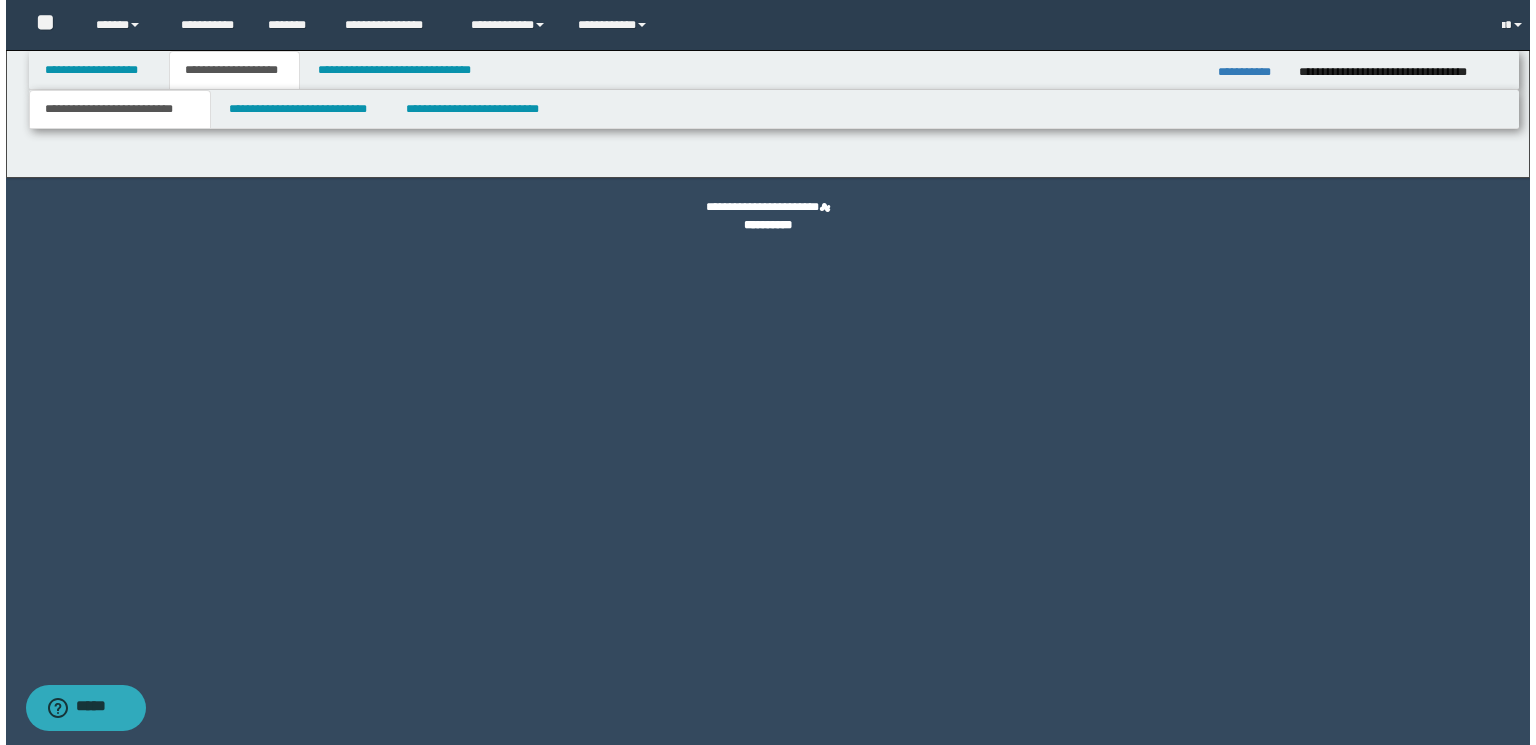 scroll, scrollTop: 0, scrollLeft: 0, axis: both 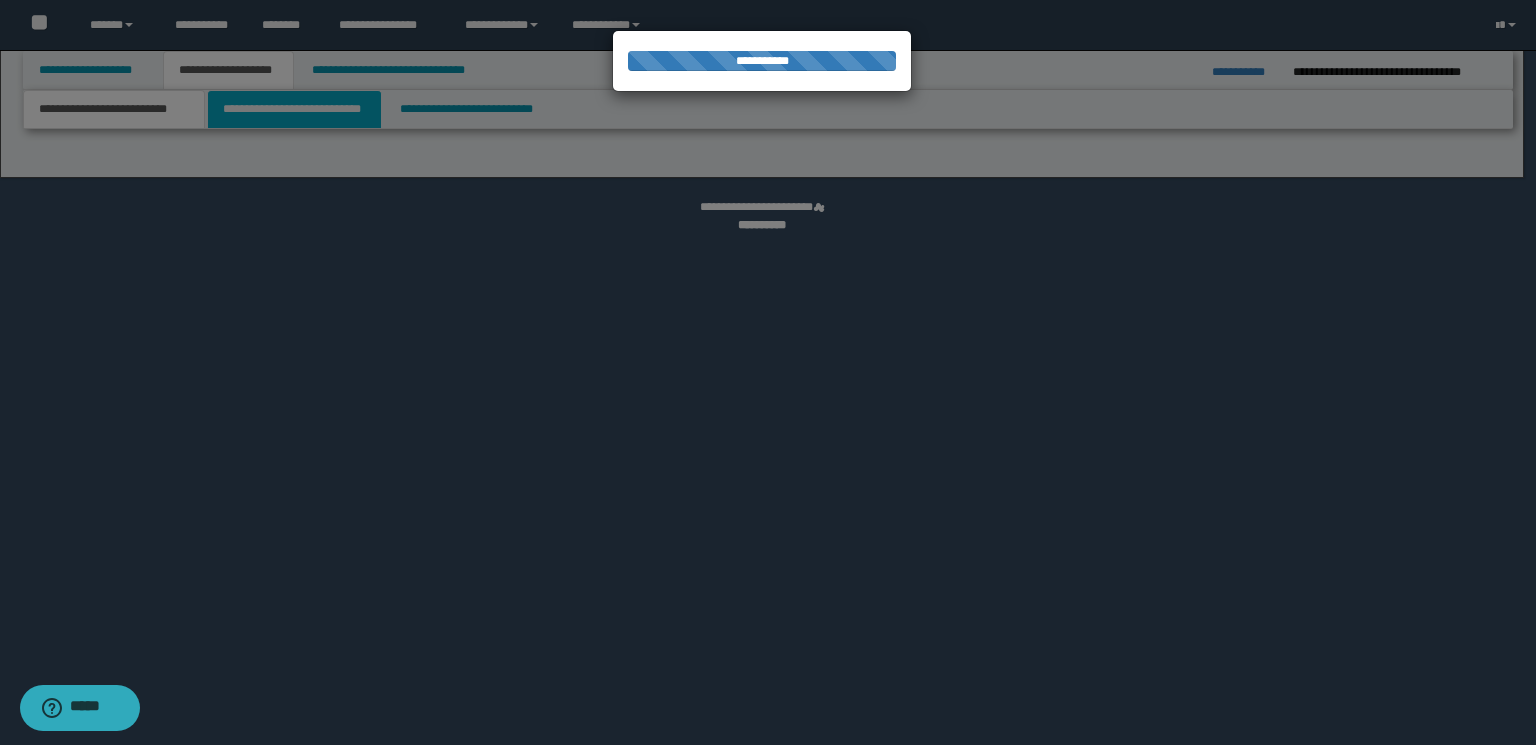 select on "*" 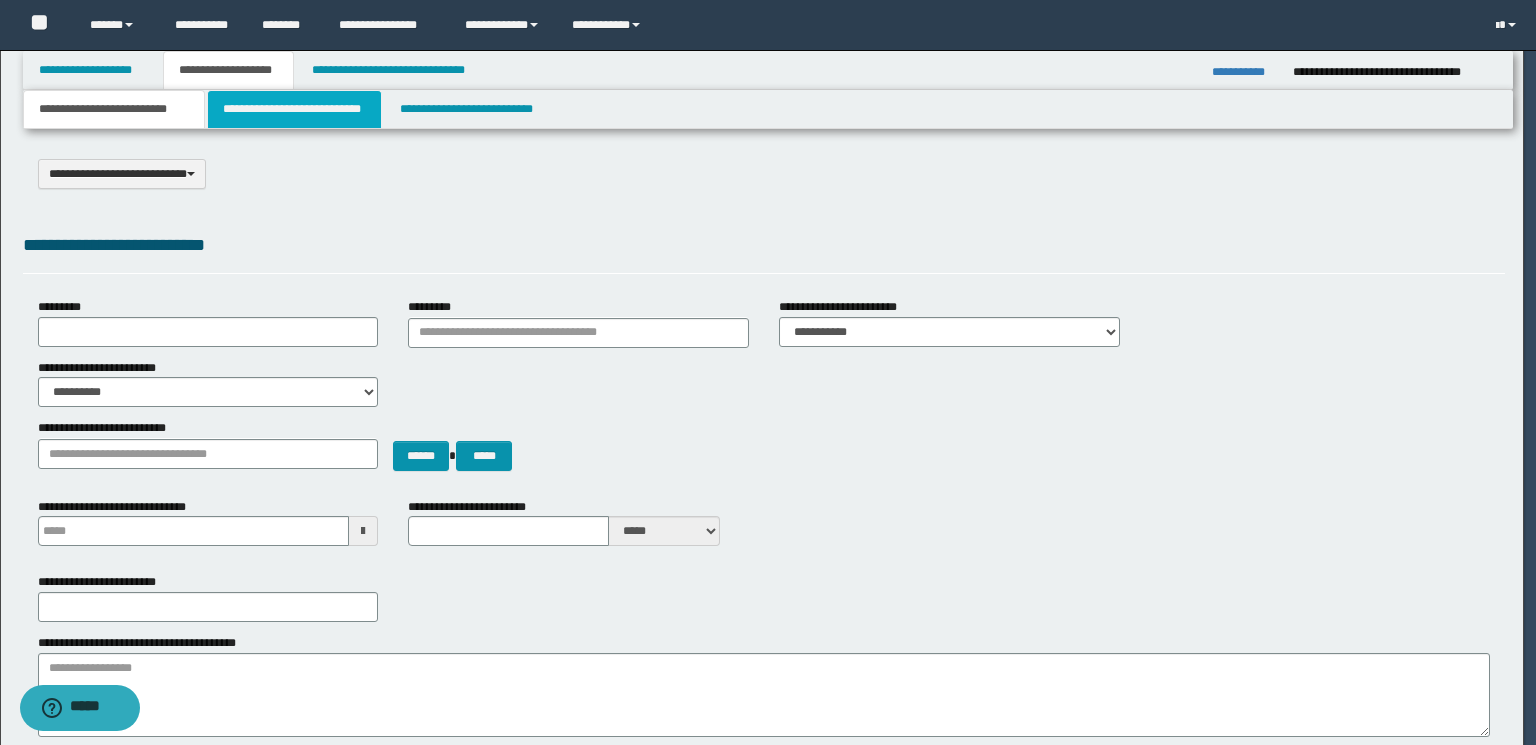 scroll, scrollTop: 0, scrollLeft: 0, axis: both 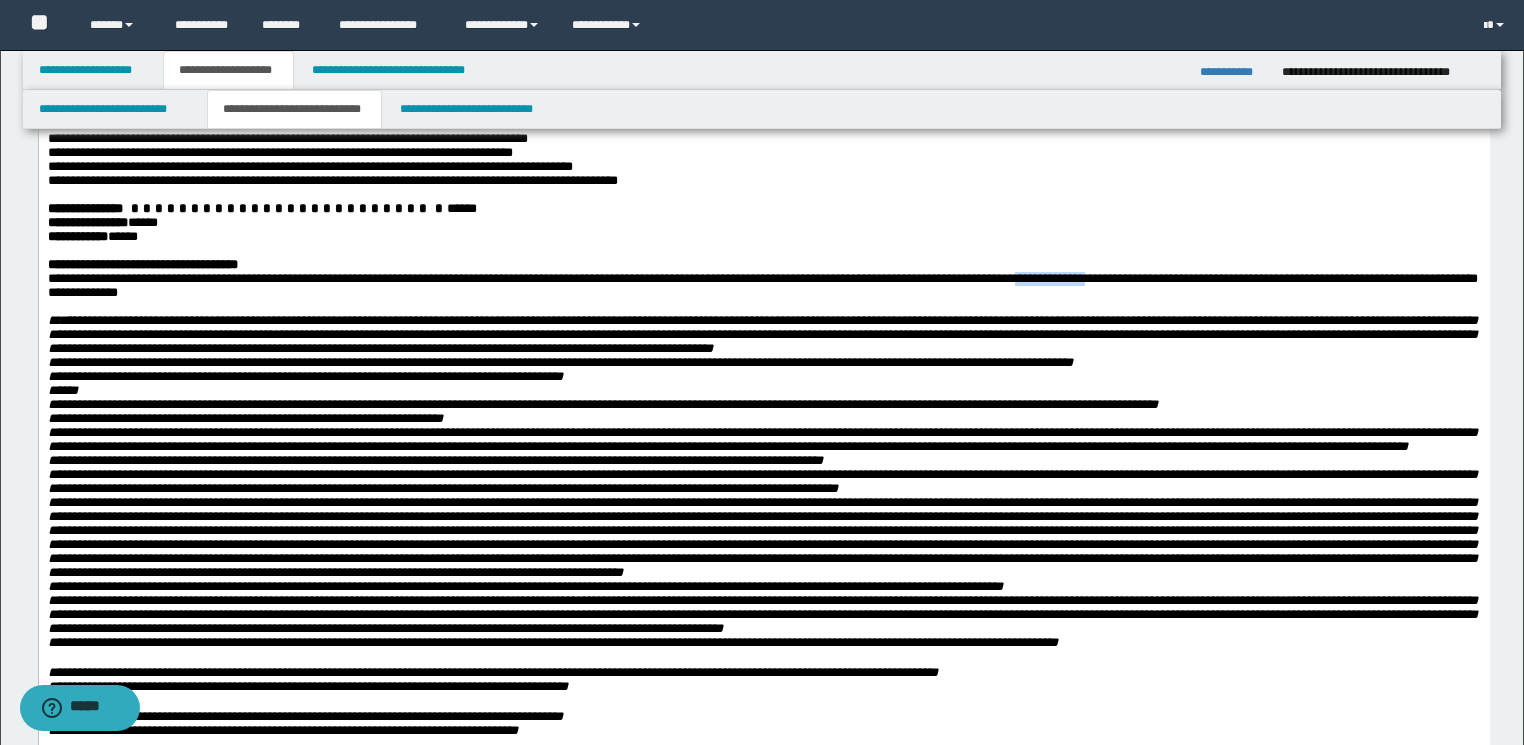 drag, startPoint x: 1095, startPoint y: 341, endPoint x: 1175, endPoint y: 341, distance: 80 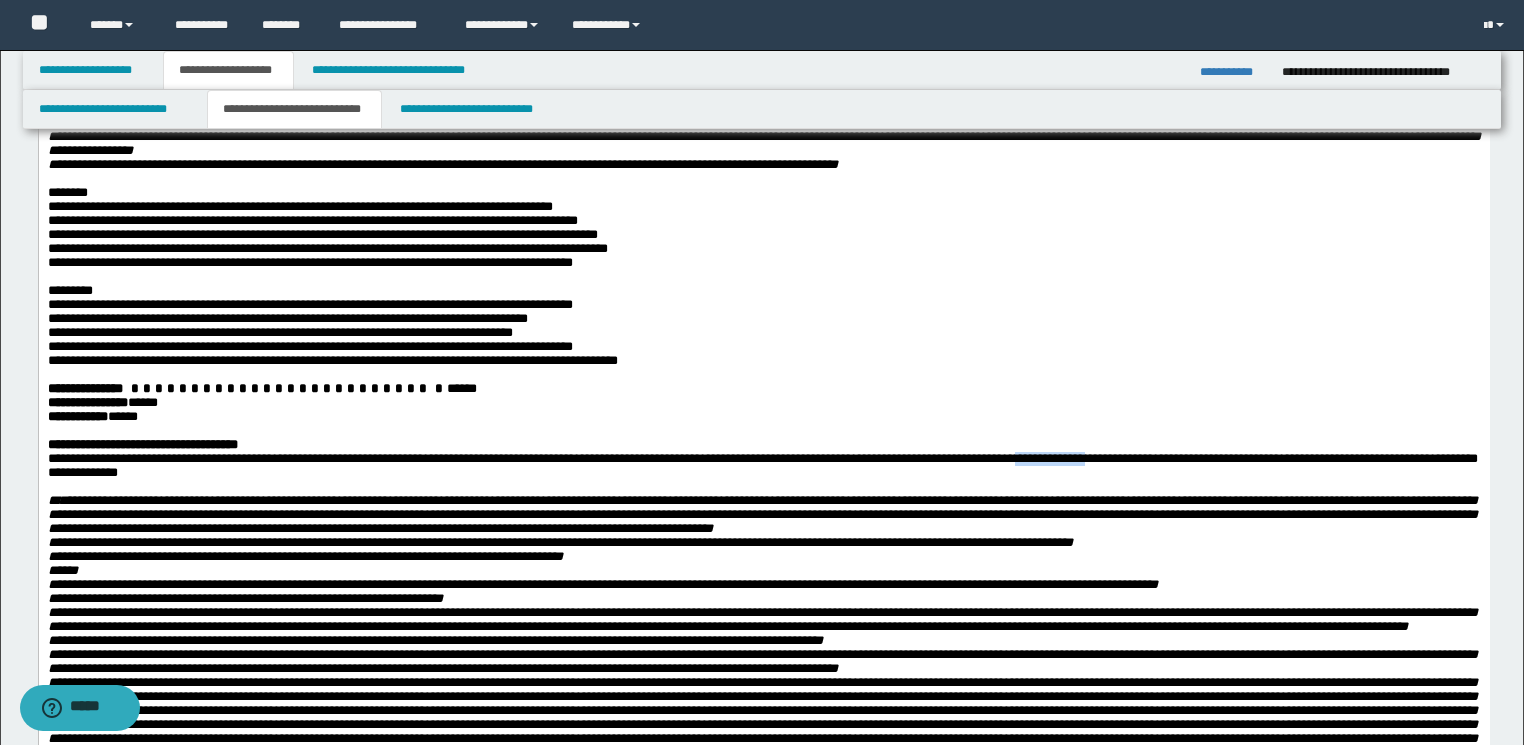 scroll, scrollTop: 240, scrollLeft: 0, axis: vertical 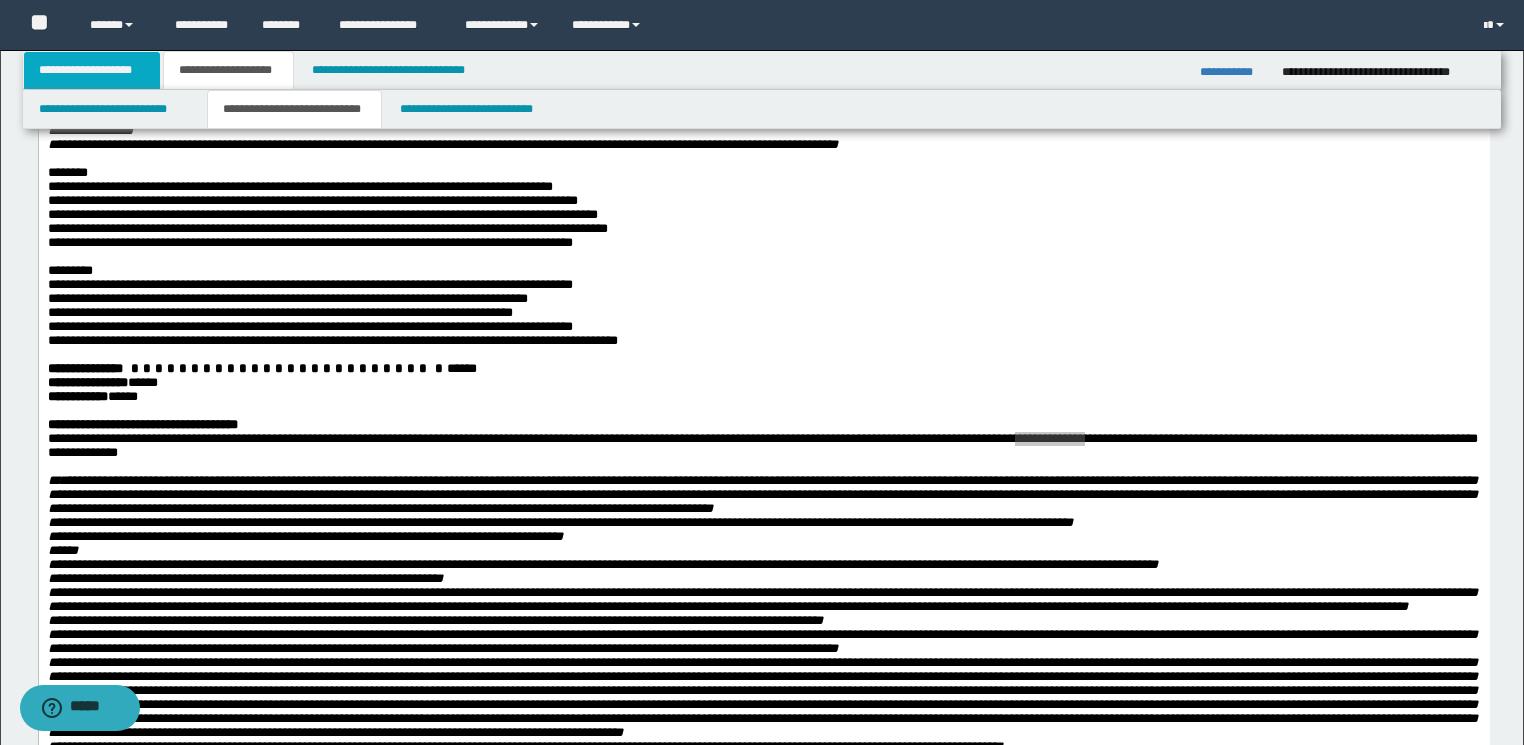 click on "**********" at bounding box center (92, 70) 